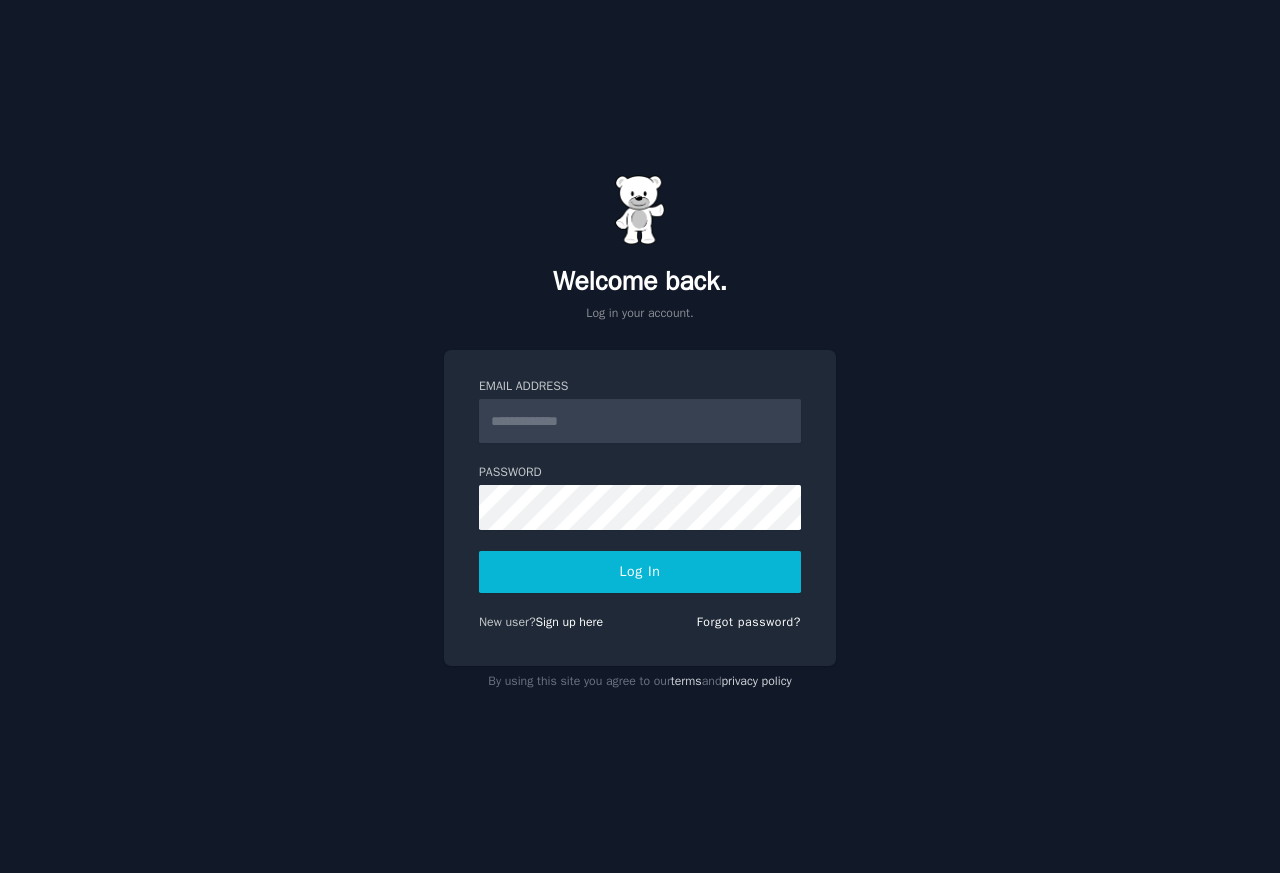 scroll, scrollTop: 0, scrollLeft: 0, axis: both 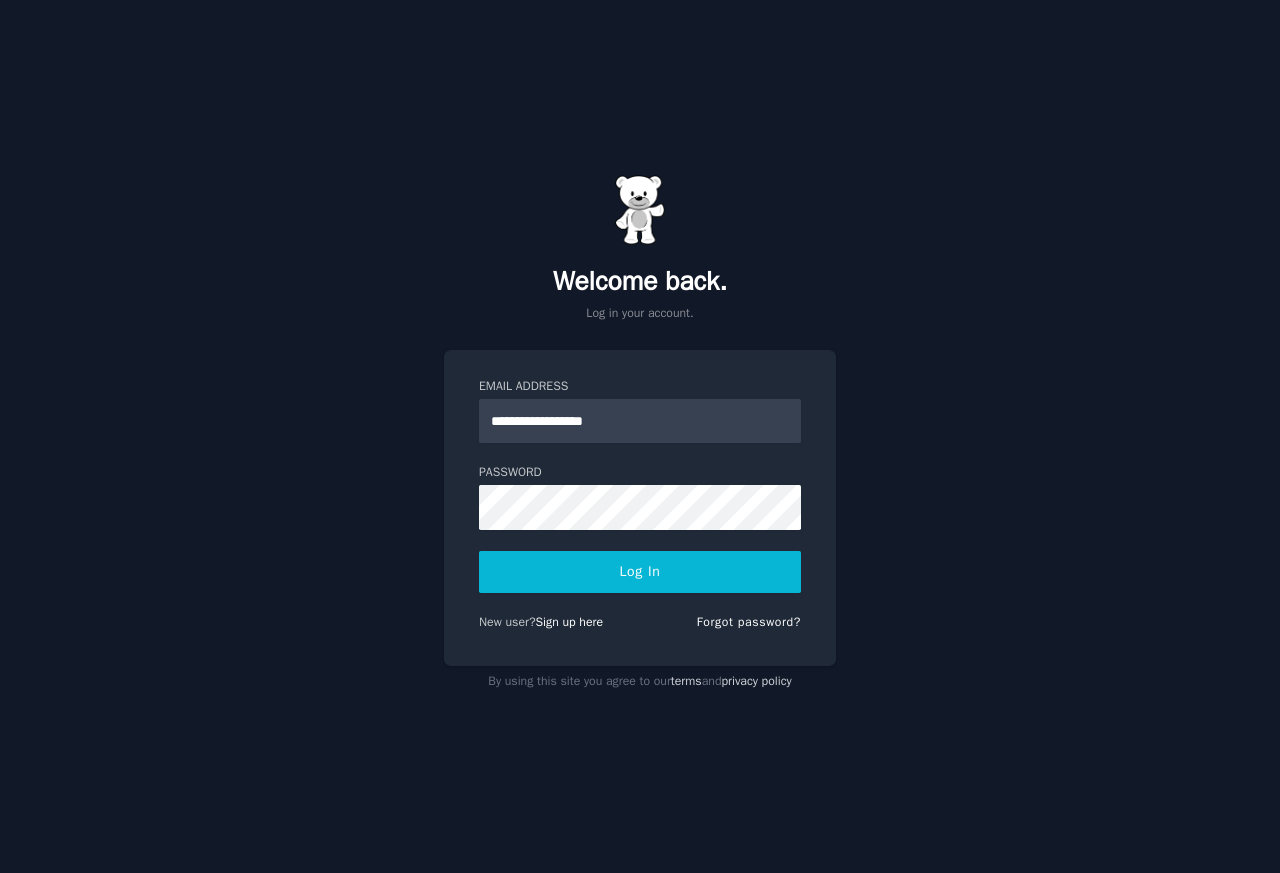 click on "Log In" at bounding box center (640, 572) 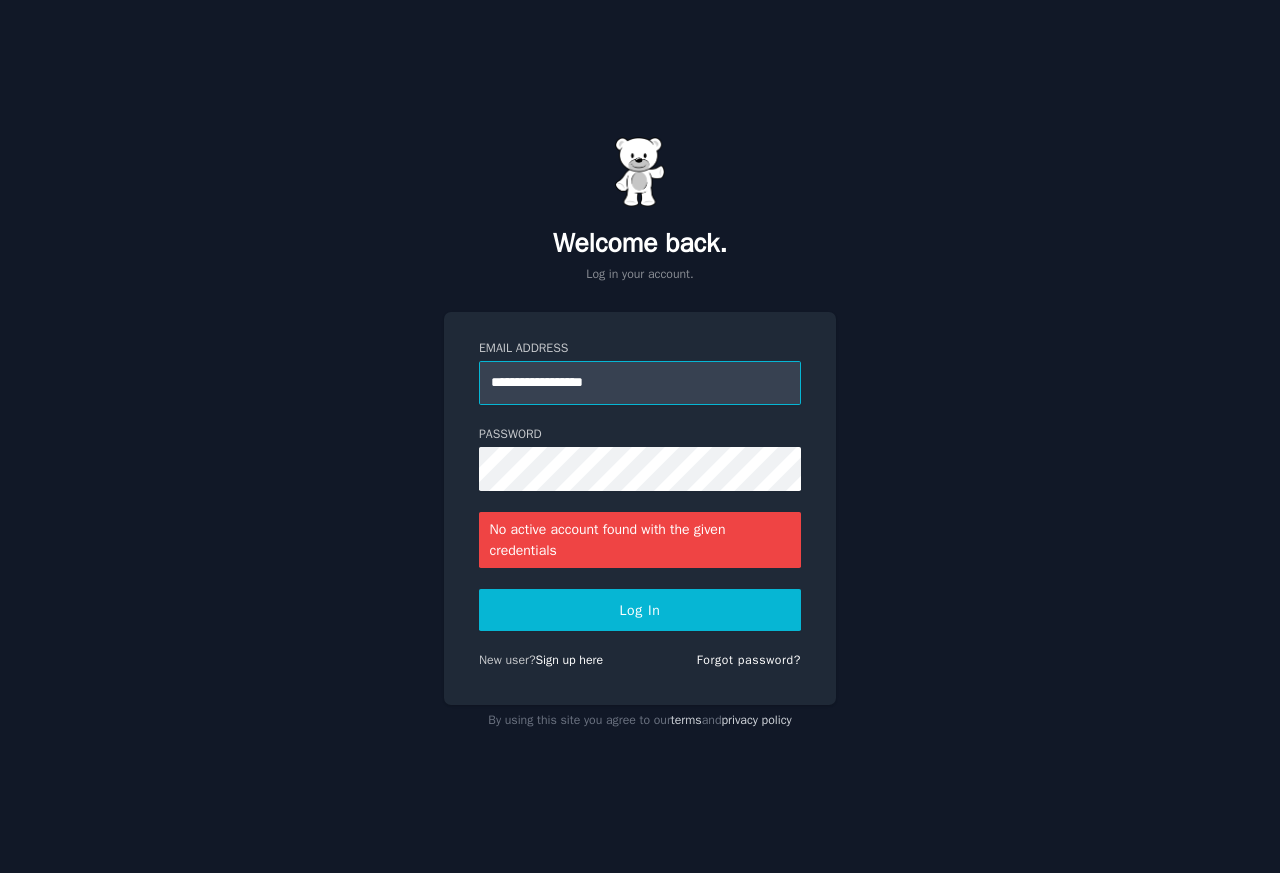 click on "**********" at bounding box center [640, 383] 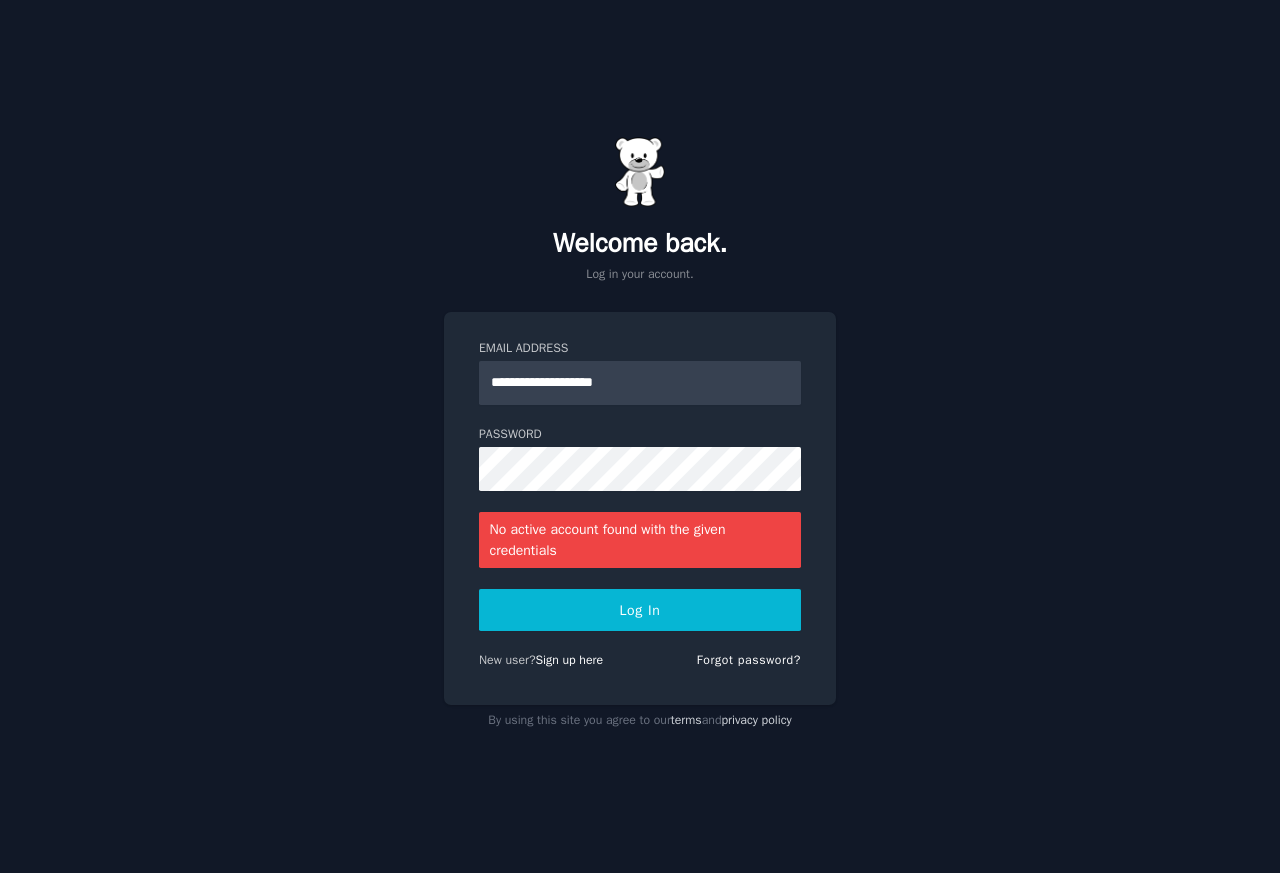 click on "Log In" at bounding box center (640, 610) 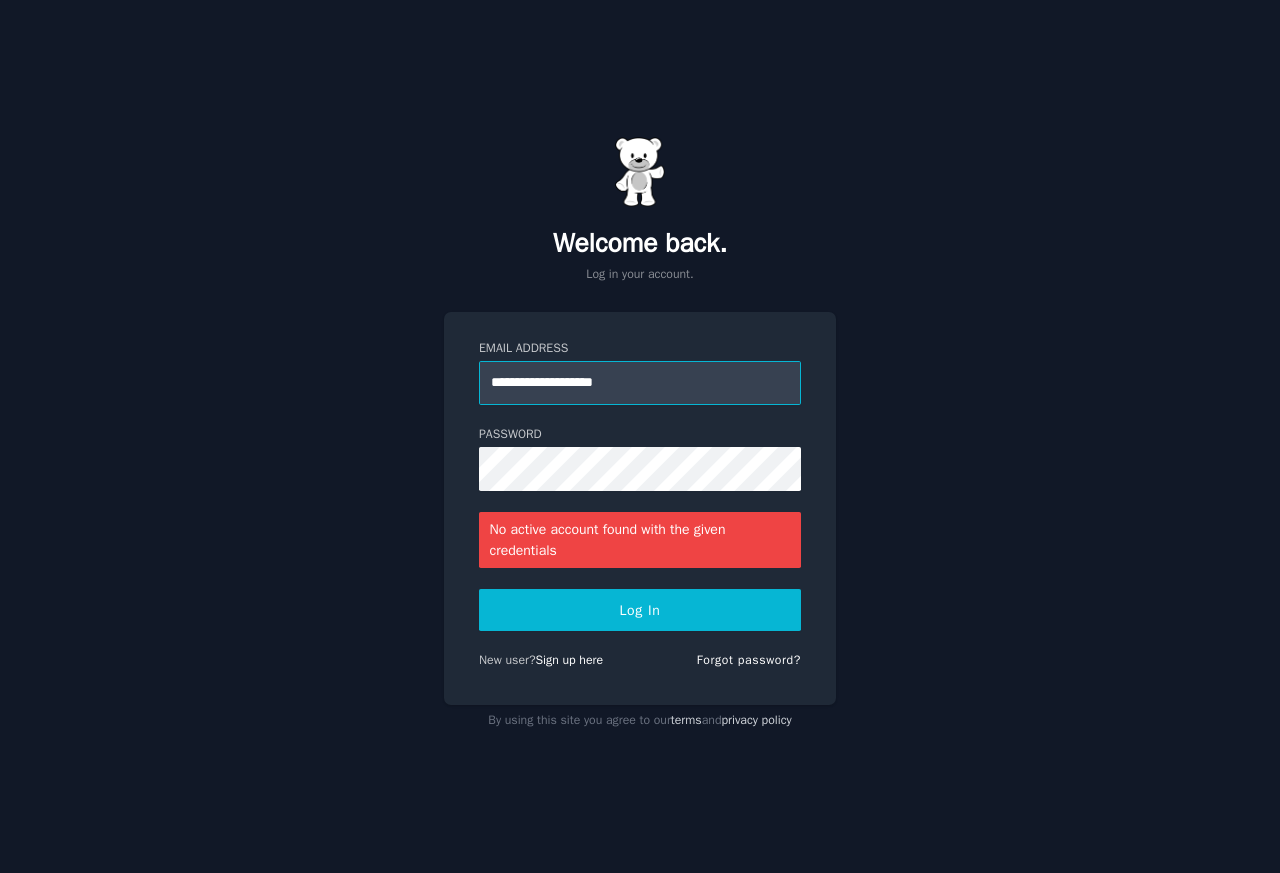 click on "**********" at bounding box center [640, 383] 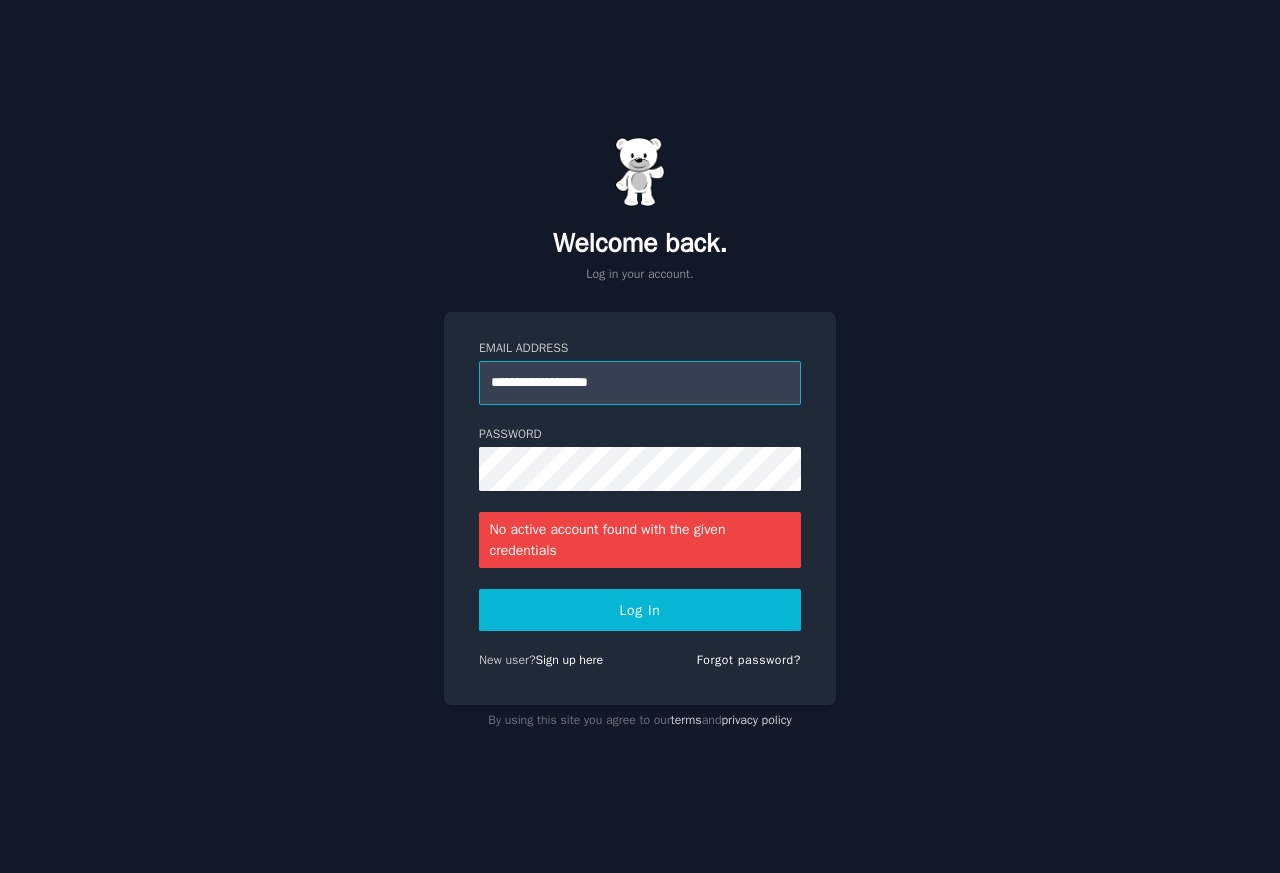 type on "**********" 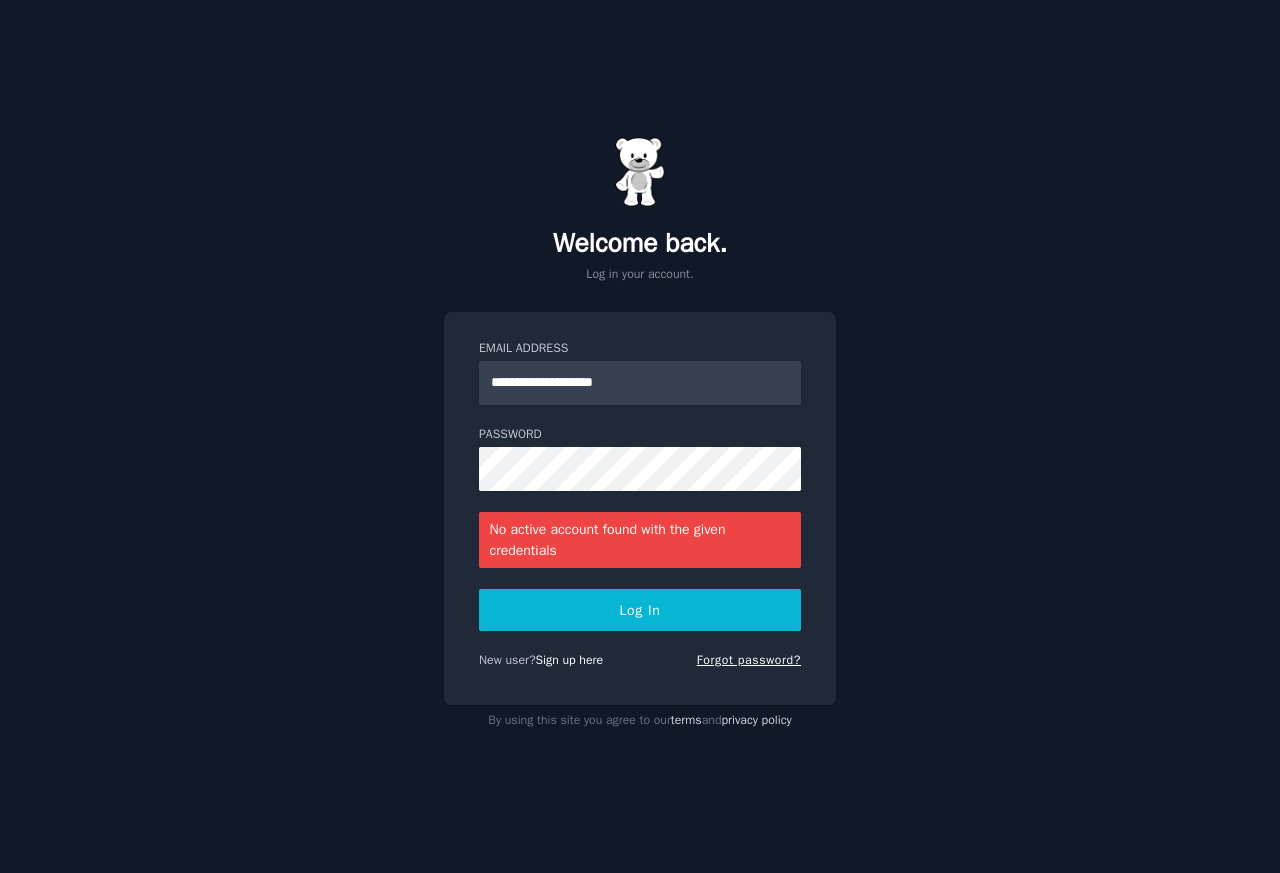 click on "Forgot password?" at bounding box center [749, 660] 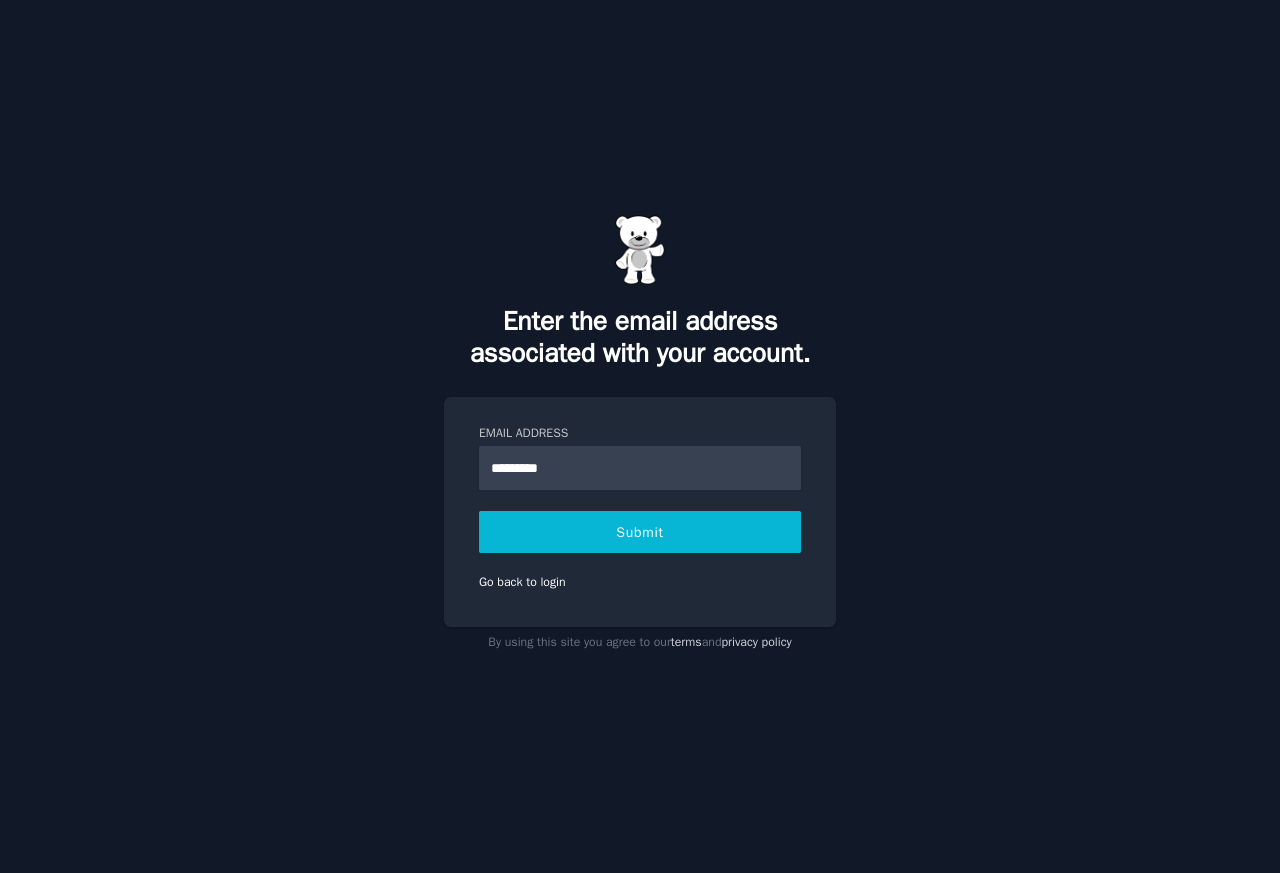 type on "**********" 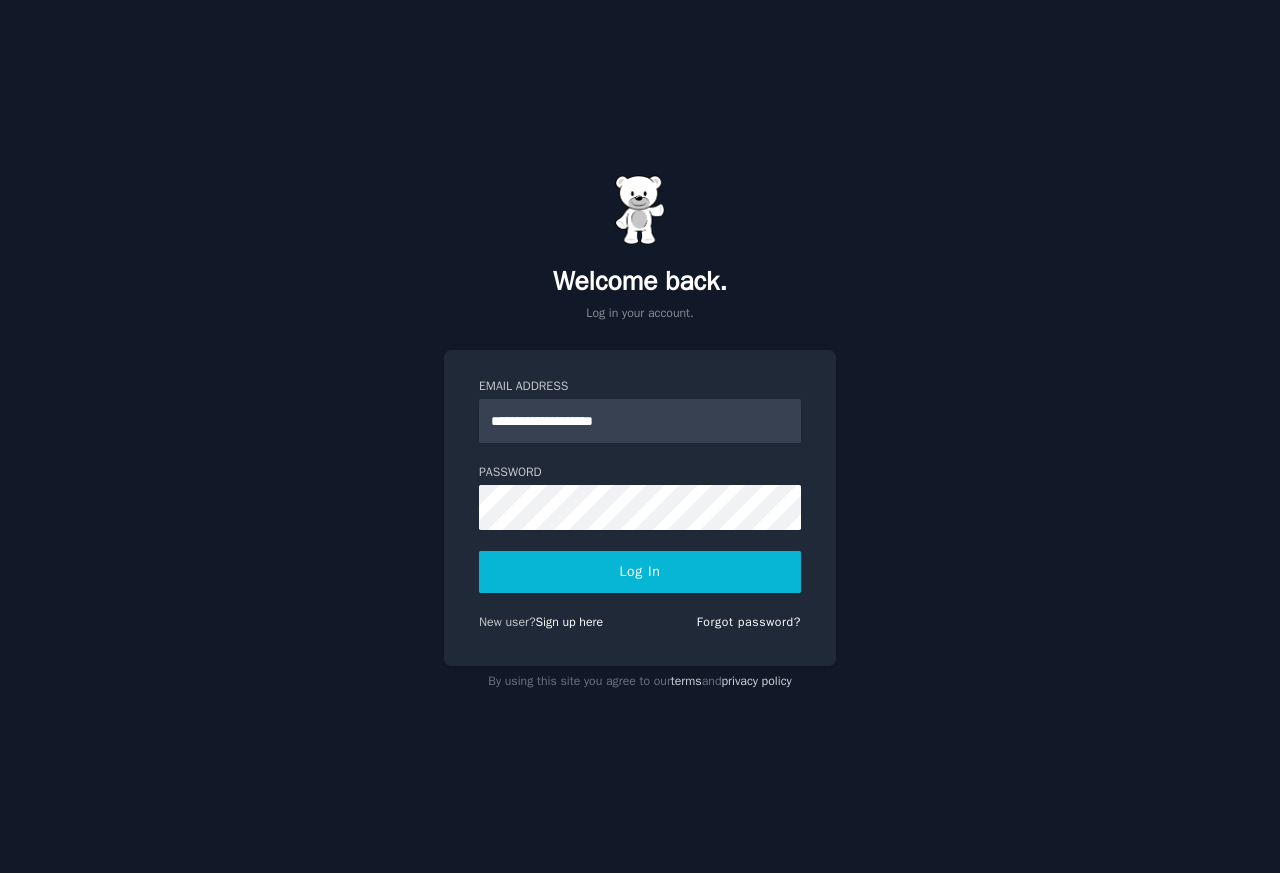 type on "**********" 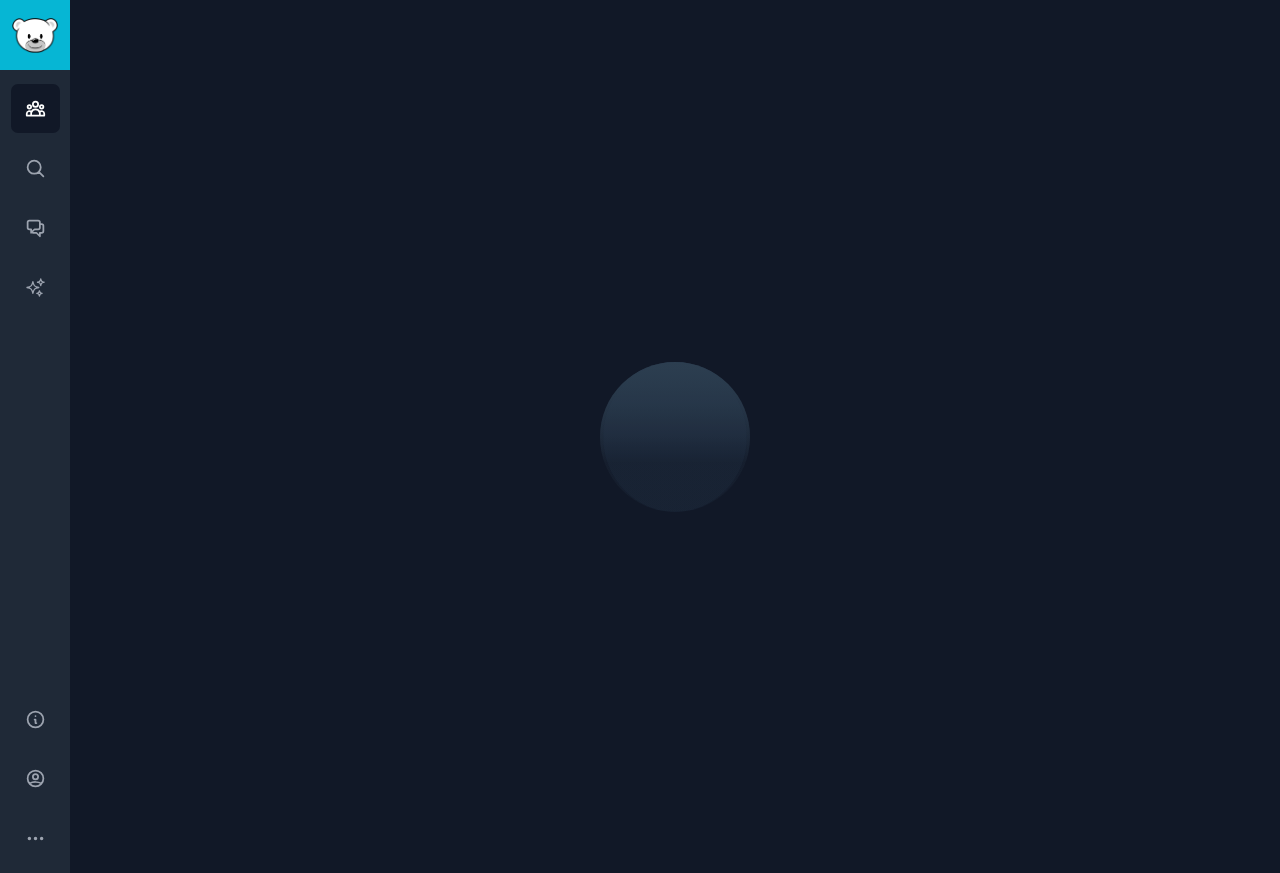 scroll, scrollTop: 0, scrollLeft: 0, axis: both 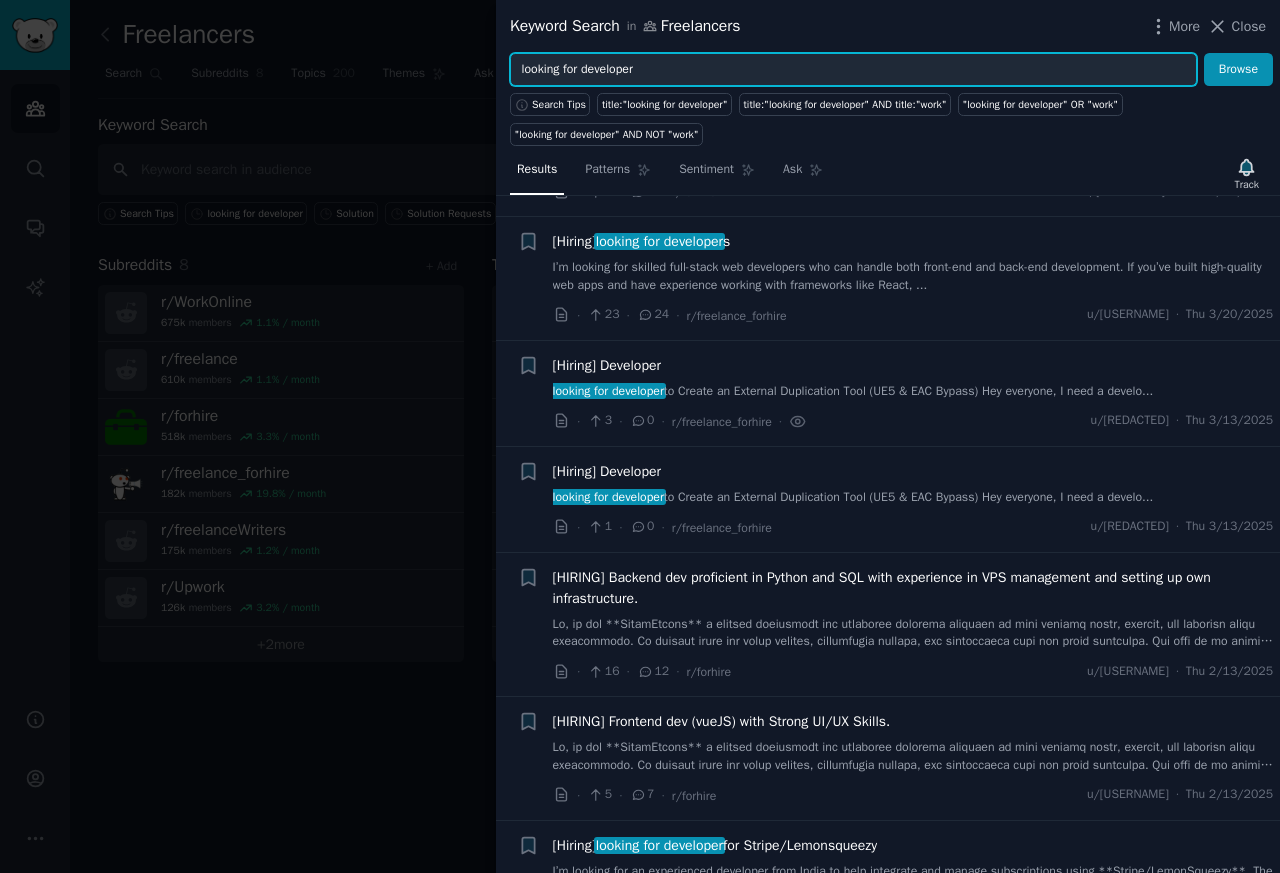 click on "looking for developer" at bounding box center (853, 70) 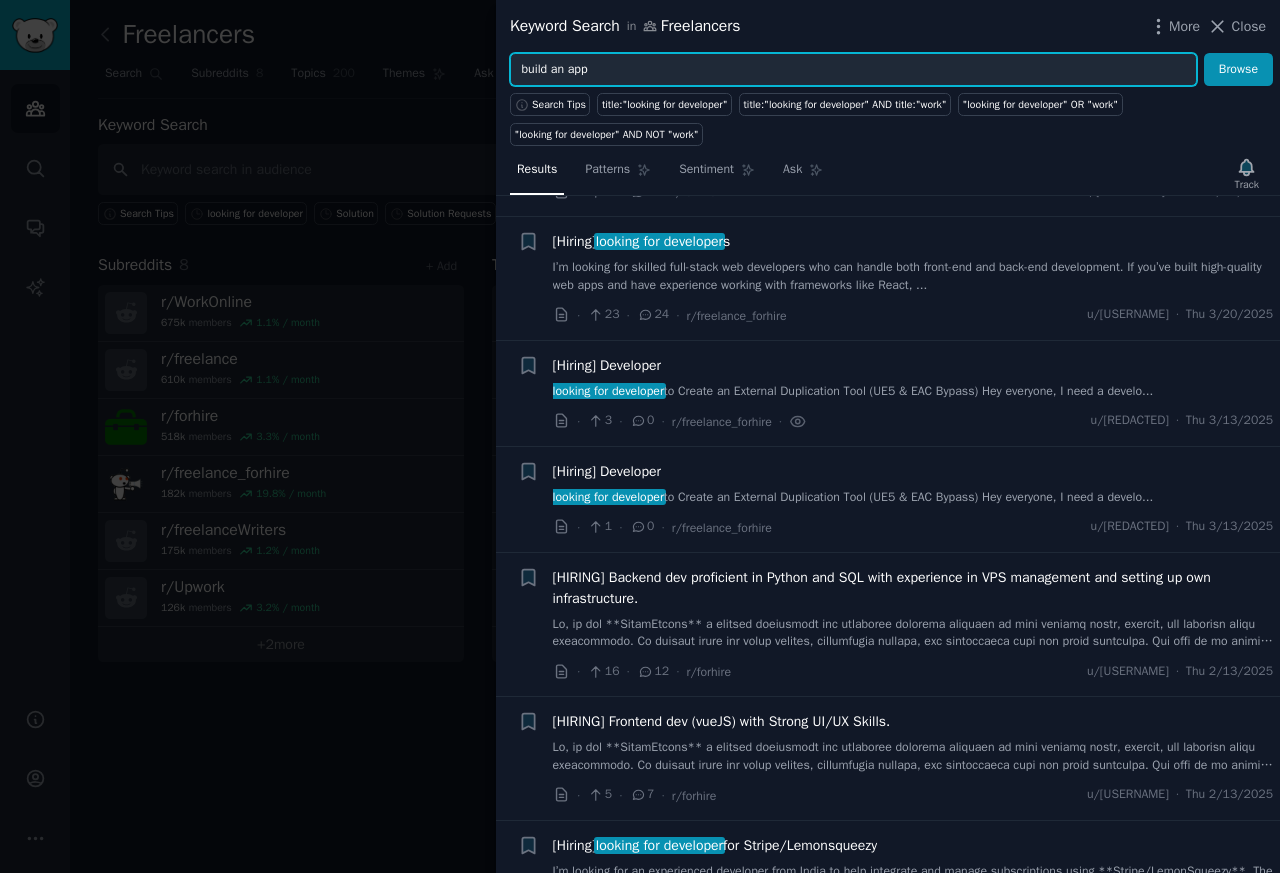 click on "Browse" at bounding box center (1238, 70) 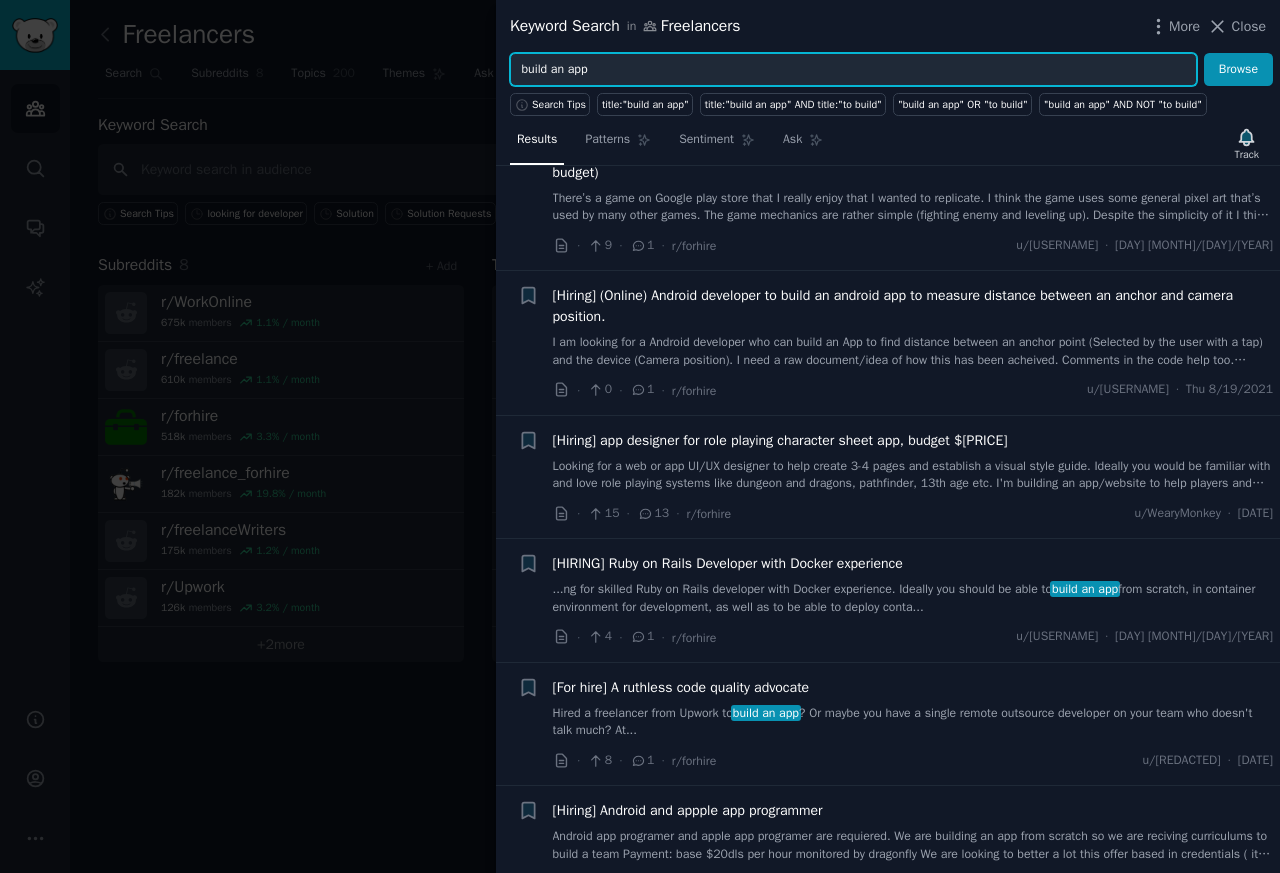 scroll, scrollTop: 3120, scrollLeft: 0, axis: vertical 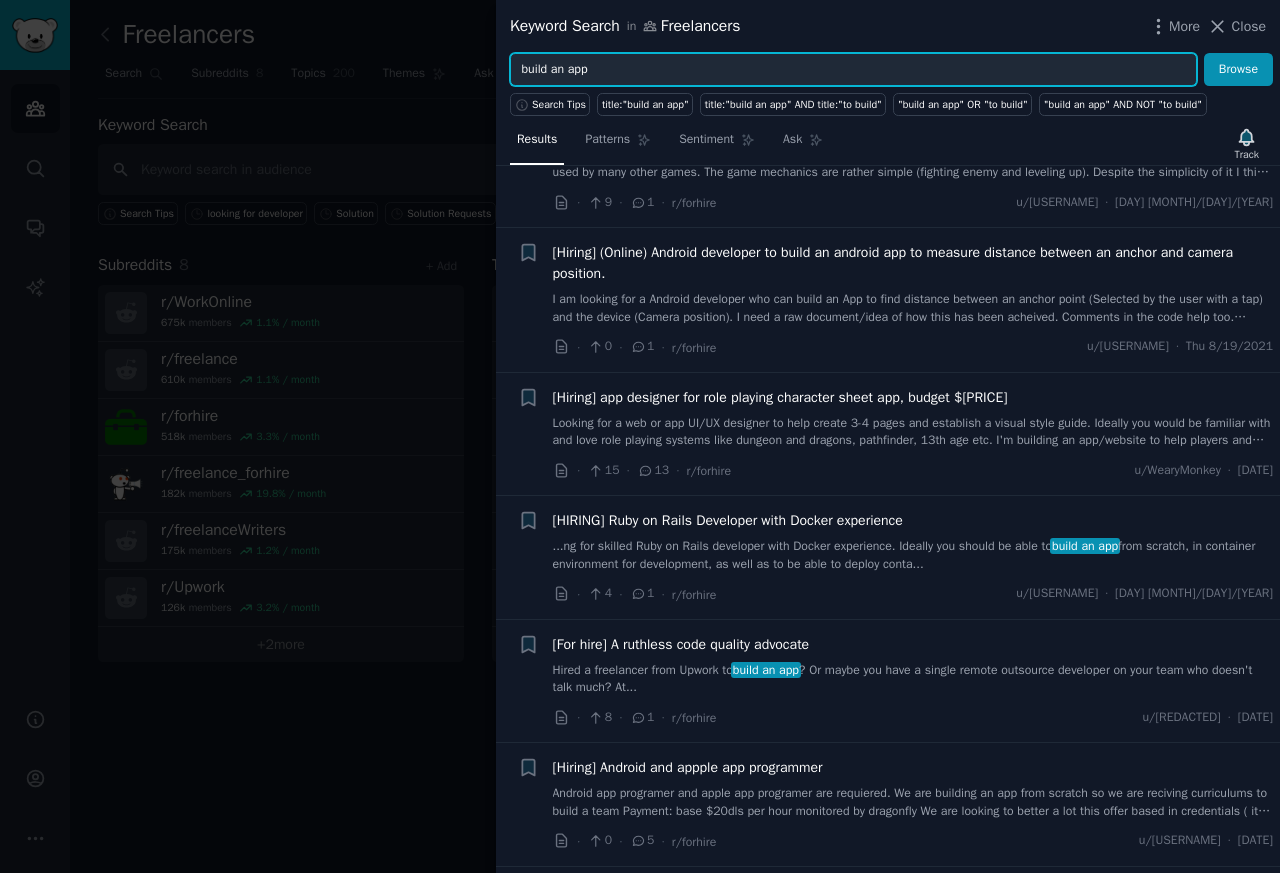 click on "build an app" at bounding box center (853, 70) 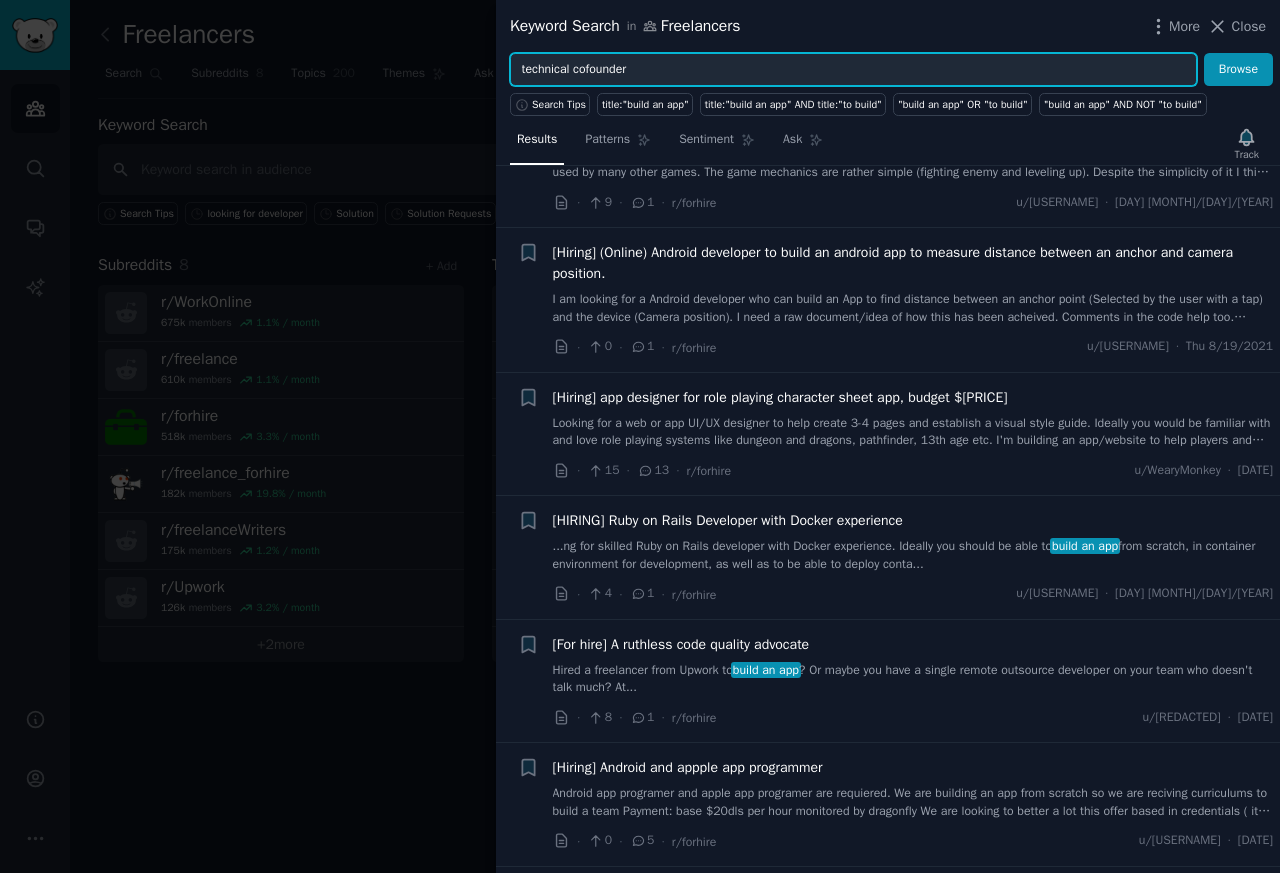 type on "technical cofounder" 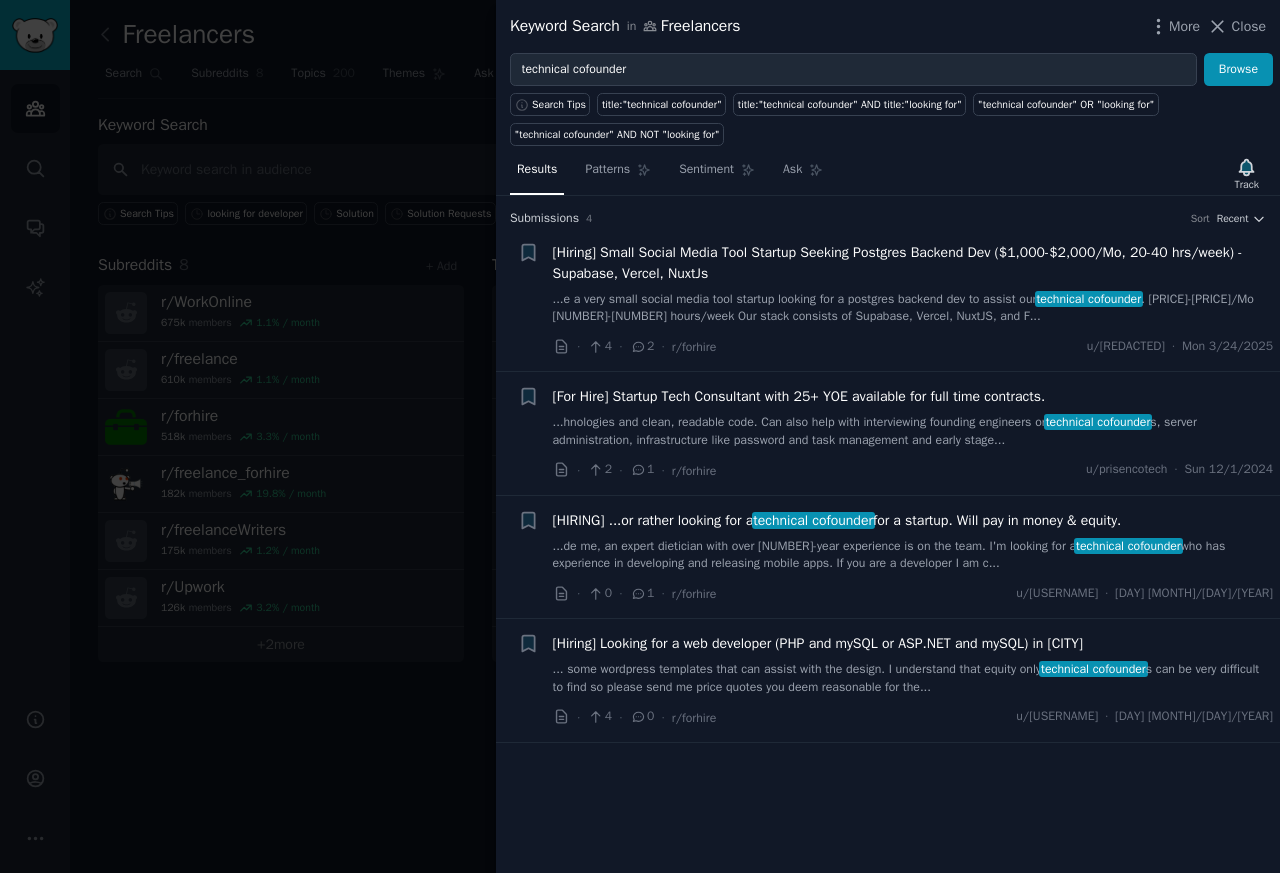 click on "[HIRING] ...or rather looking for a  technical cofounder  for a startup. Will pay in money & equity." at bounding box center (837, 520) 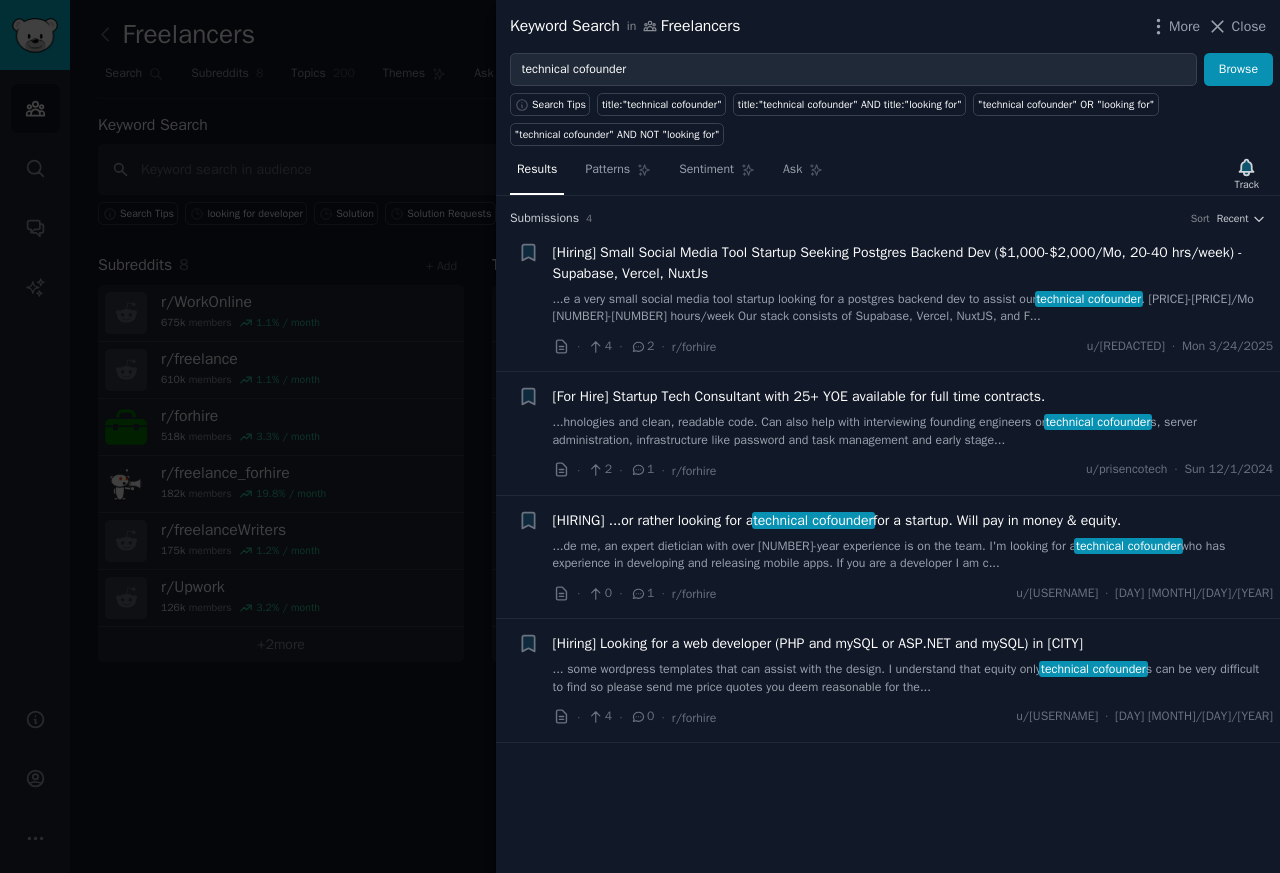 click on "[HIRING] ...or rather looking for a  technical cofounder  for a startup. Will pay in money & equity." at bounding box center [837, 520] 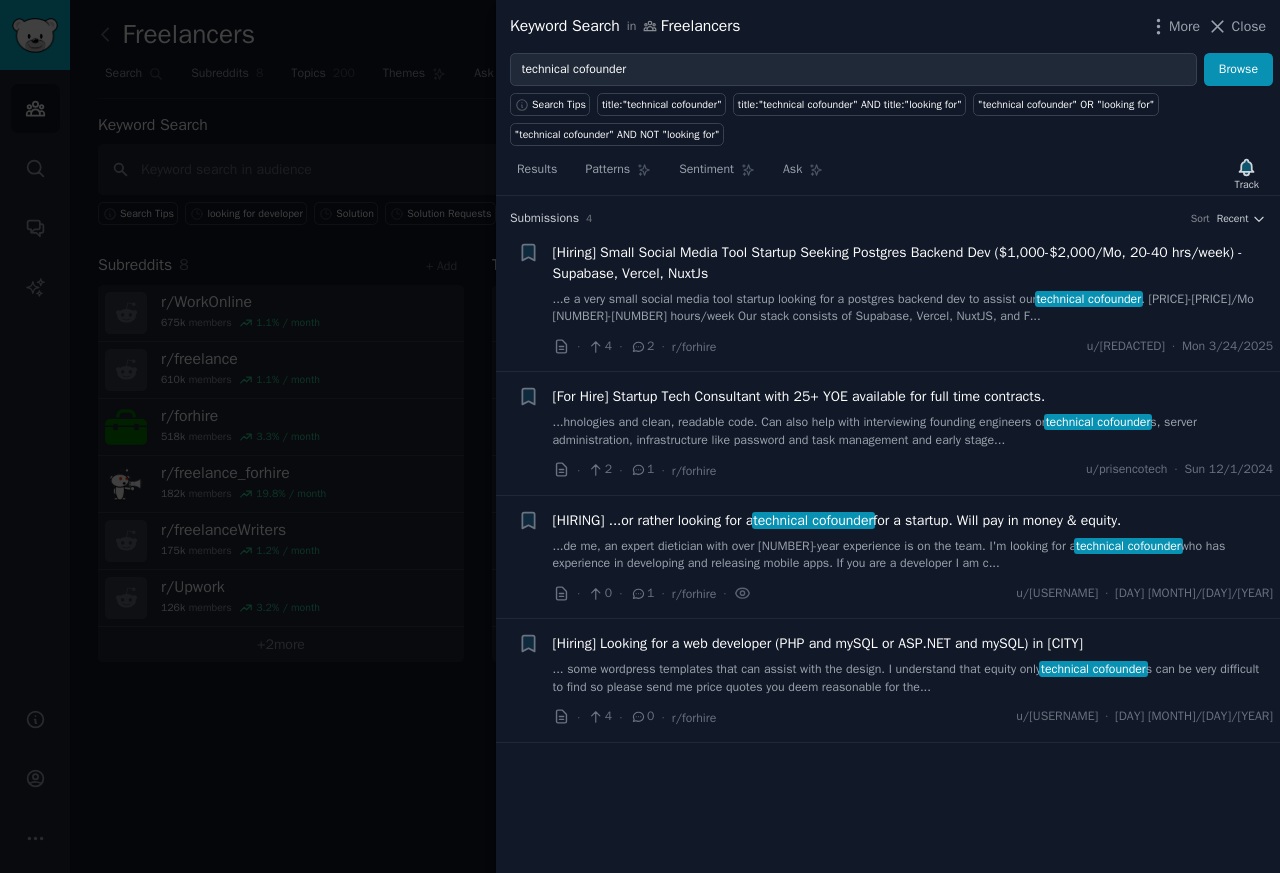 click on "[HIRING] ...or rather looking for a  technical cofounder  for a startup. Will pay in money & equity." at bounding box center (837, 520) 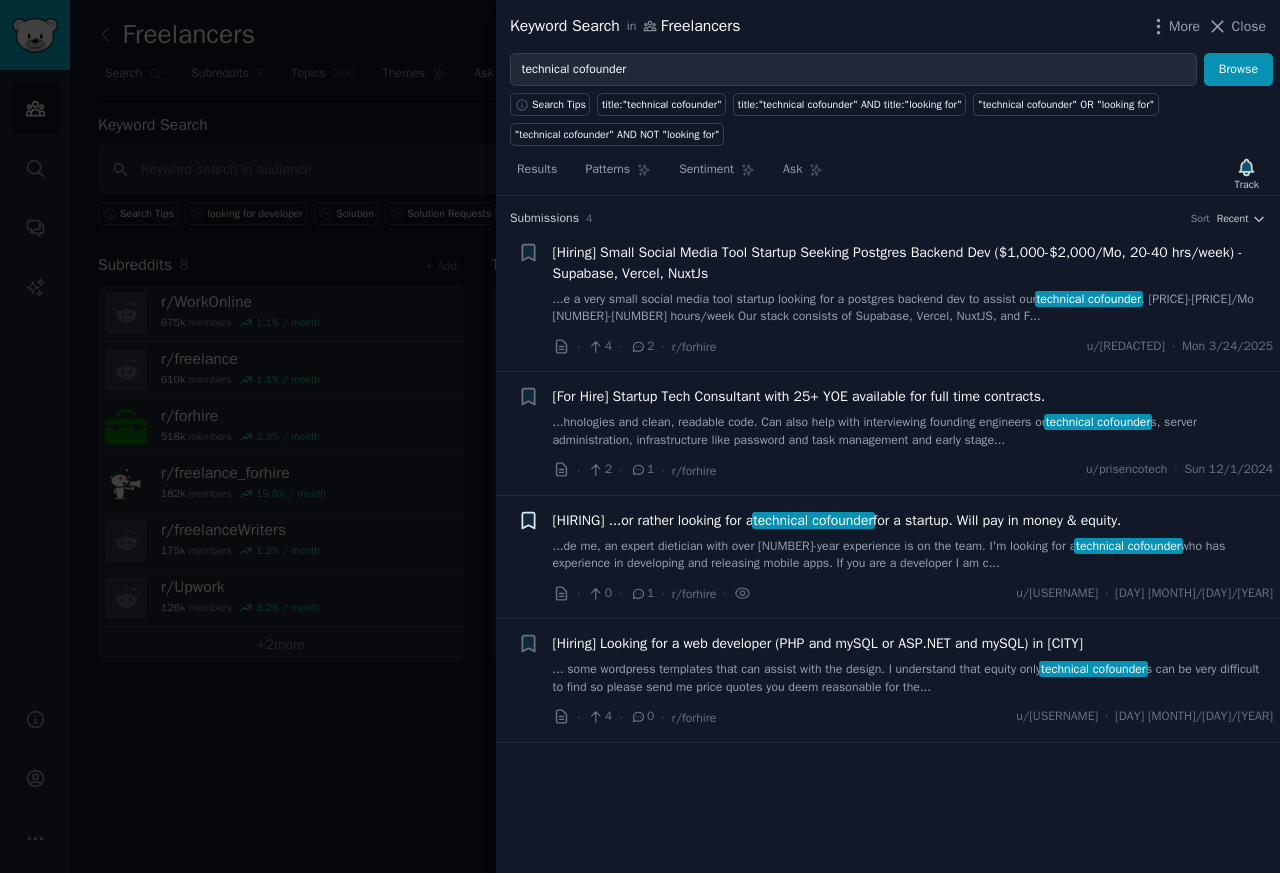 click 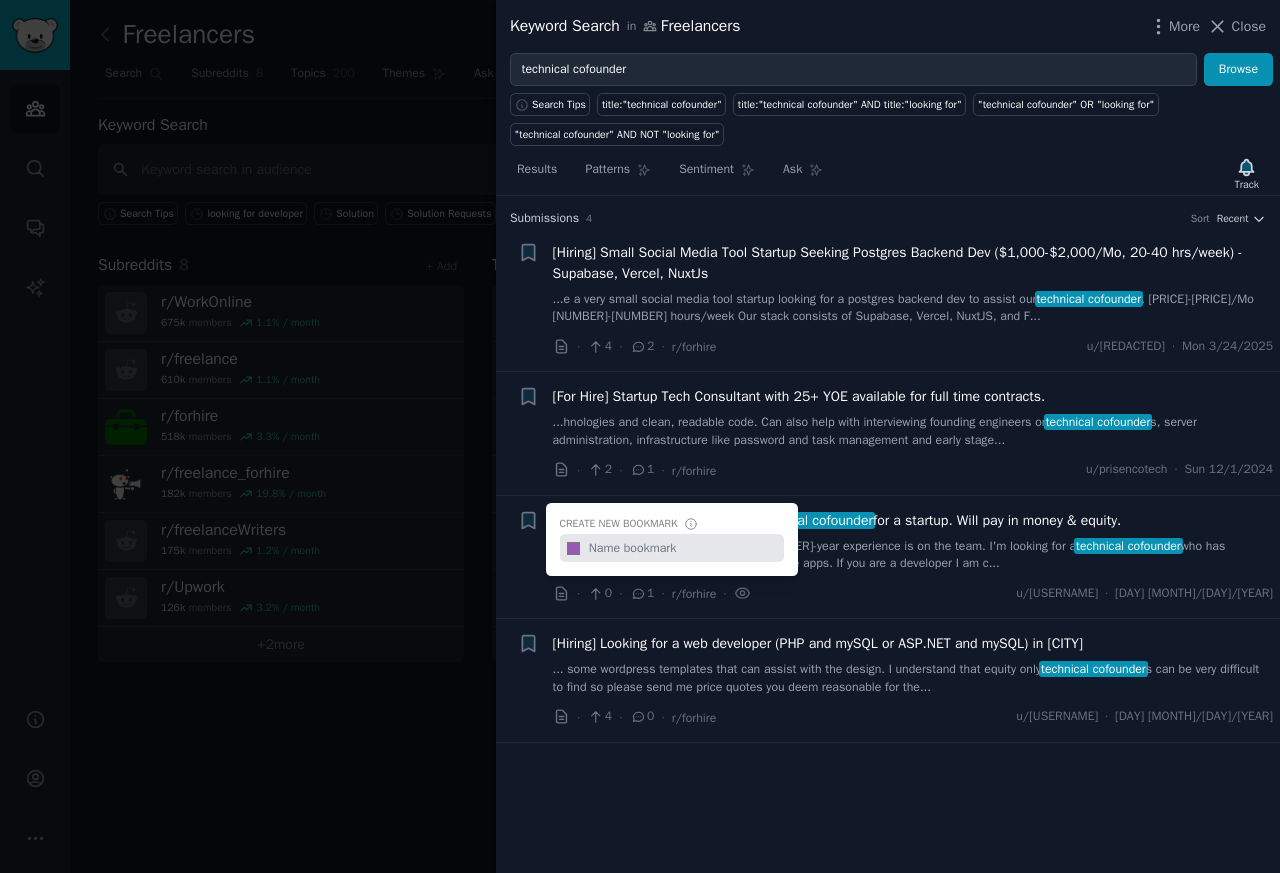 click on "technical cofounder" at bounding box center [813, 520] 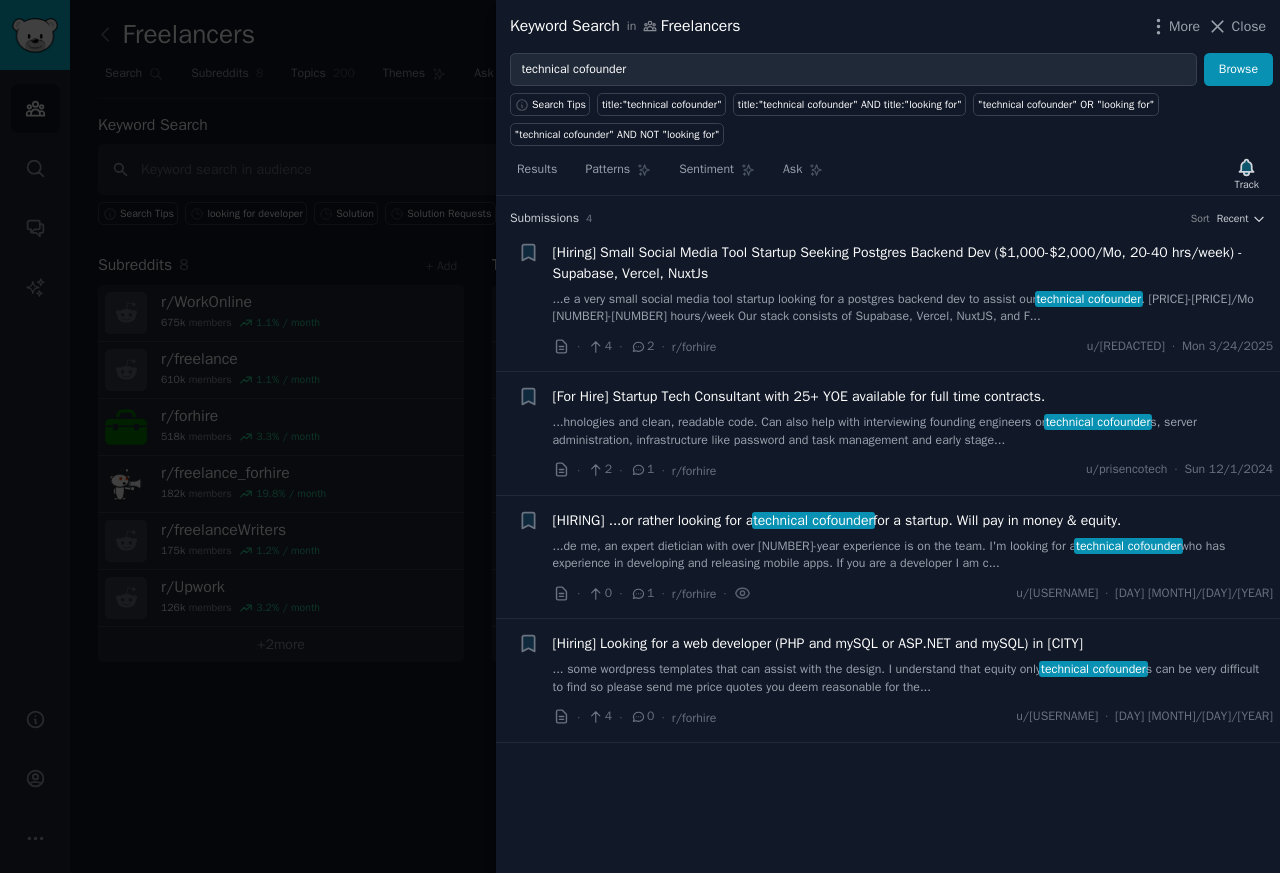 click on "[HIRING] ...or rather looking for a  technical cofounder  for a startup. Will pay in money & equity." at bounding box center [837, 520] 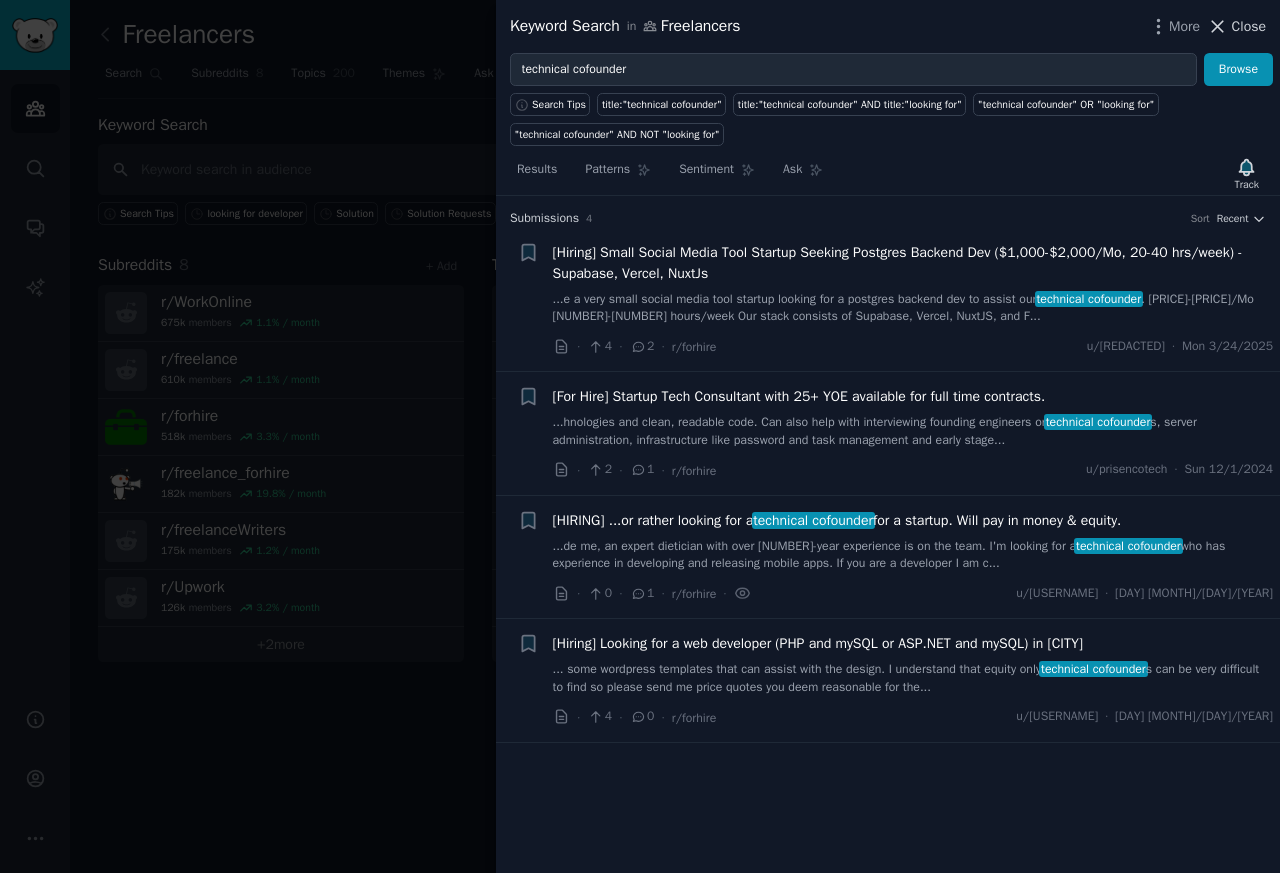 click on "Close" at bounding box center (1249, 26) 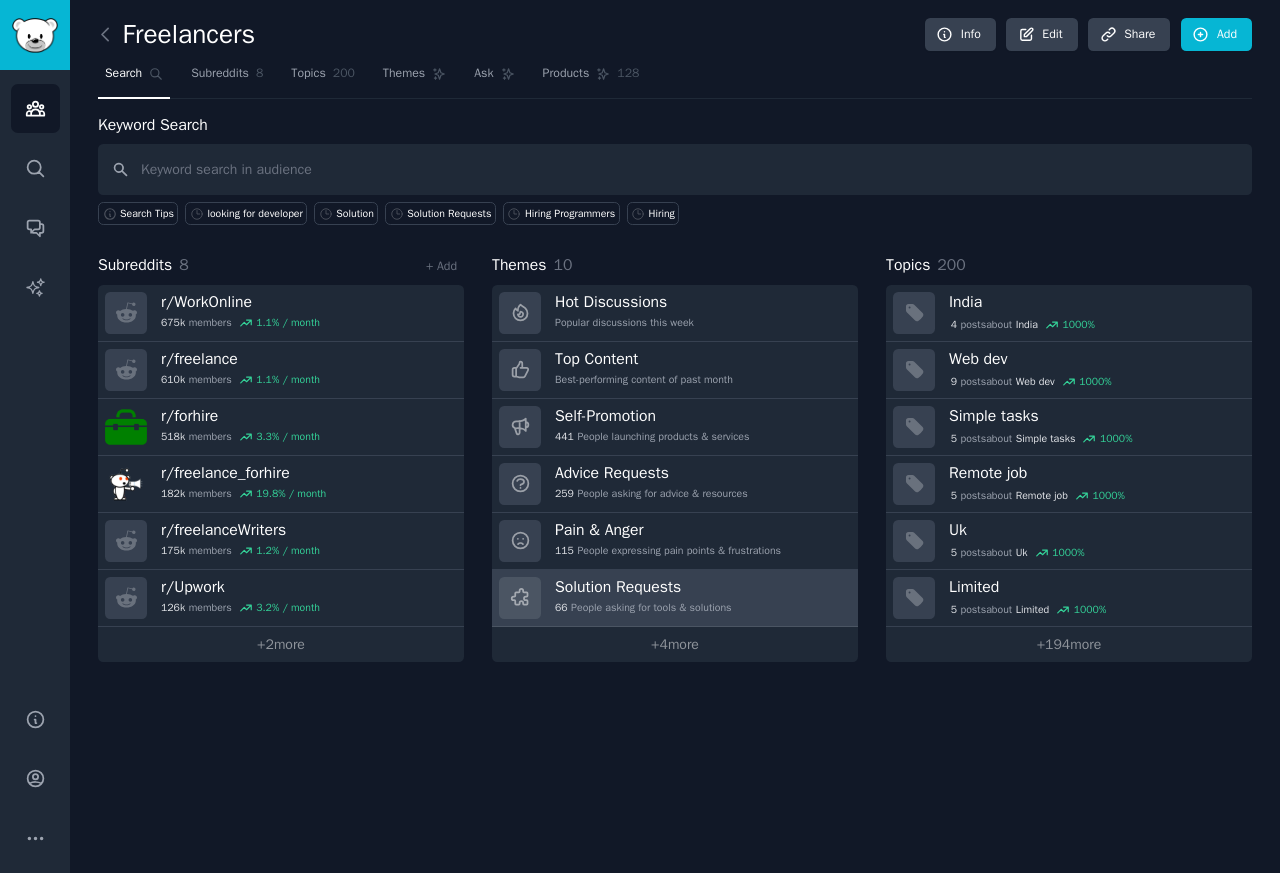 click on "Solution Requests" at bounding box center (643, 587) 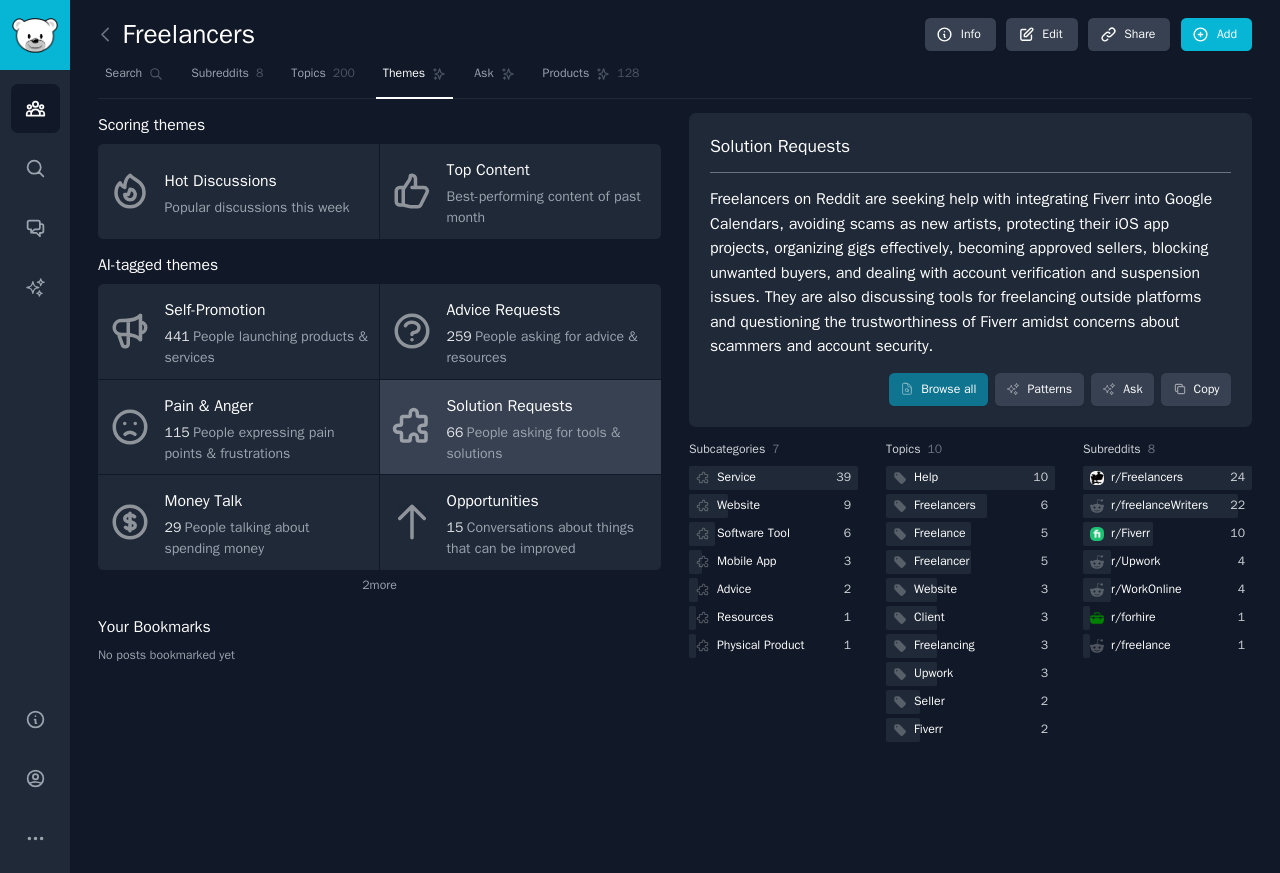 click on "Solution Requests" at bounding box center (549, 406) 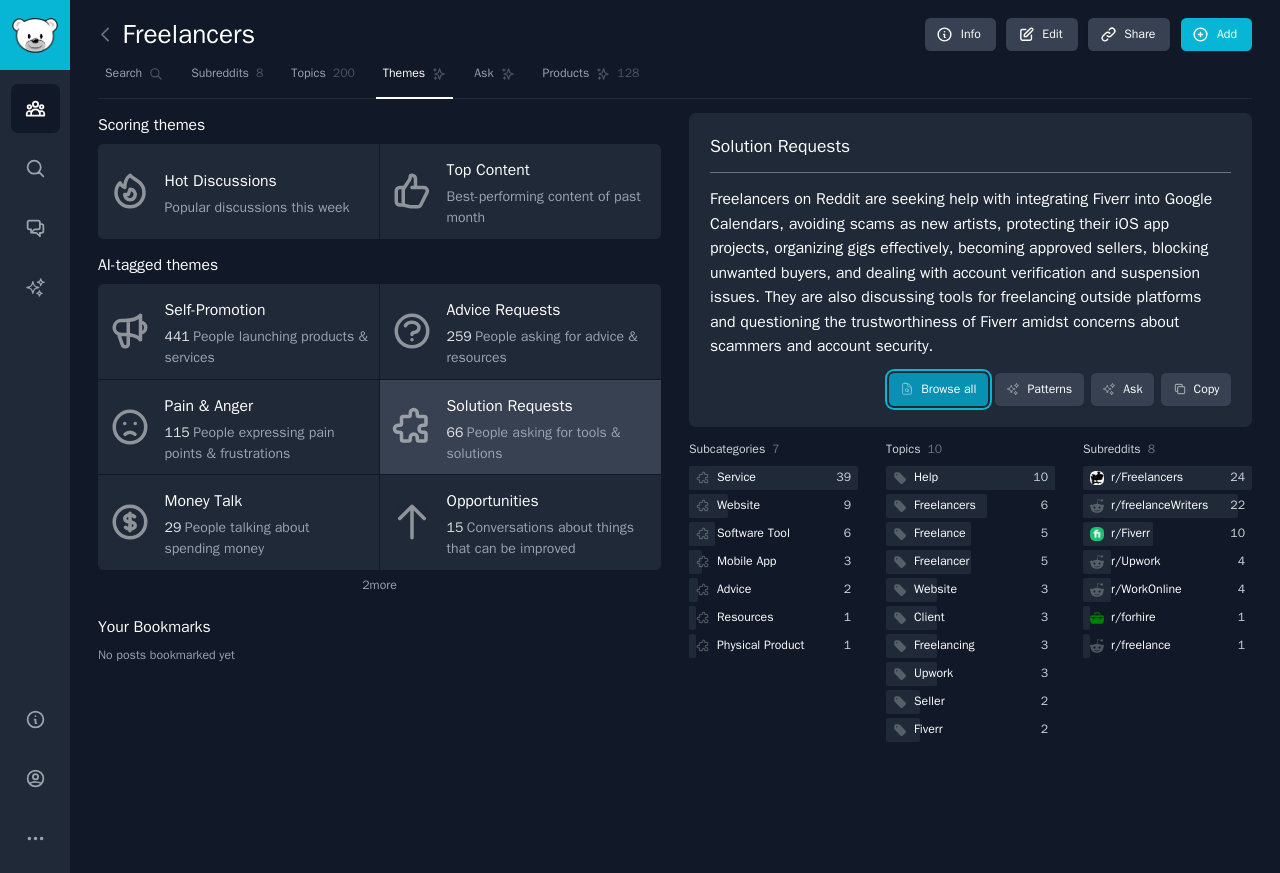 click on "Browse all" at bounding box center [938, 390] 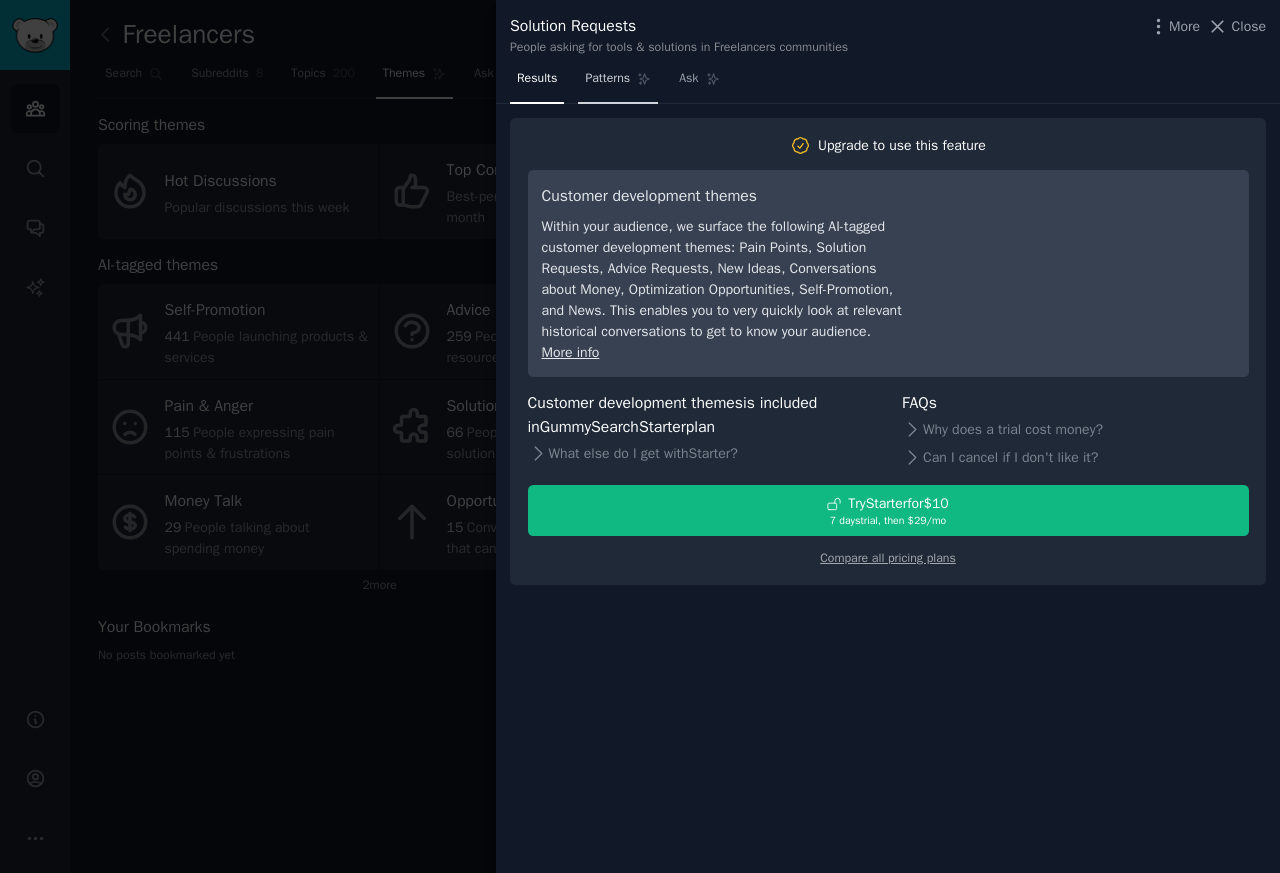 click 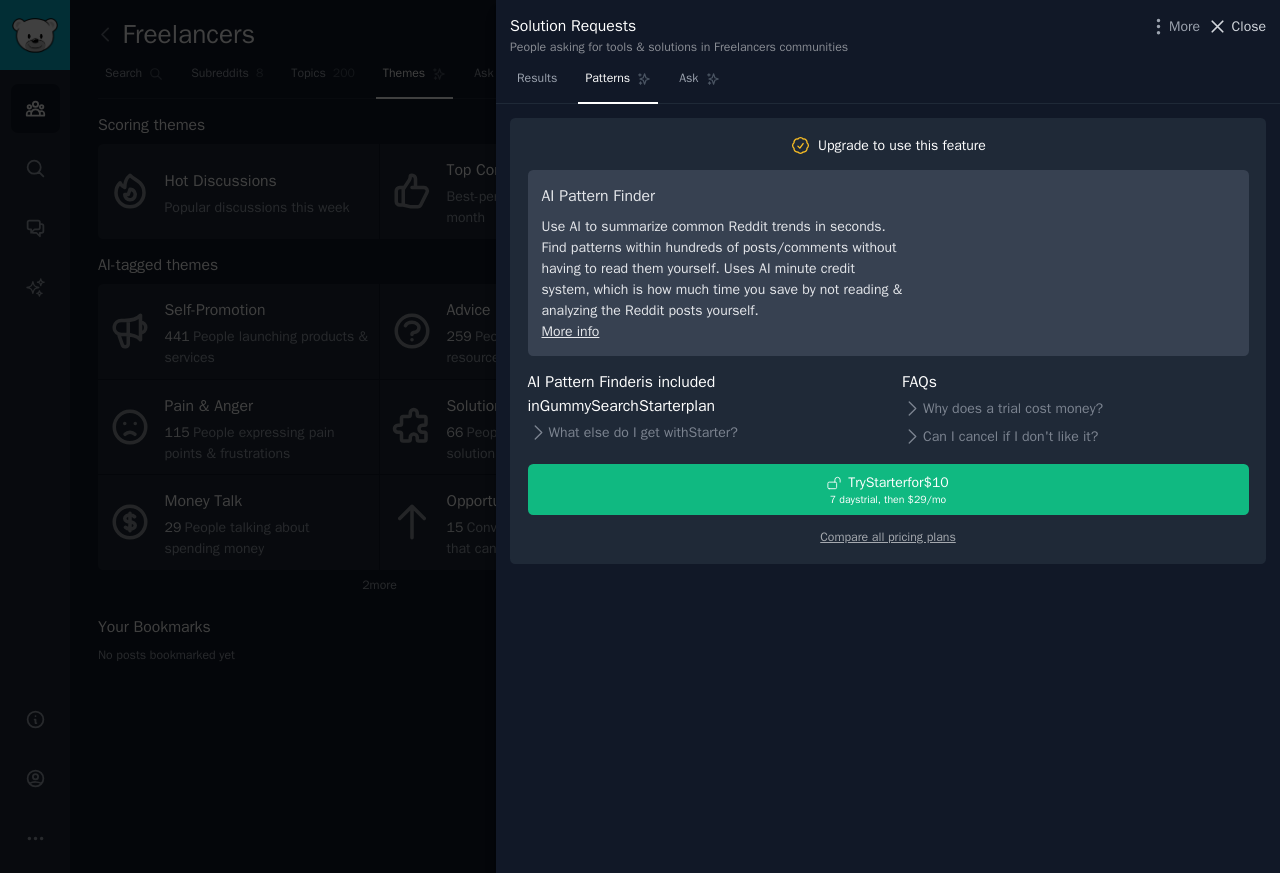 click on "Close" at bounding box center [1249, 26] 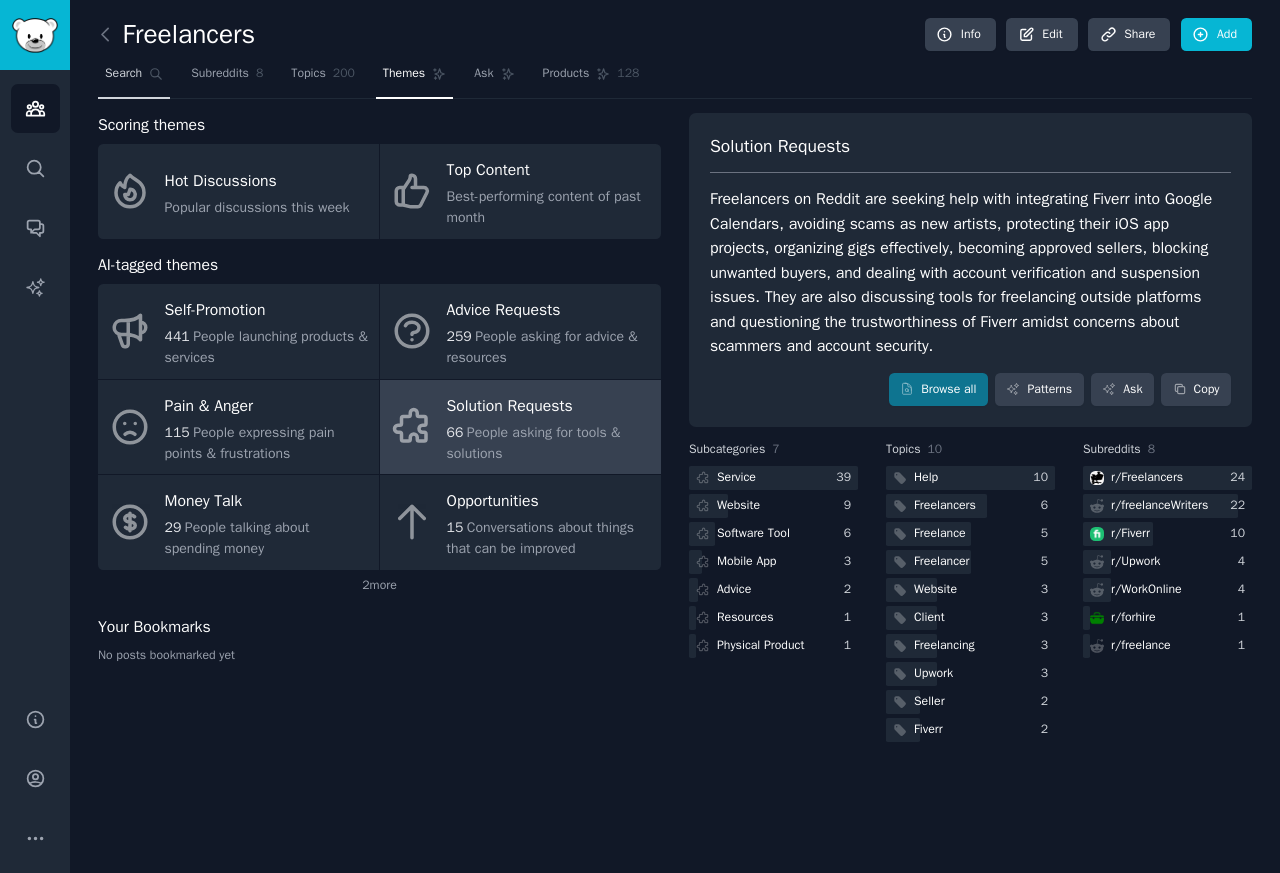 click on "Search" at bounding box center (123, 74) 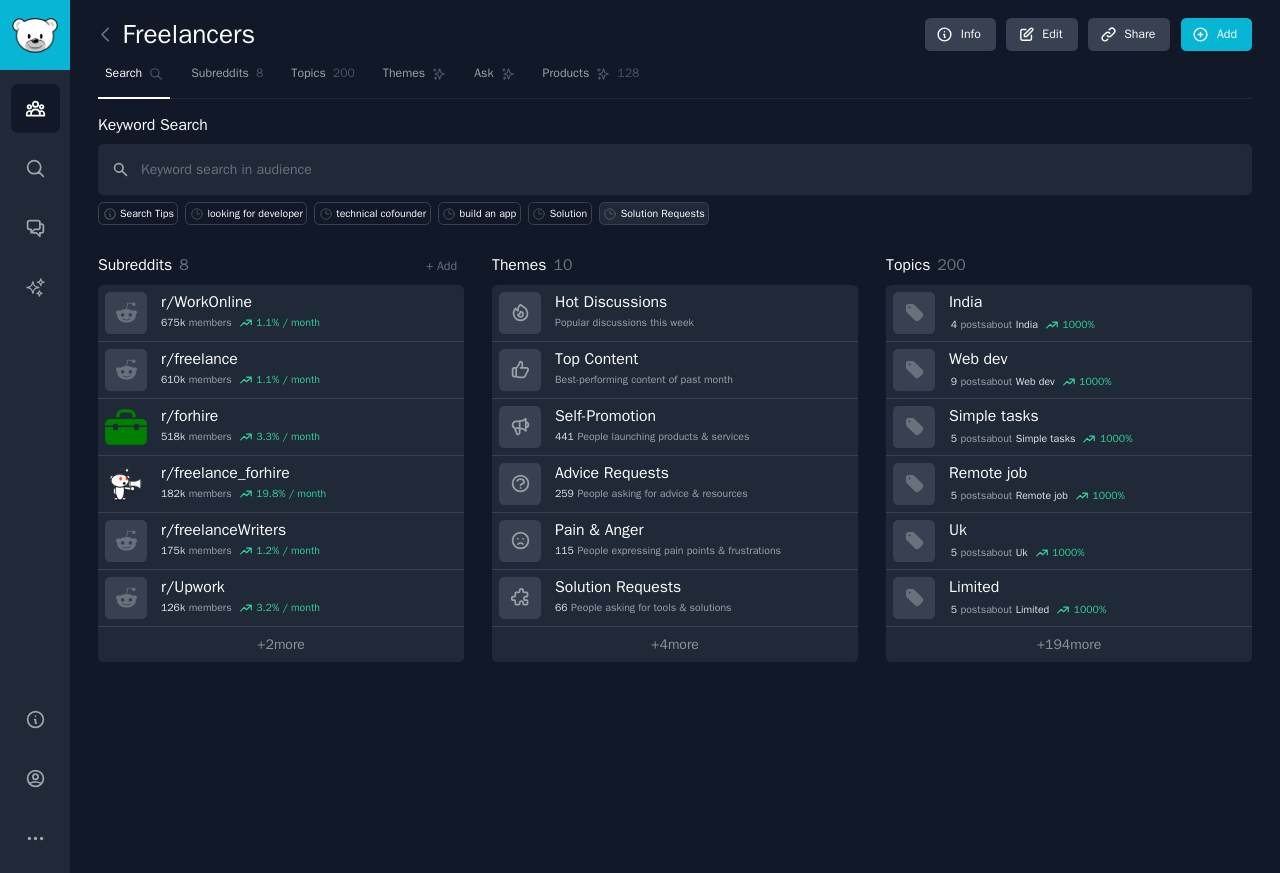 click on "Solution Requests" at bounding box center (663, 214) 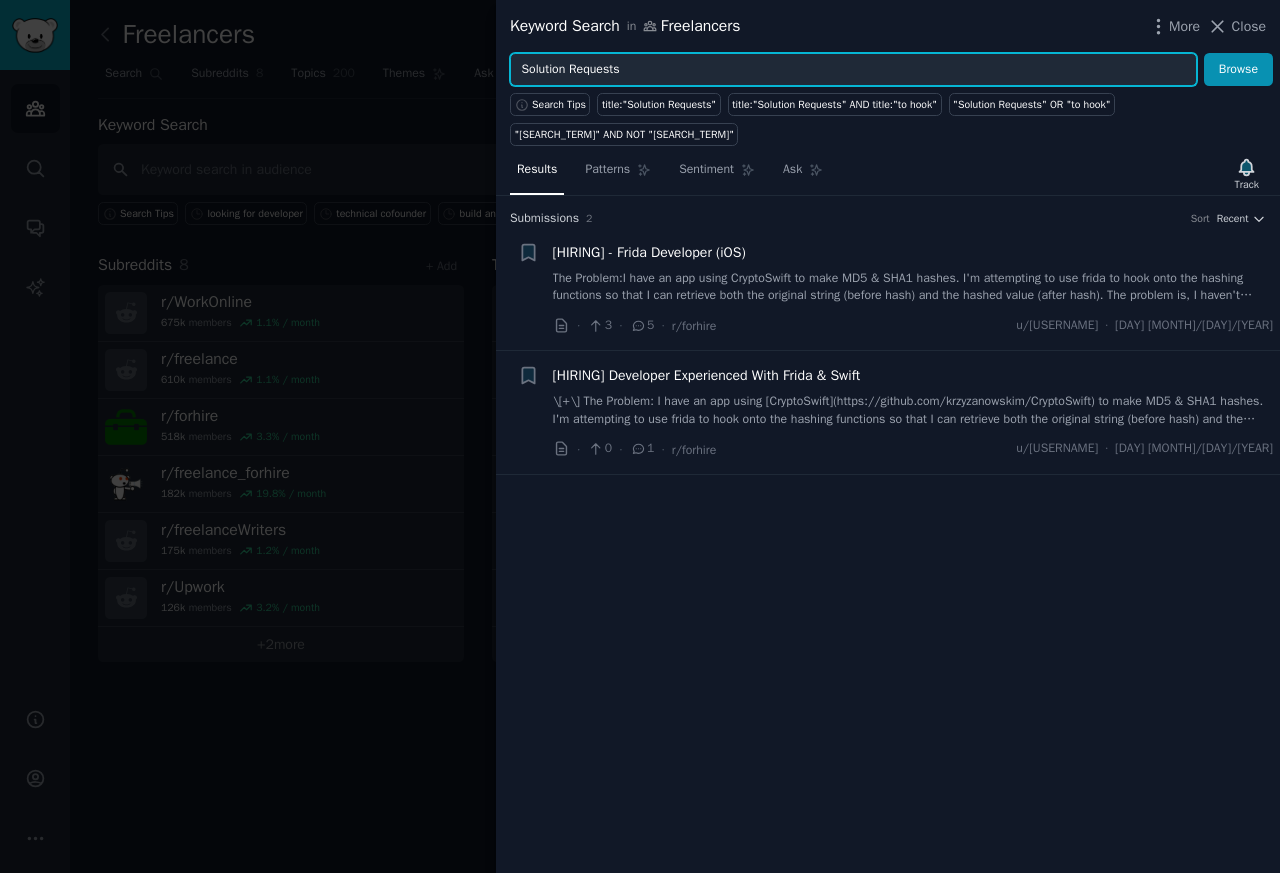 click on "Solution Requests" at bounding box center [853, 70] 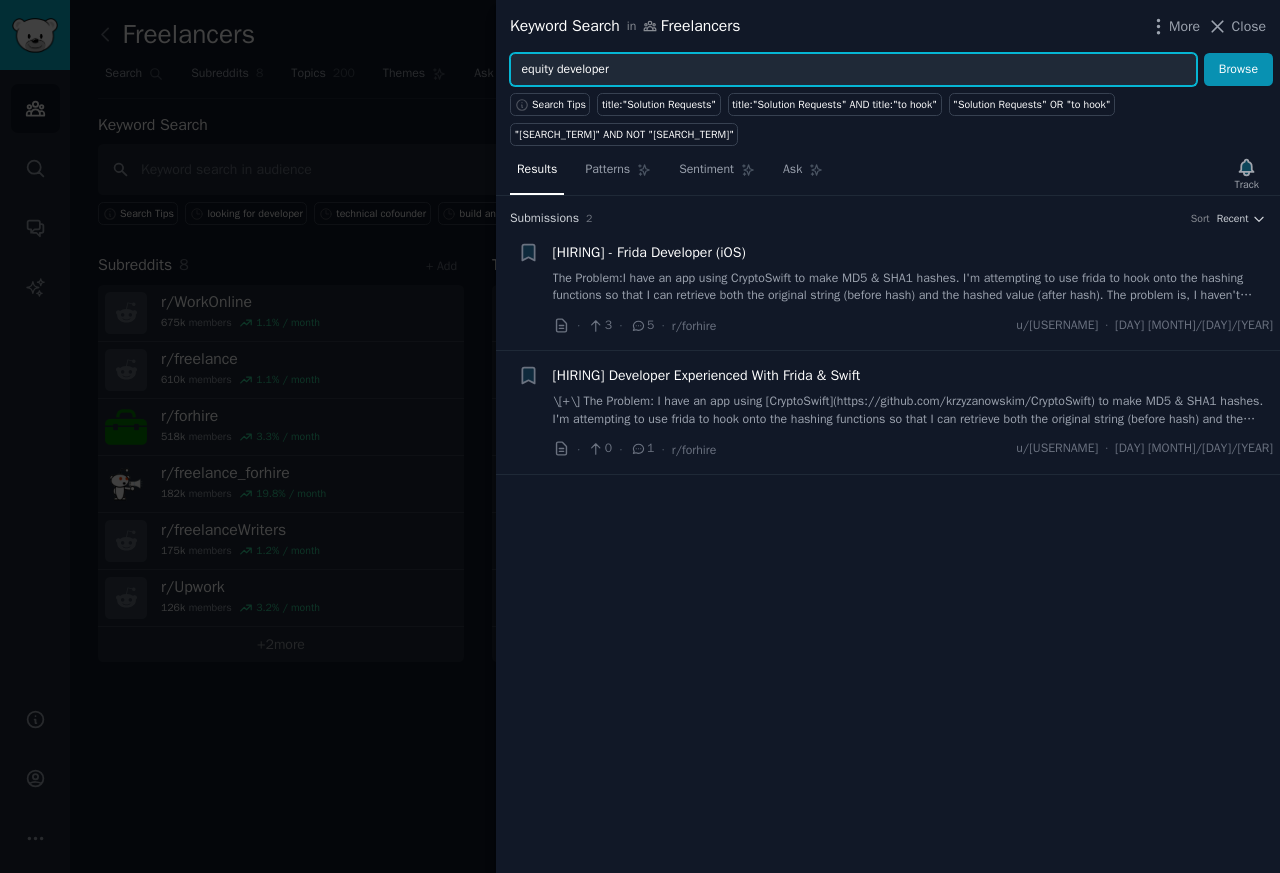 click on "Browse" at bounding box center [1238, 70] 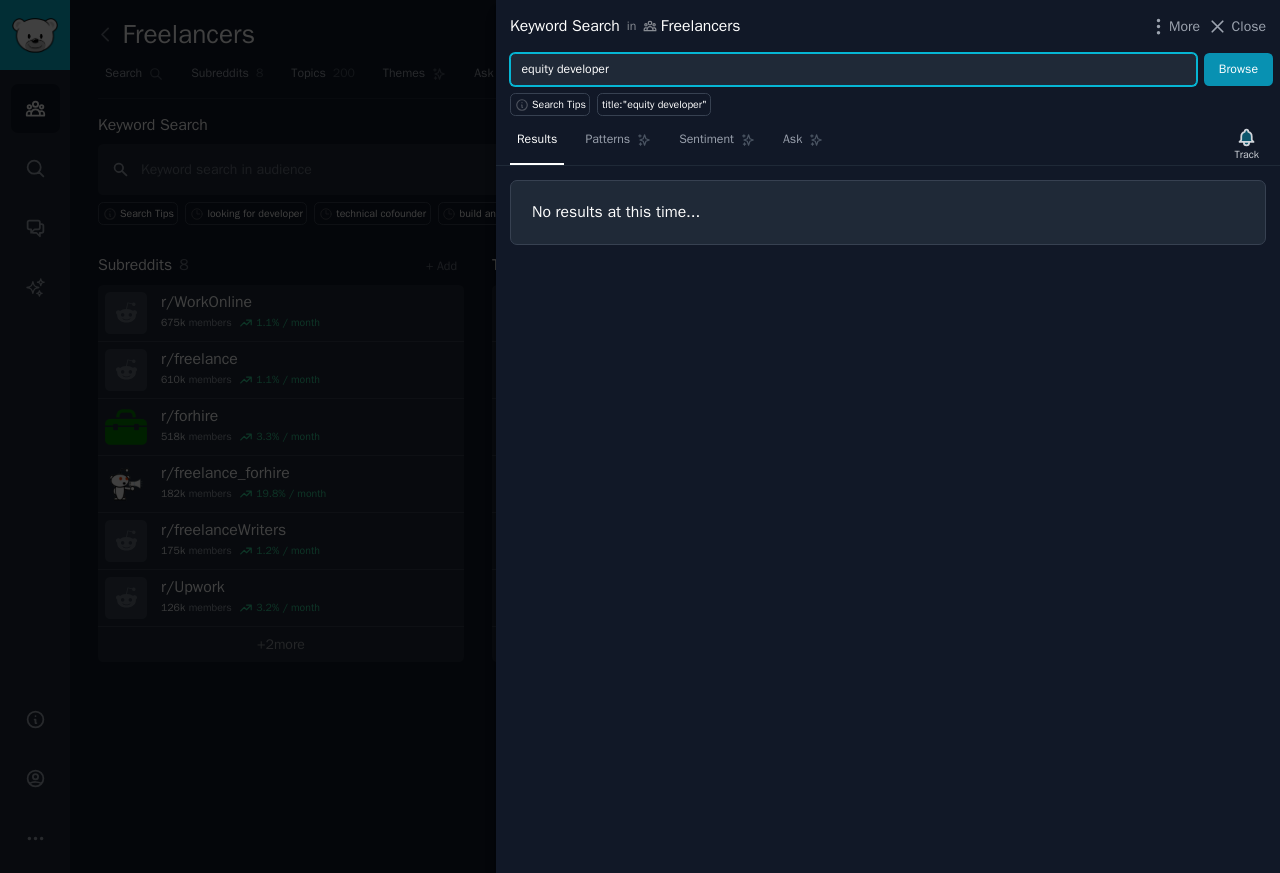 paste on "only" 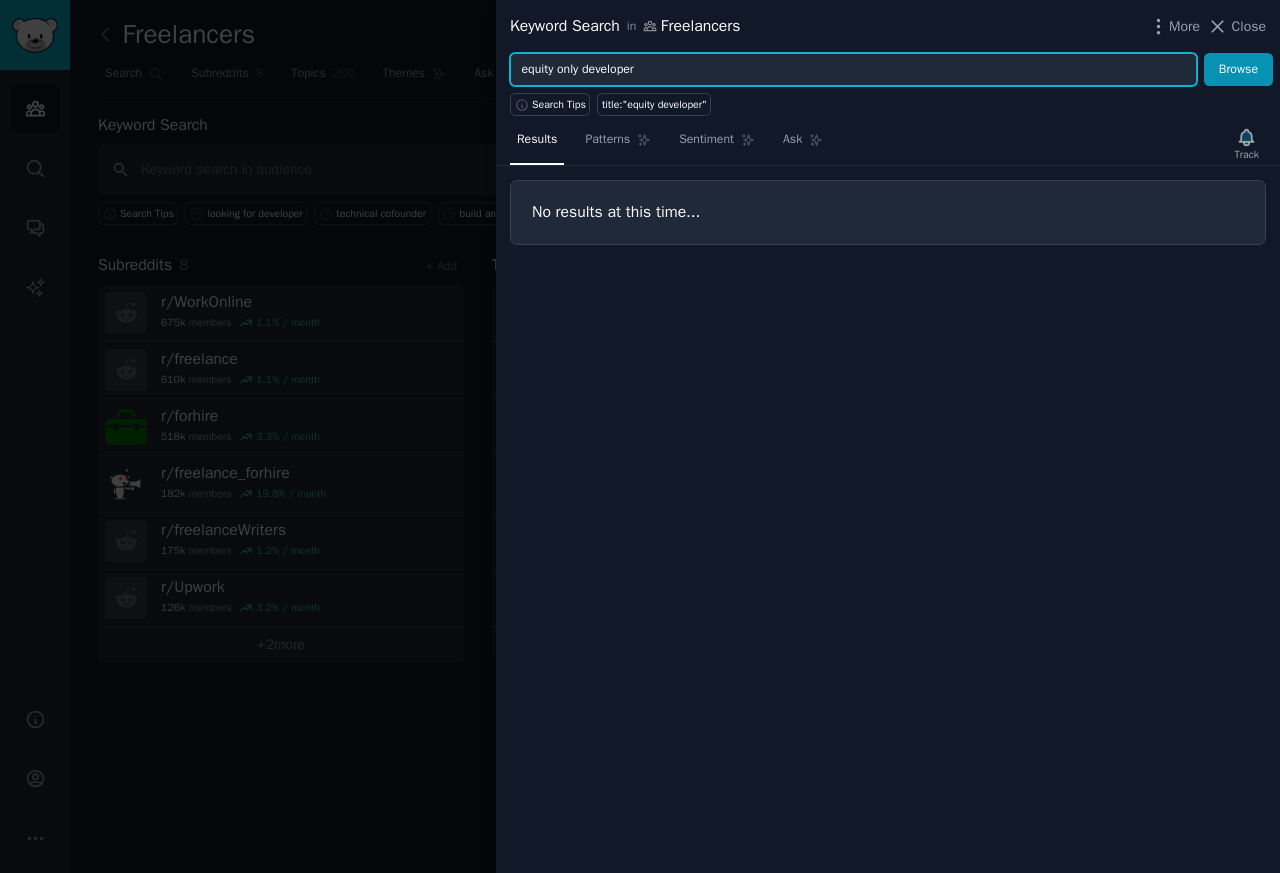 click on "Browse" at bounding box center [1238, 70] 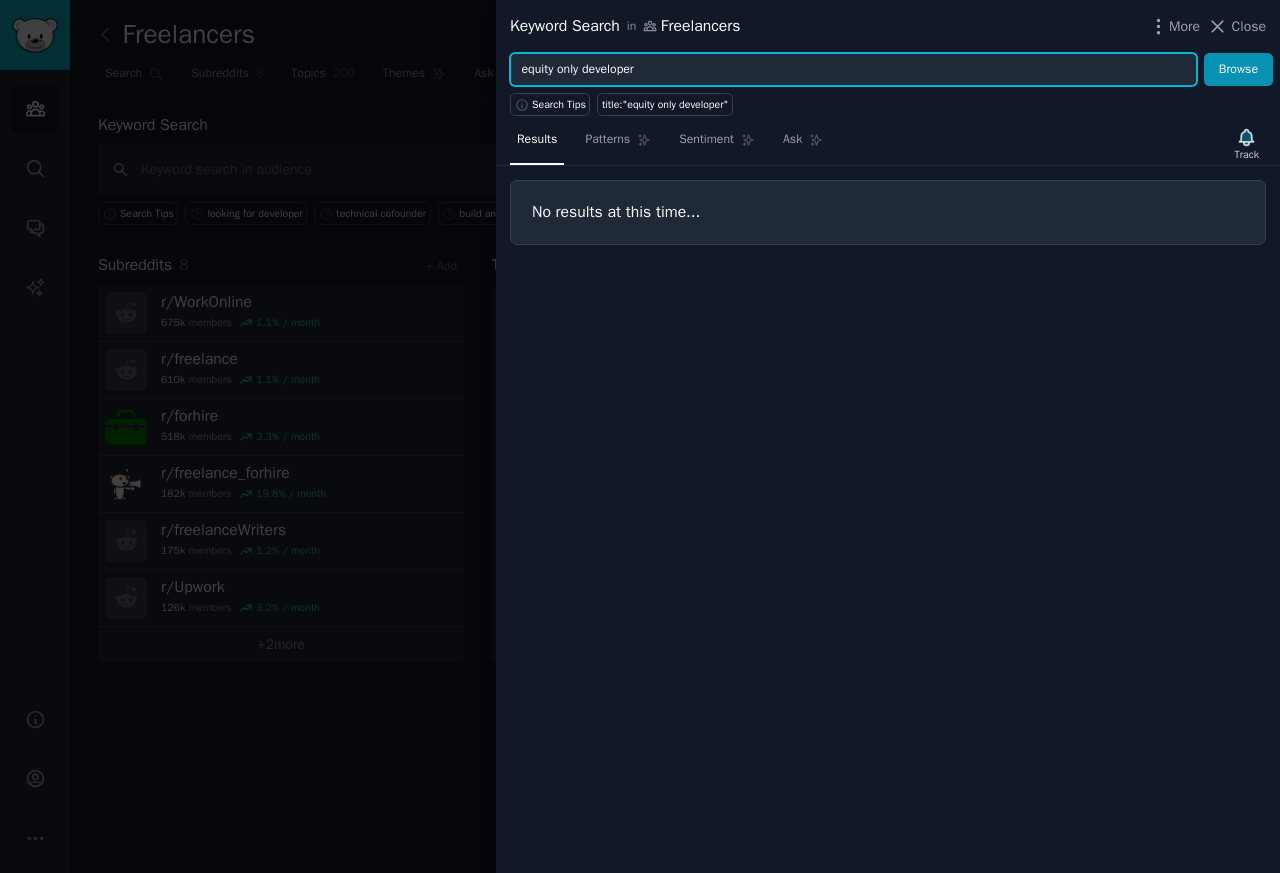 paste on "developer partn" 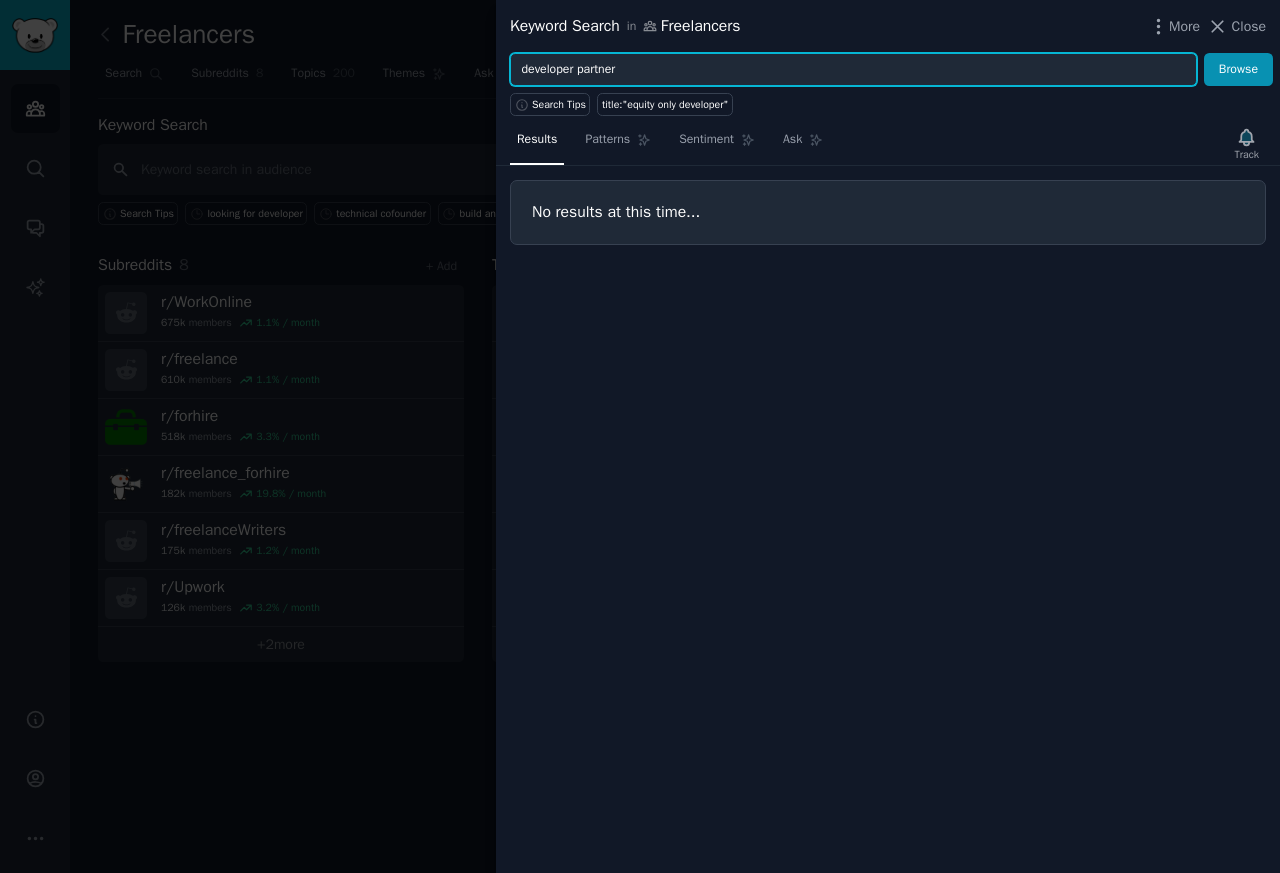type on "developer partner" 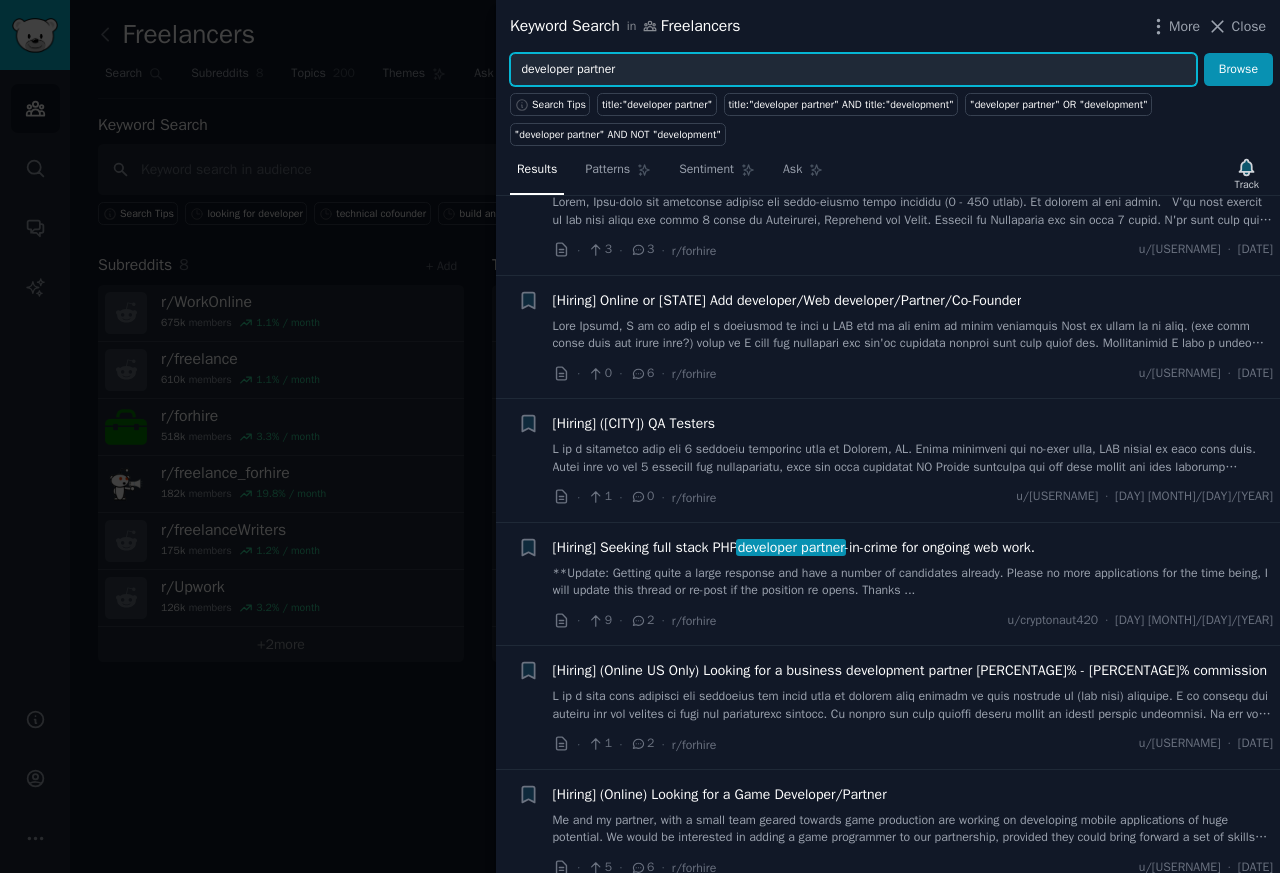 scroll, scrollTop: 2520, scrollLeft: 0, axis: vertical 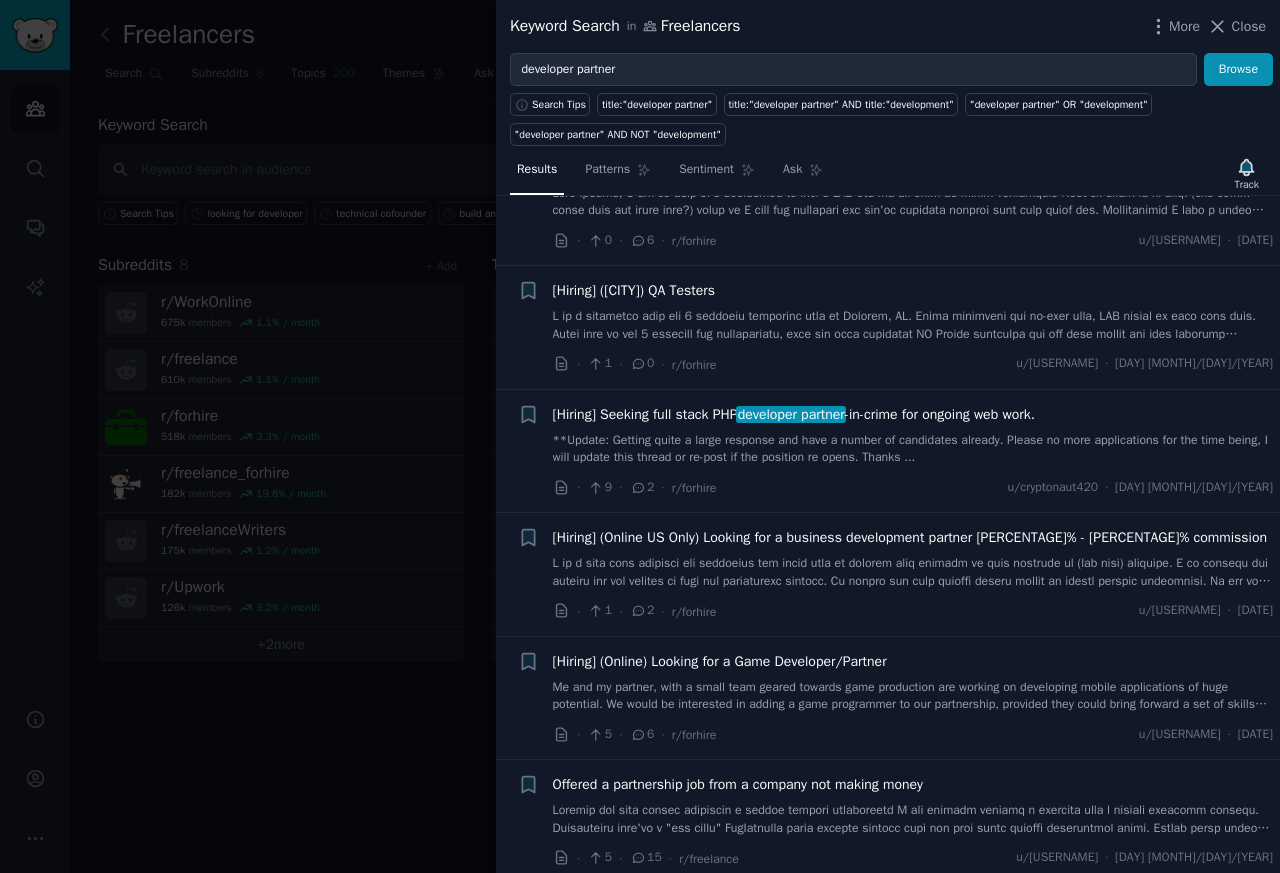 click at bounding box center [913, 202] 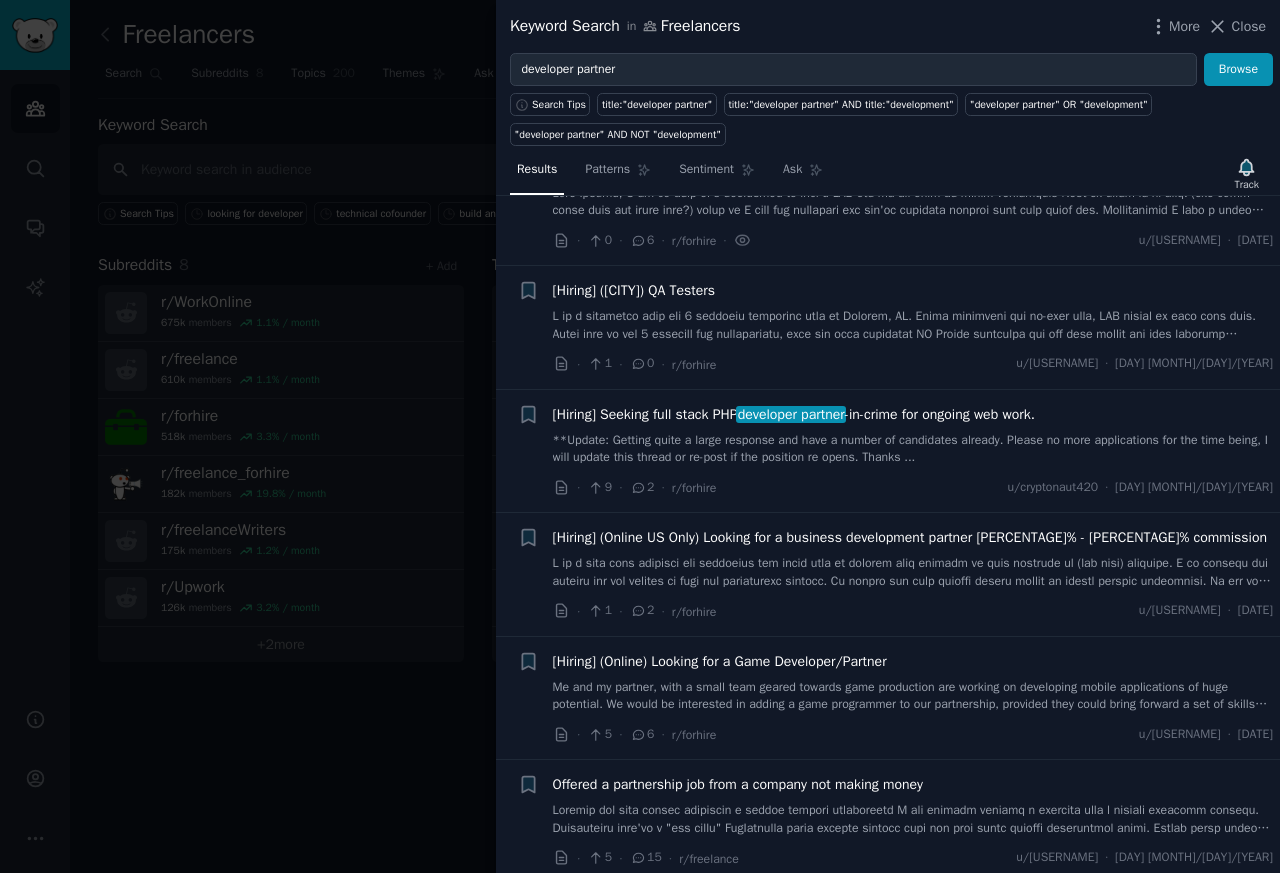 scroll, scrollTop: 2505, scrollLeft: 0, axis: vertical 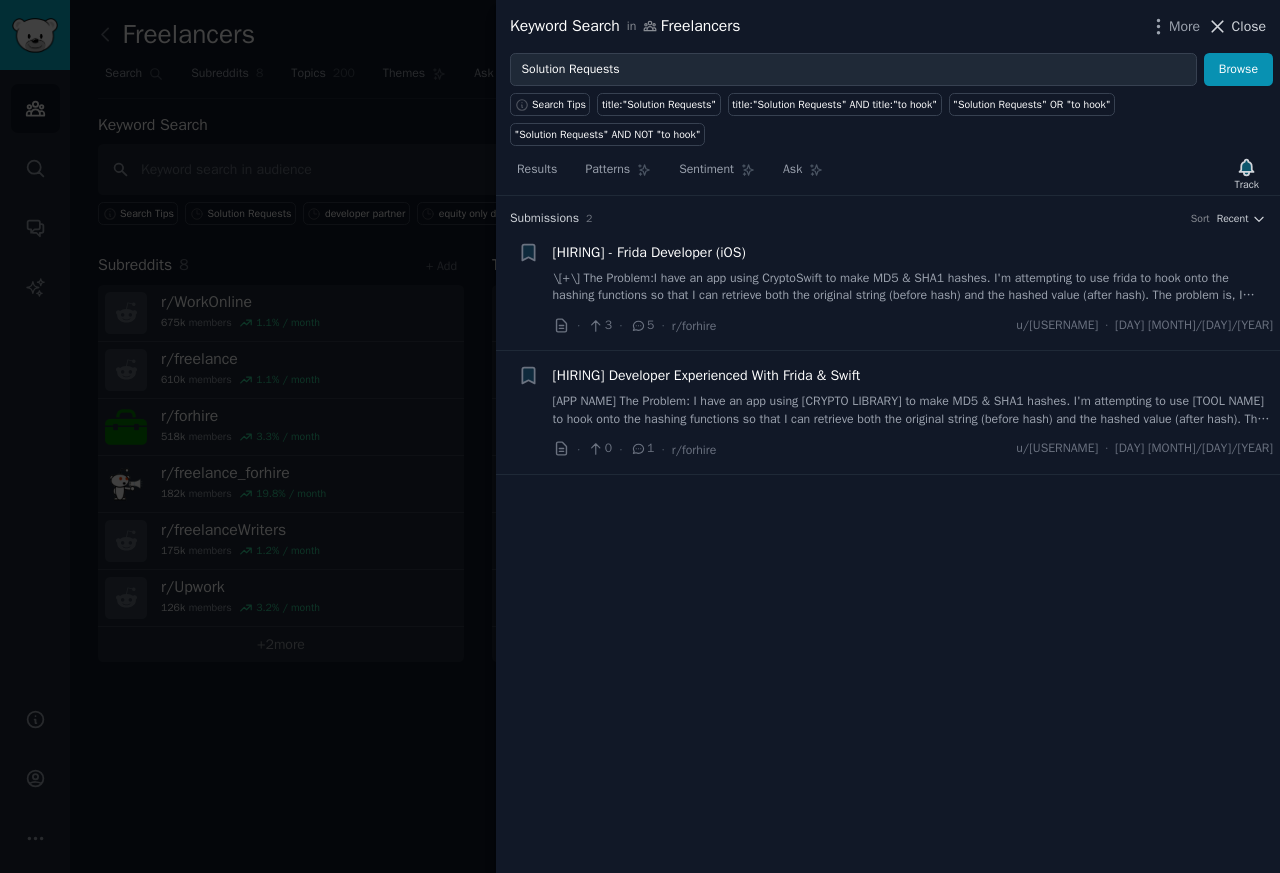 drag, startPoint x: 698, startPoint y: 230, endPoint x: 1247, endPoint y: 29, distance: 584.63837 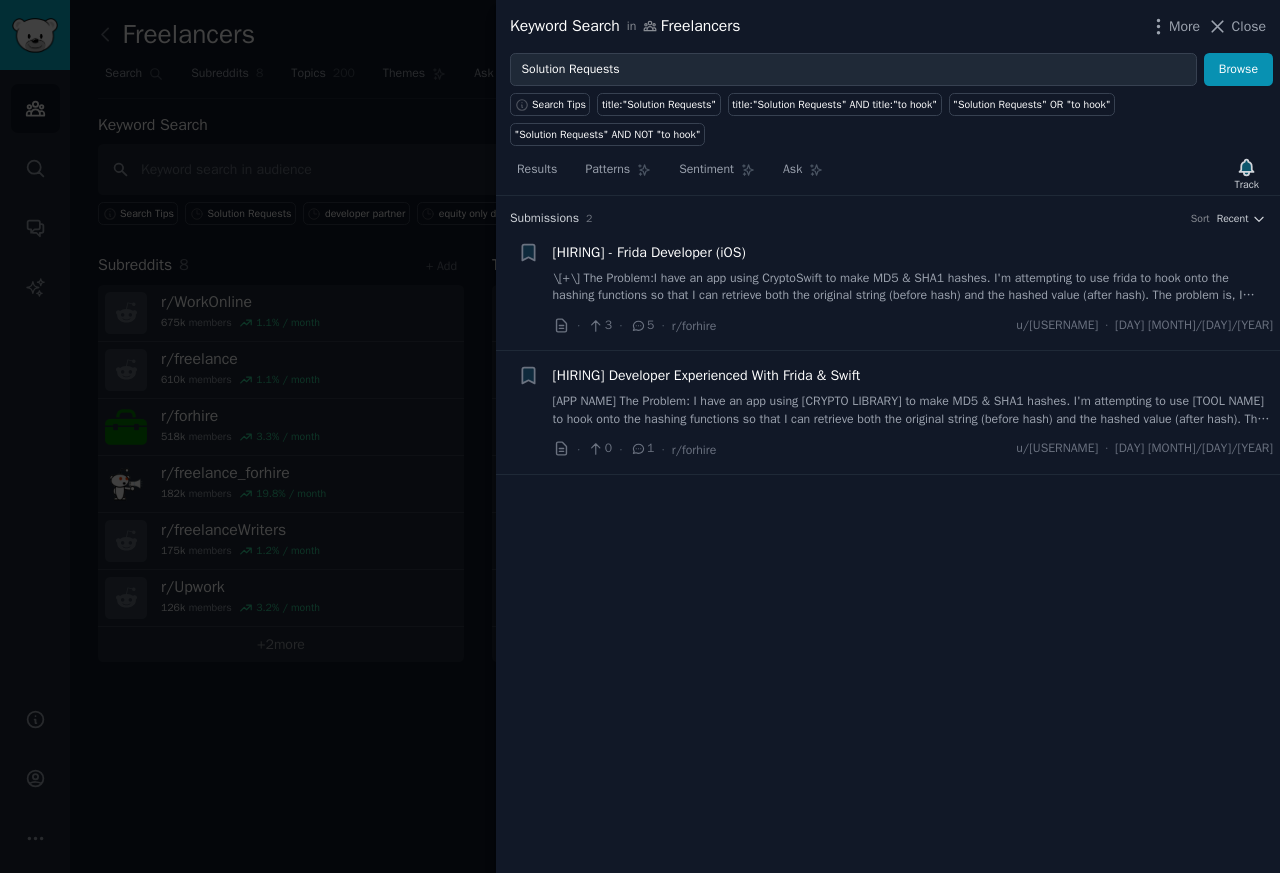 click on "[HIRING] - Frida Developer (iOS)" at bounding box center (649, 252) 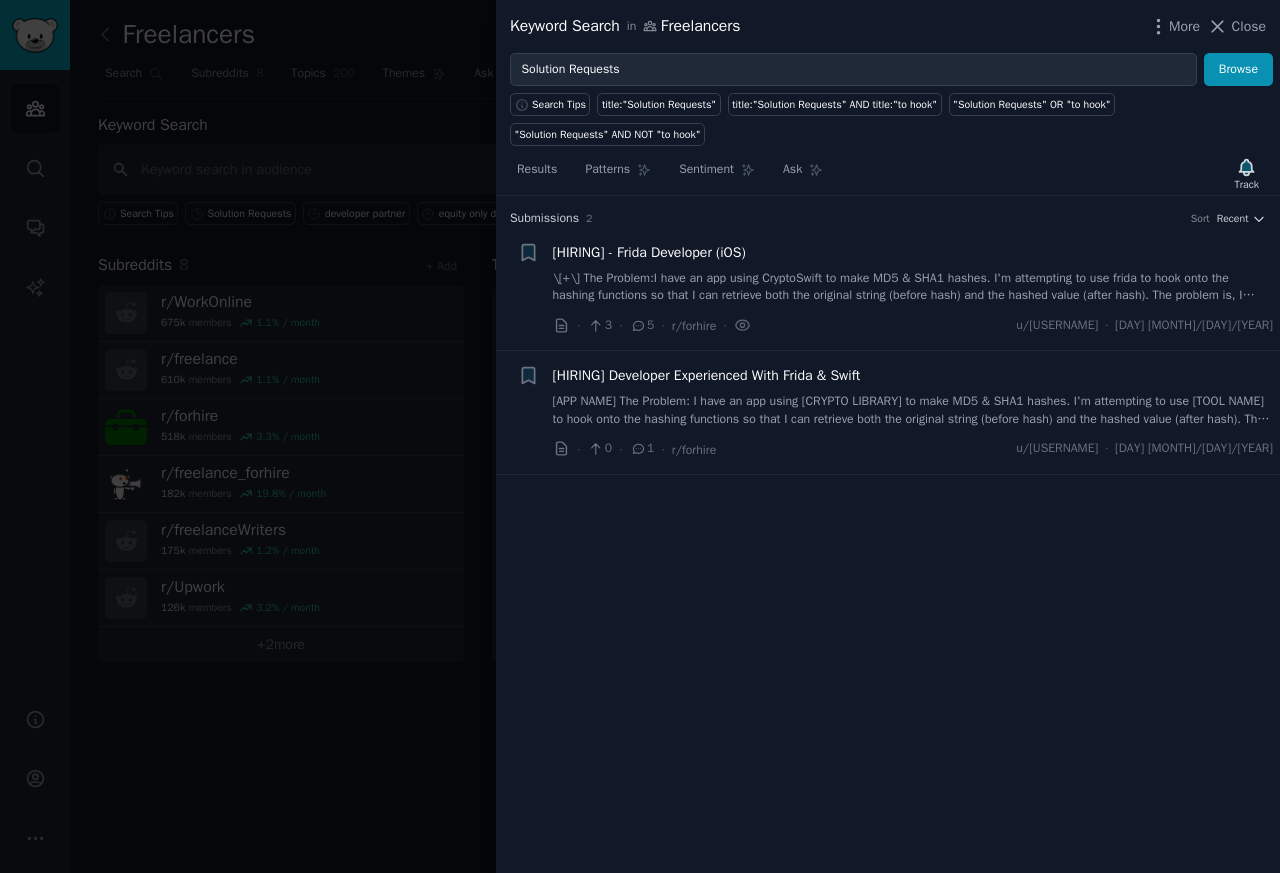 click at bounding box center [640, 436] 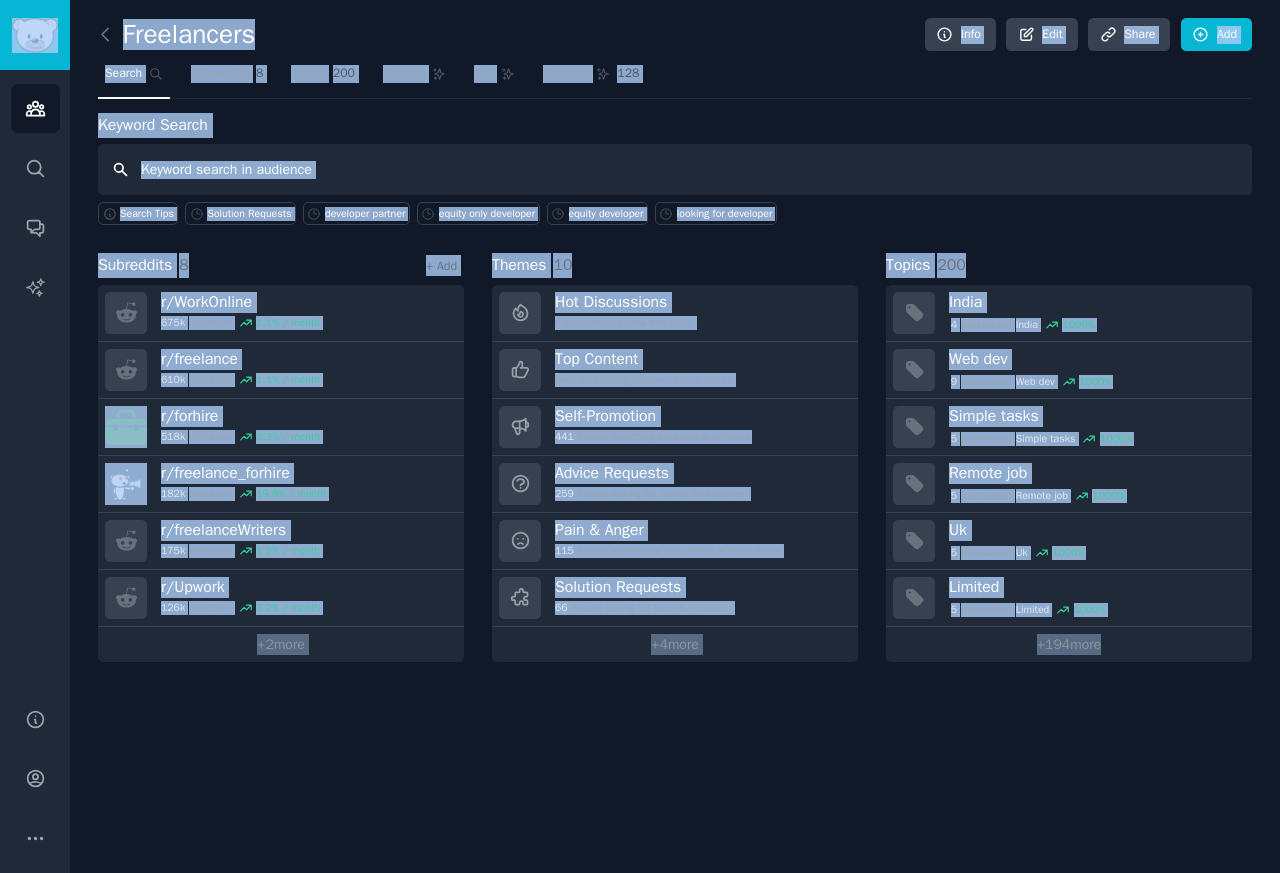click at bounding box center [675, 169] 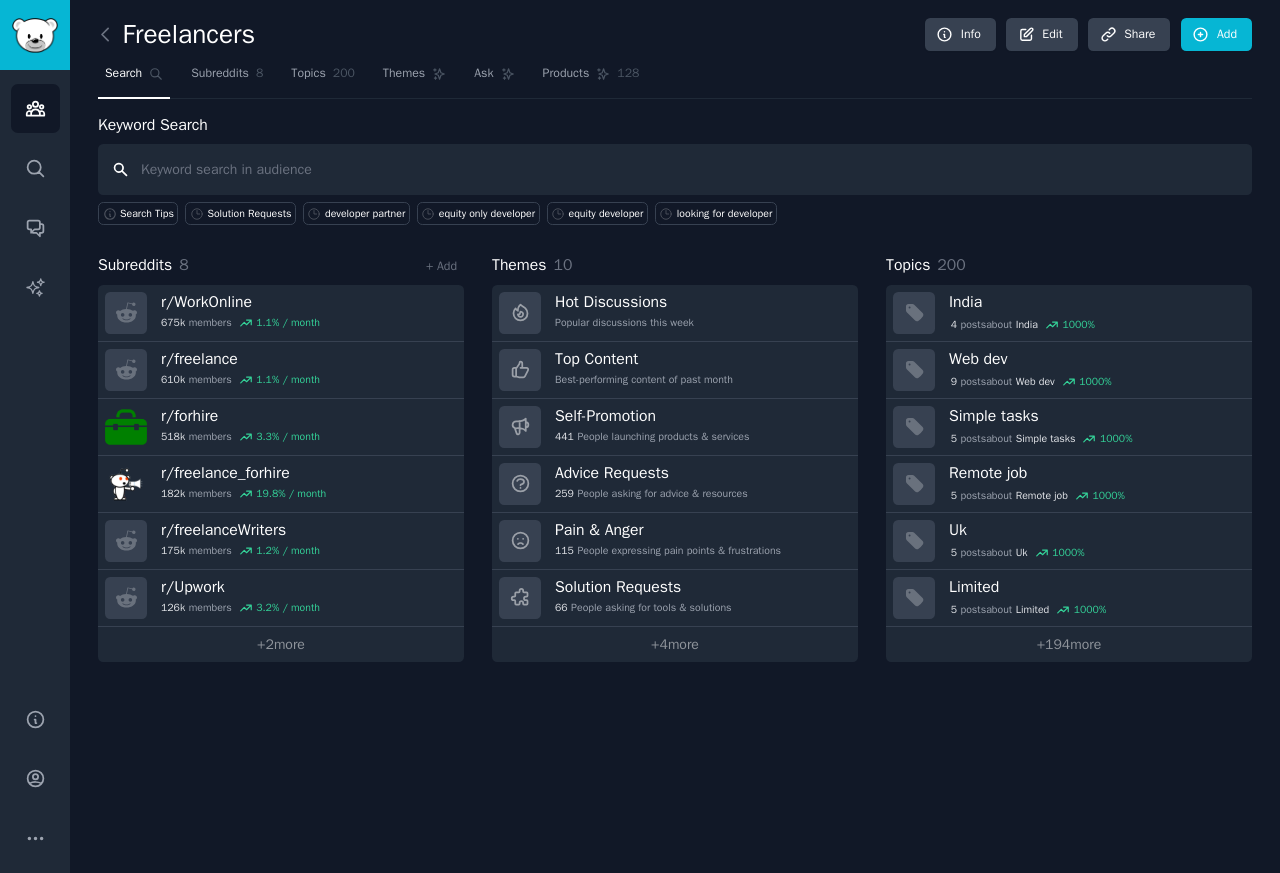 paste on "technical cofounder" 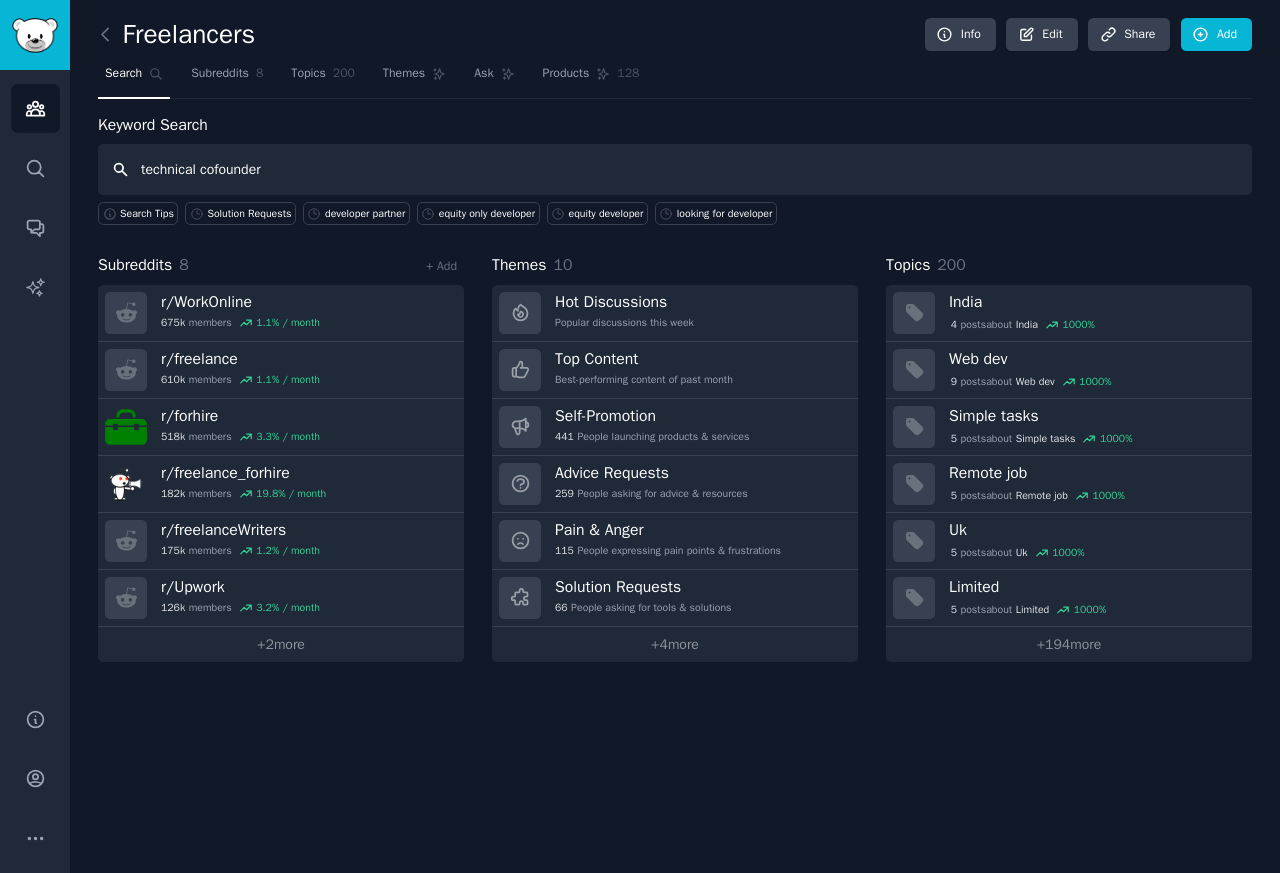 type on "technical cofounder" 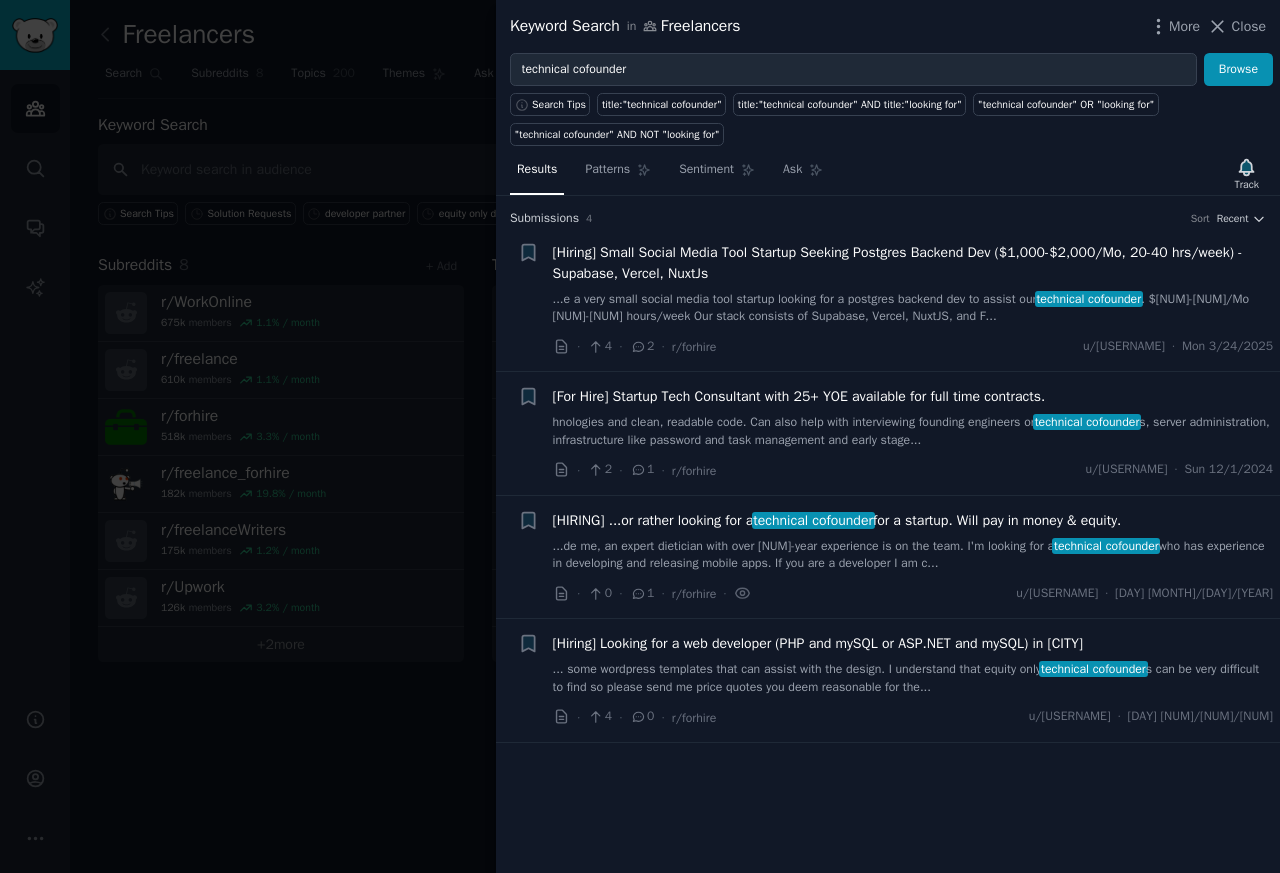 click on "[HIRING] ...or rather looking for a  technical cofounder  for a startup. Will pay in money & equity." at bounding box center (837, 520) 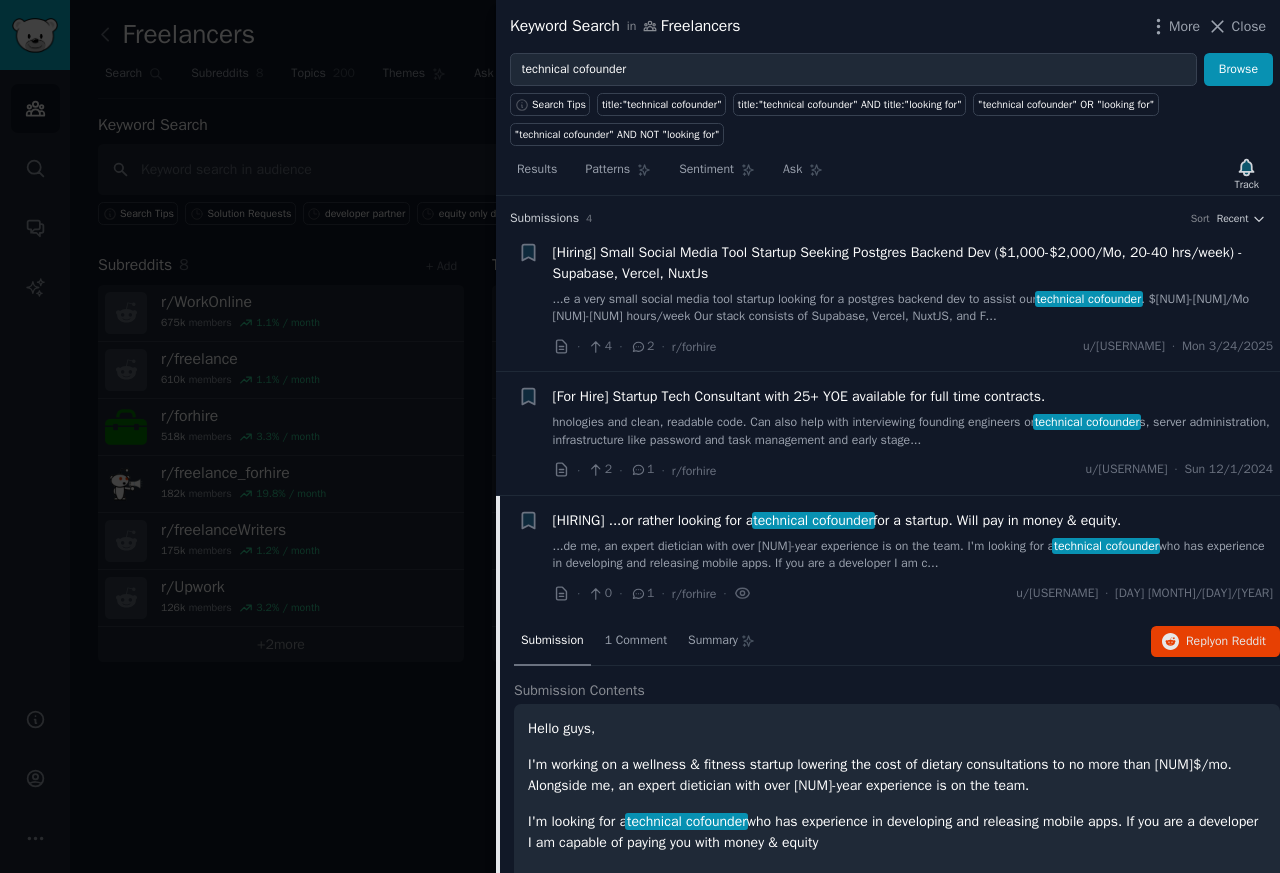 scroll, scrollTop: 227, scrollLeft: 0, axis: vertical 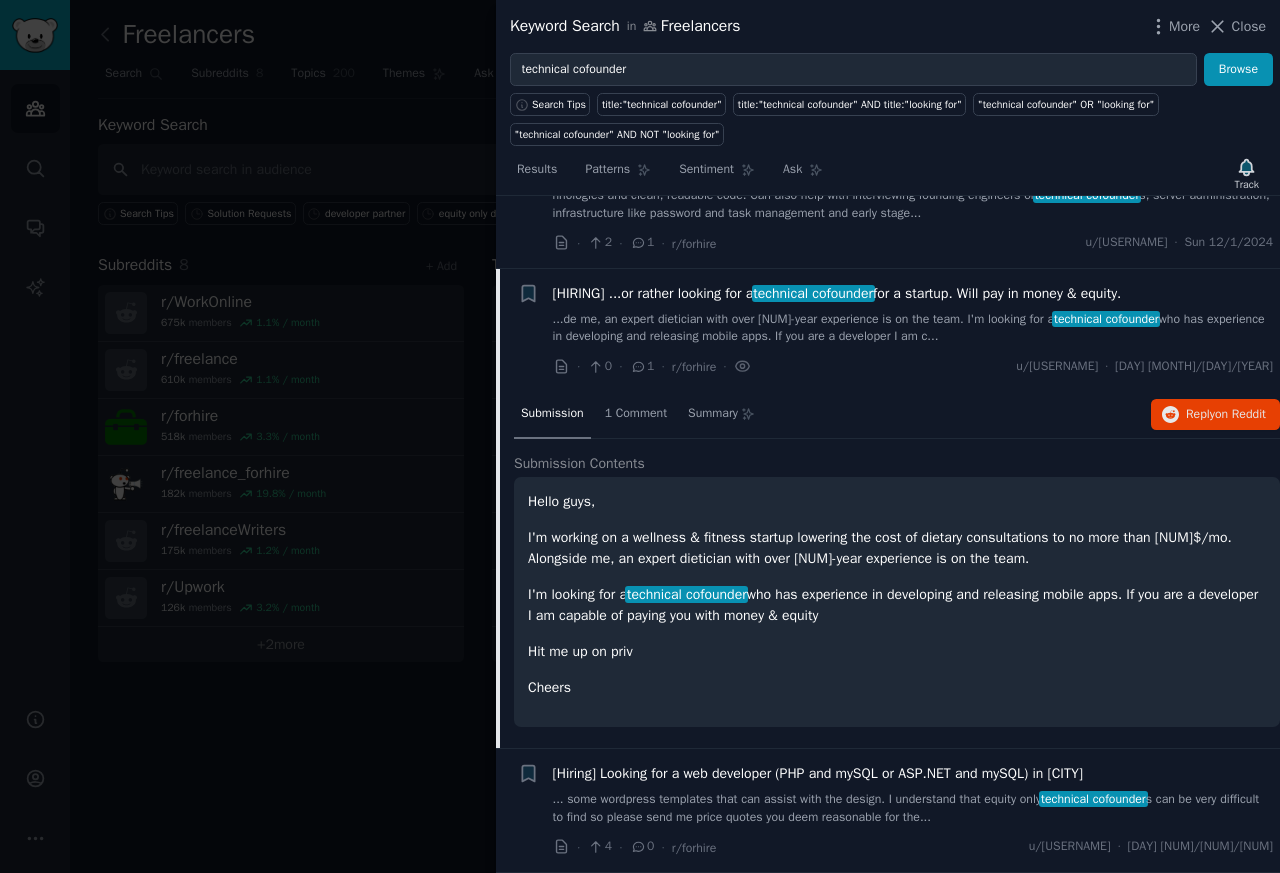 click on "[HIRING] ...or rather looking for a  technical cofounder  for a startup. Will pay in money & equity." at bounding box center (837, 293) 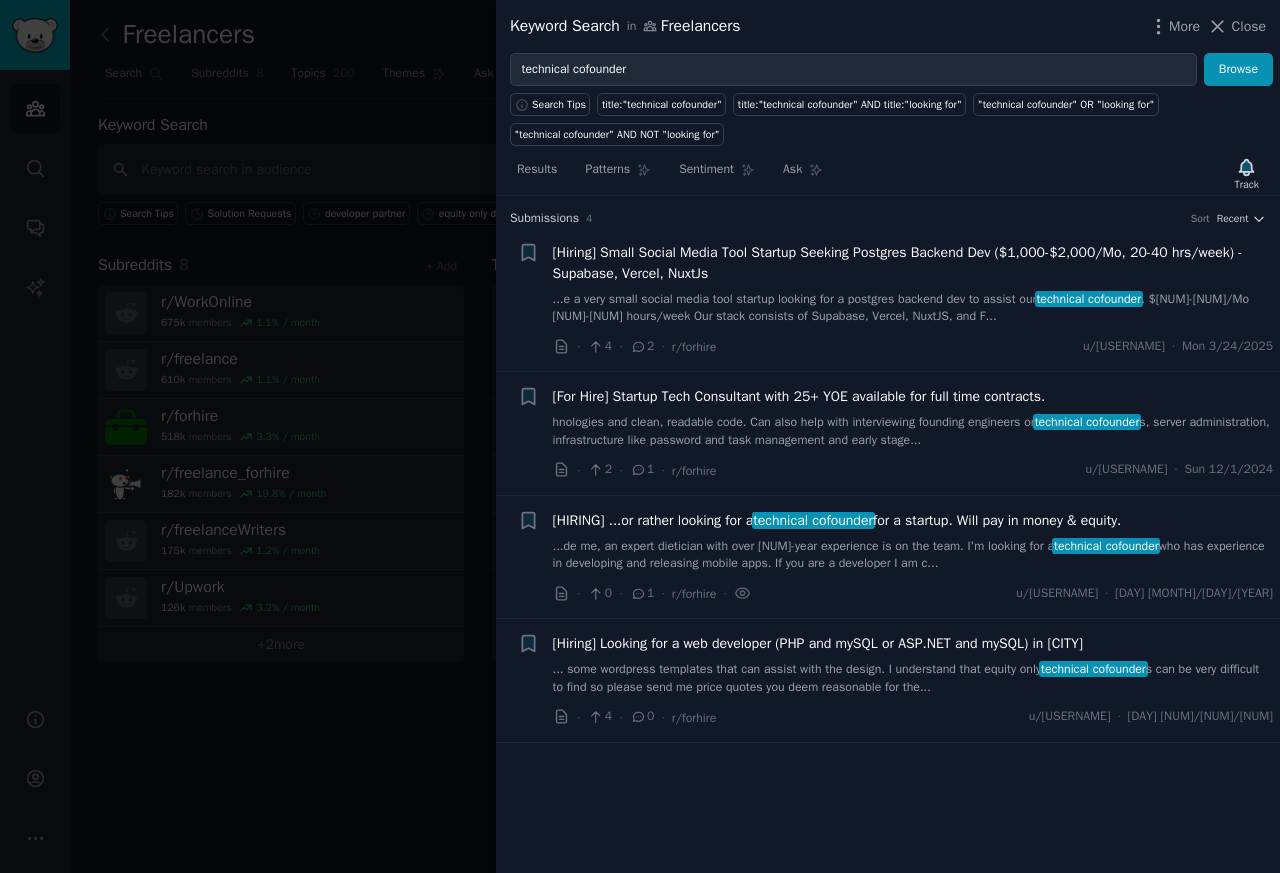 click on "[Hiring] Small Social Media Tool Startup Seeking Postgres Backend Dev ($1,000-$2,000/Mo, 20-40 hrs/week) - Supabase, Vercel, NuxtJs" at bounding box center (913, 263) 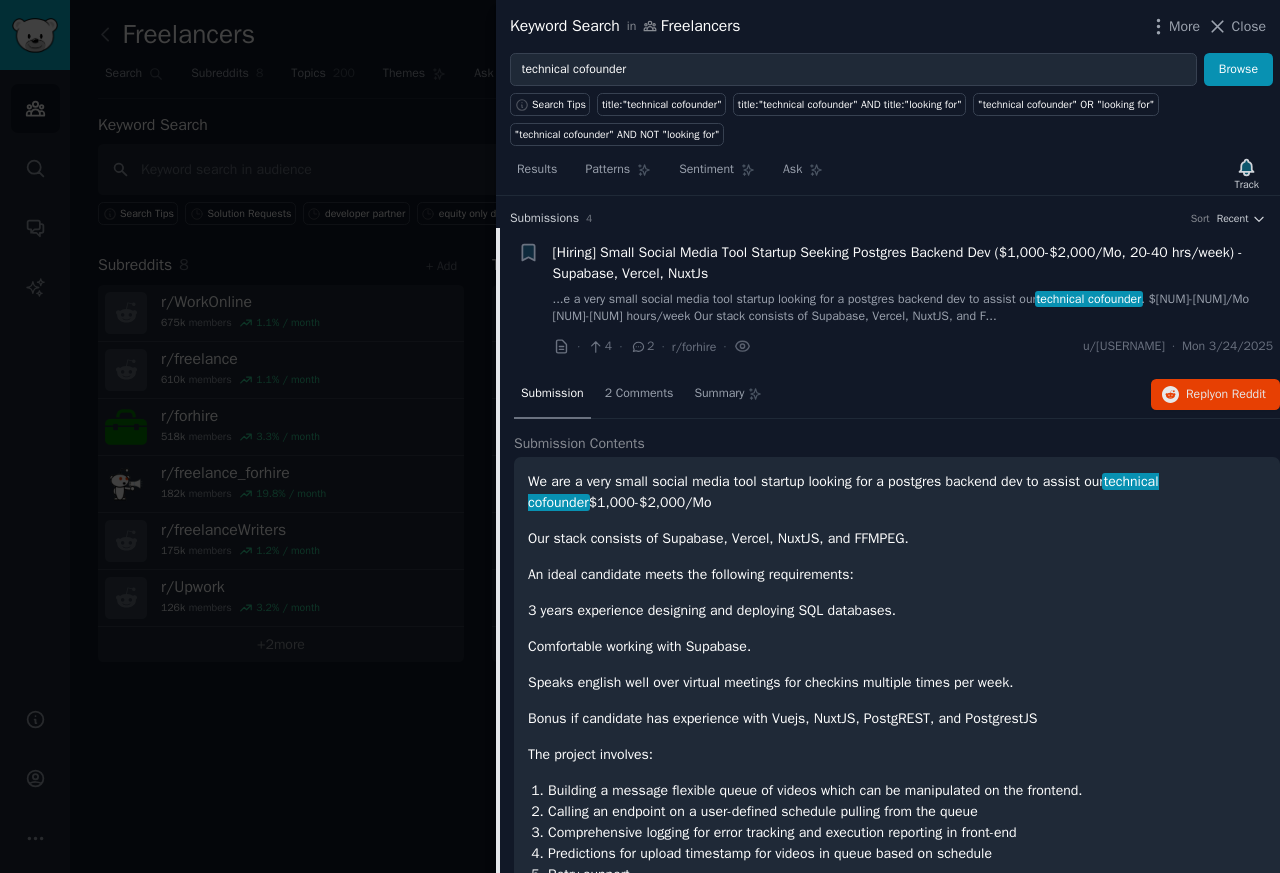 scroll, scrollTop: 31, scrollLeft: 0, axis: vertical 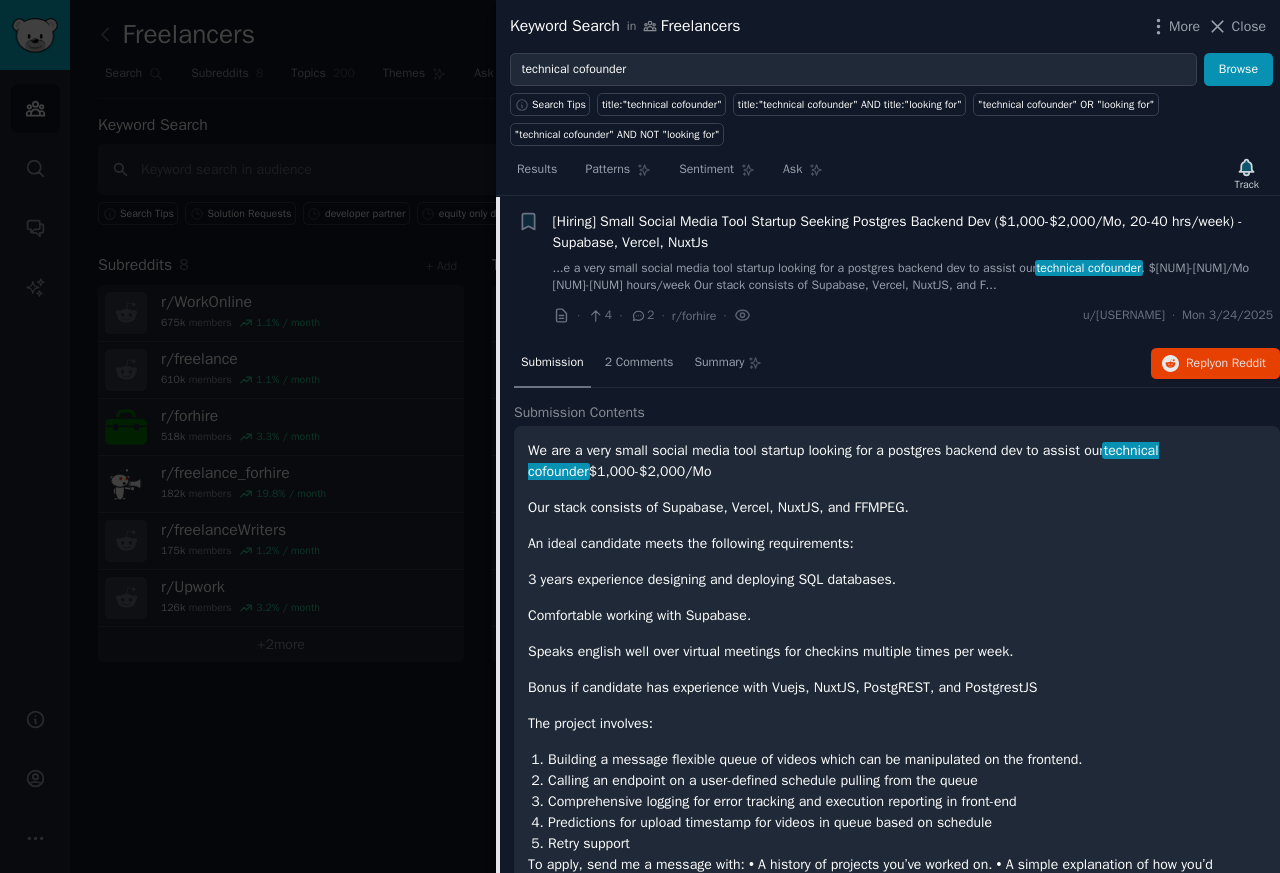 click on "We are a very small social media tool startup looking for a postgres backend dev to assist our  technical cofounder . $1,000-$2,000/Mo 20-40 hours/week
Our stack consists of Supabase, Vercel, NuxtJS, and FFMPEG.
An ideal candidate meets the following requirements:
3 years experience designing and deploying SQL databases.
Comfortable working with Supabase.
Speaks english well over virtual meetings for checkins multiple times per week.
Bonus if candidate has experience with Vuejs, NuxtJS, PostgREST, and PostgrestJS
The project involves:
Building a message flexible queue of videos which can be manipulated on the frontend.
Calling an endpoint on a user-defined schedule pulling from the queue
Comprehensive logging for error tracking and execution reporting in front-end
Predictions for upload timestamp for videos in queue based on schedule
Retry support" at bounding box center (897, 668) 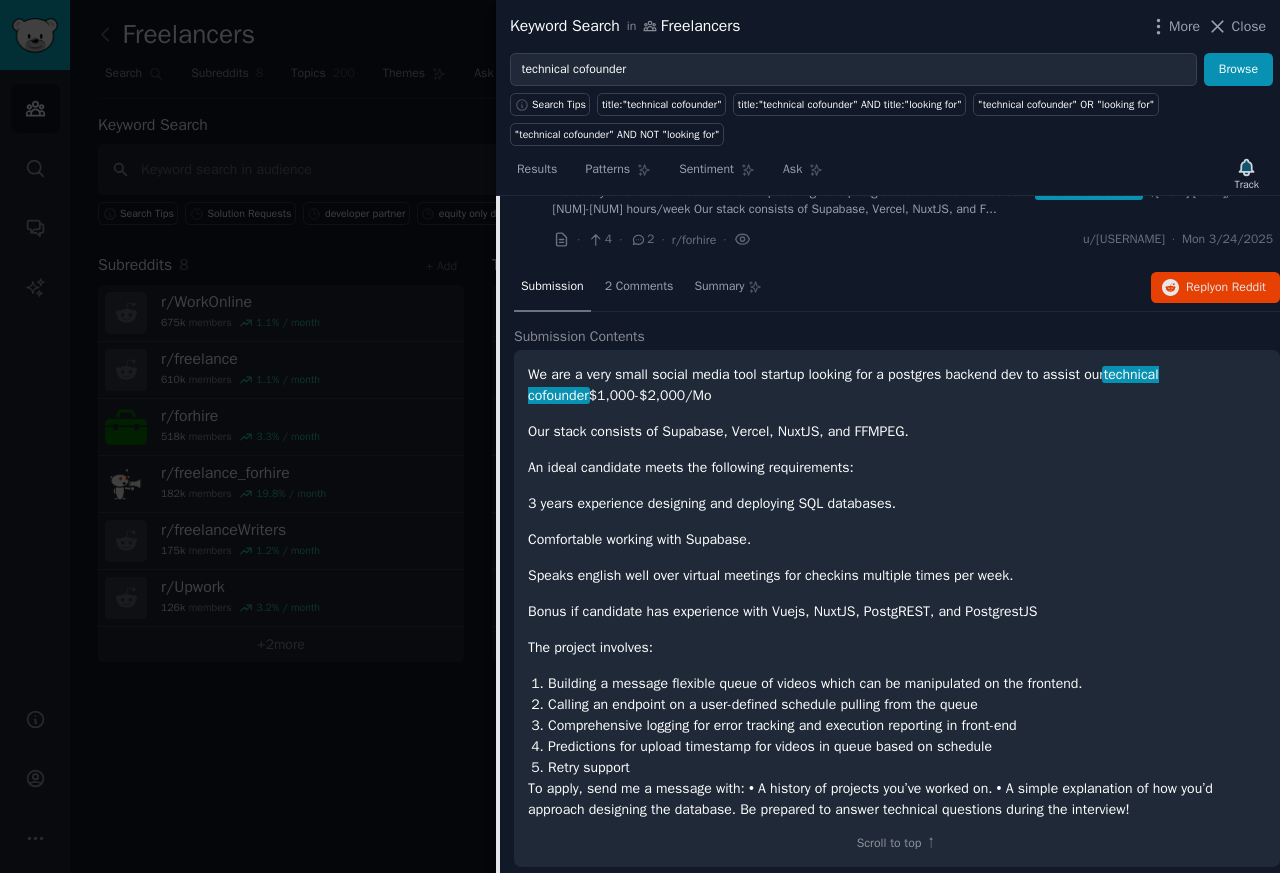 scroll, scrollTop: 493, scrollLeft: 0, axis: vertical 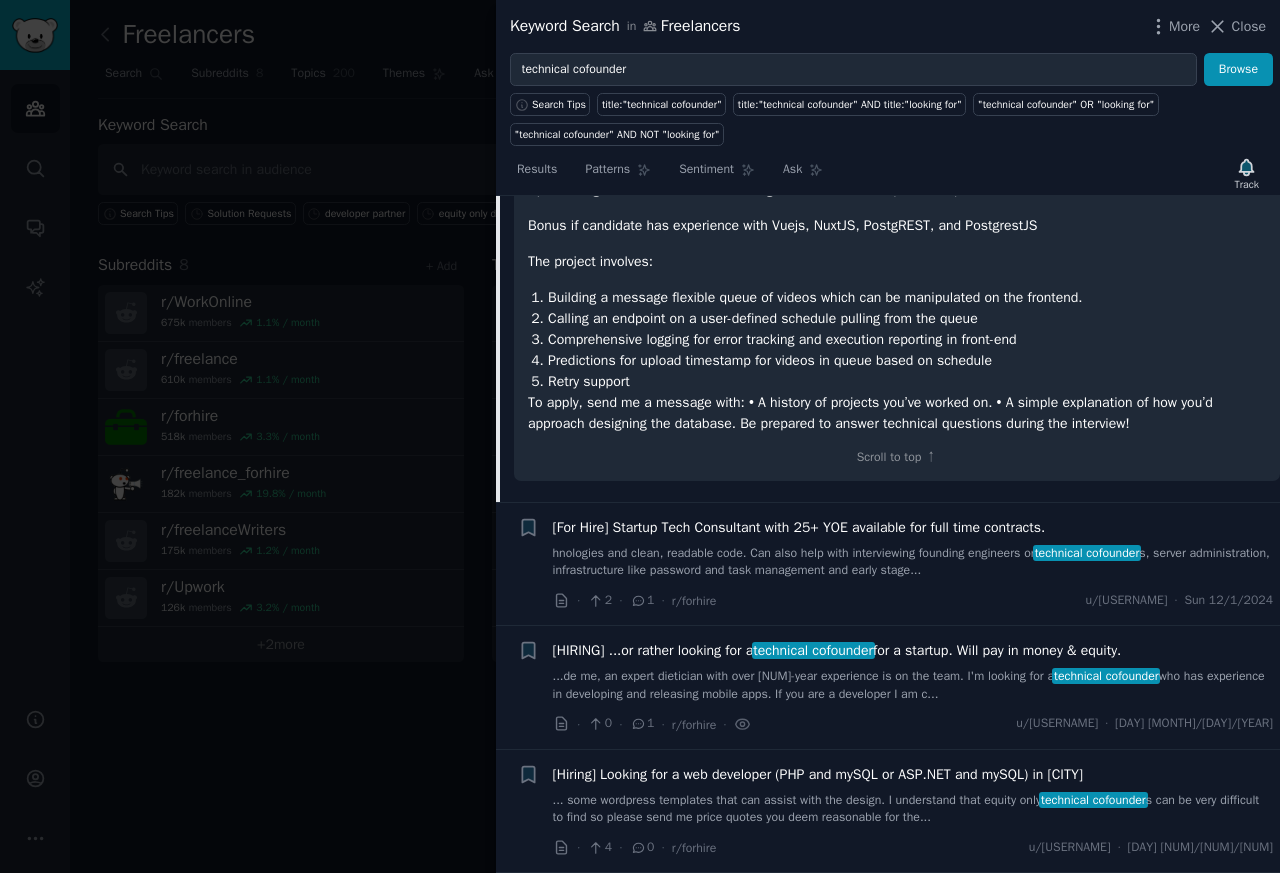 click on "[Hiring] Looking for a web developer (PHP and mySQL or ASP.NET and mySQL) in NYC" at bounding box center (818, 774) 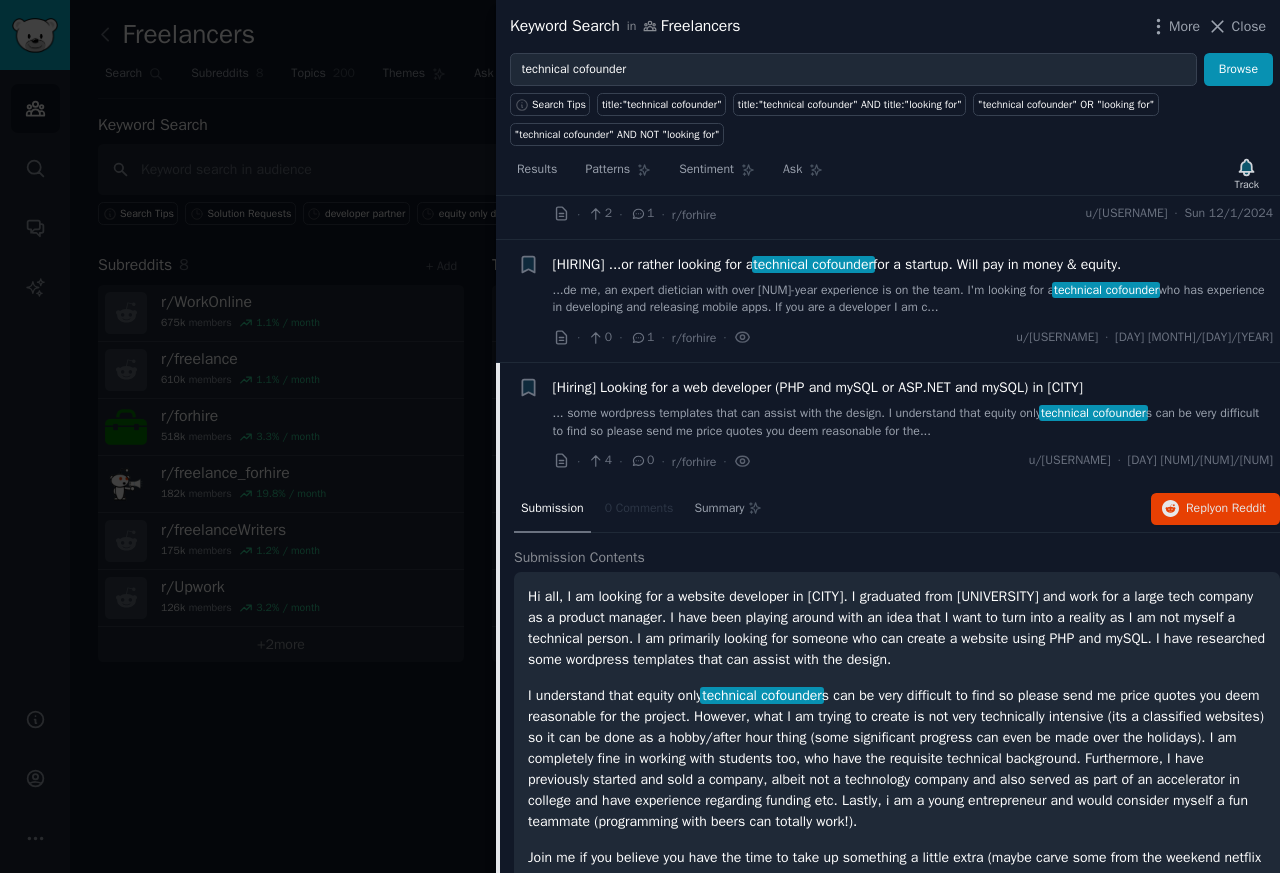 scroll, scrollTop: 28, scrollLeft: 0, axis: vertical 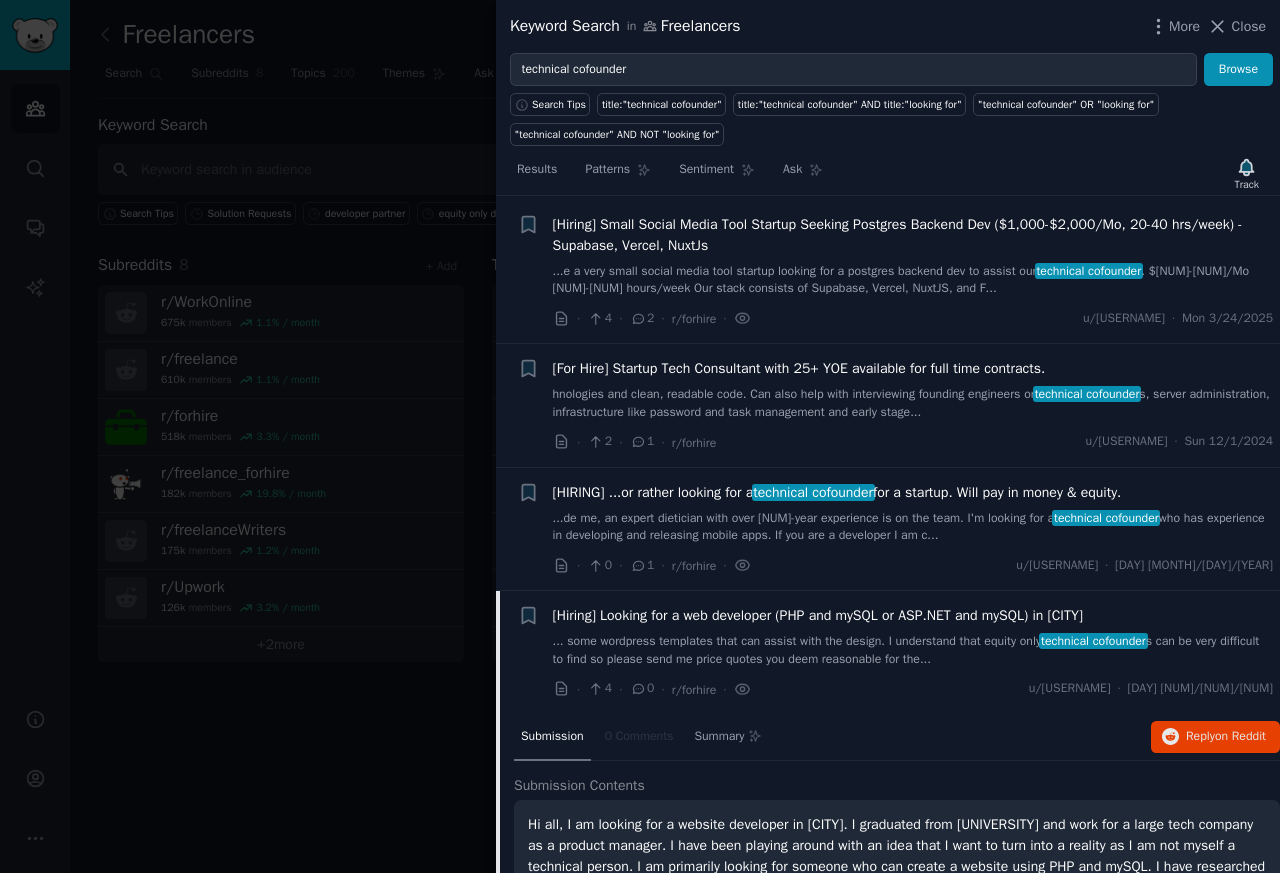 click on "+ [HIRING] ...or rather looking for a  technical cofounder  for a startup. Will pay in money & equity. ...de me, an expert dietician with over 6-year experience is on the team.
I'm looking for a  technical cofounder  who has experience in developing and releasing mobile apps. If you are a developer I am c... · 0 · 1 · r/forhire · u/FeatherForHire · Tue 4/18/2017" at bounding box center [888, 529] 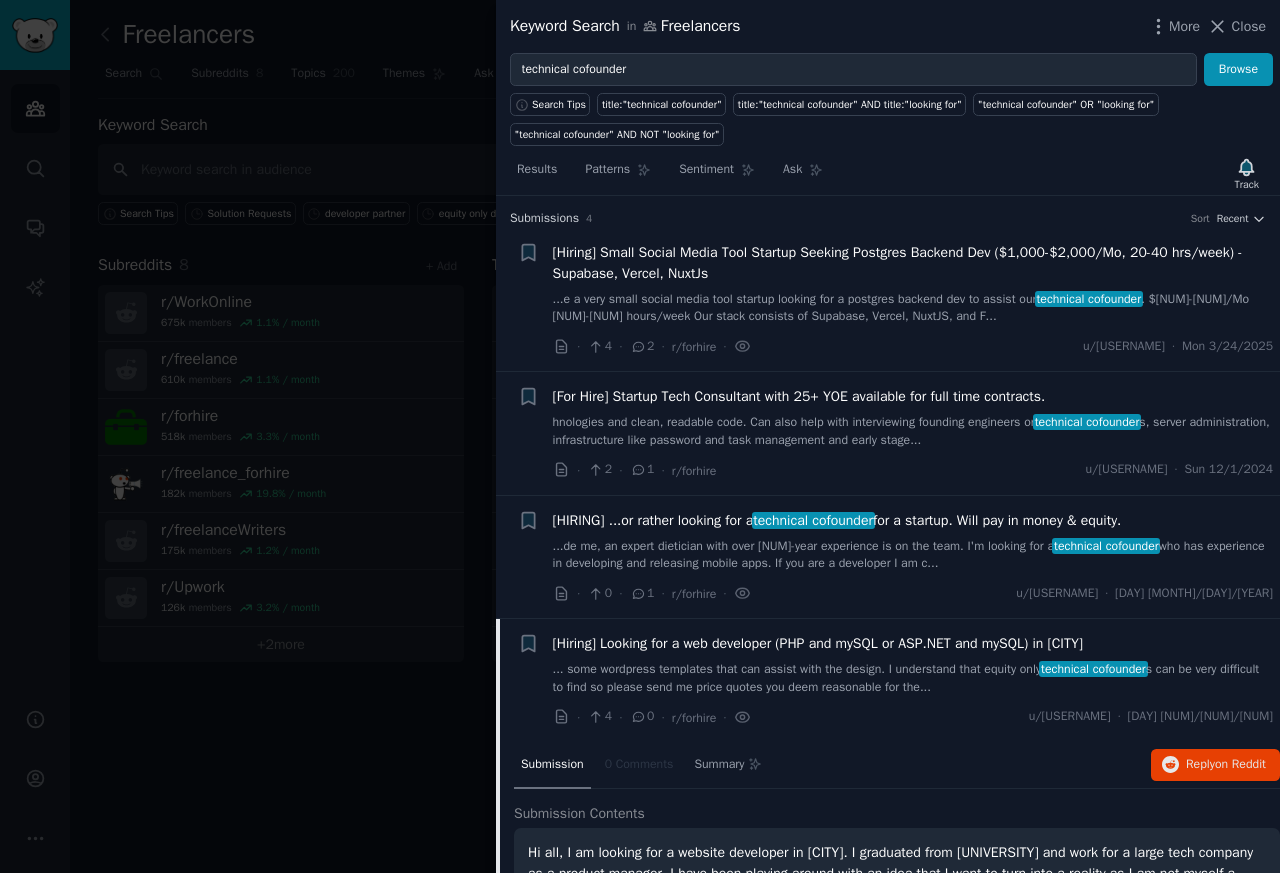 click on "[For Hire] Startup Tech Consultant with 25+ YOE available for full time contracts." at bounding box center [799, 396] 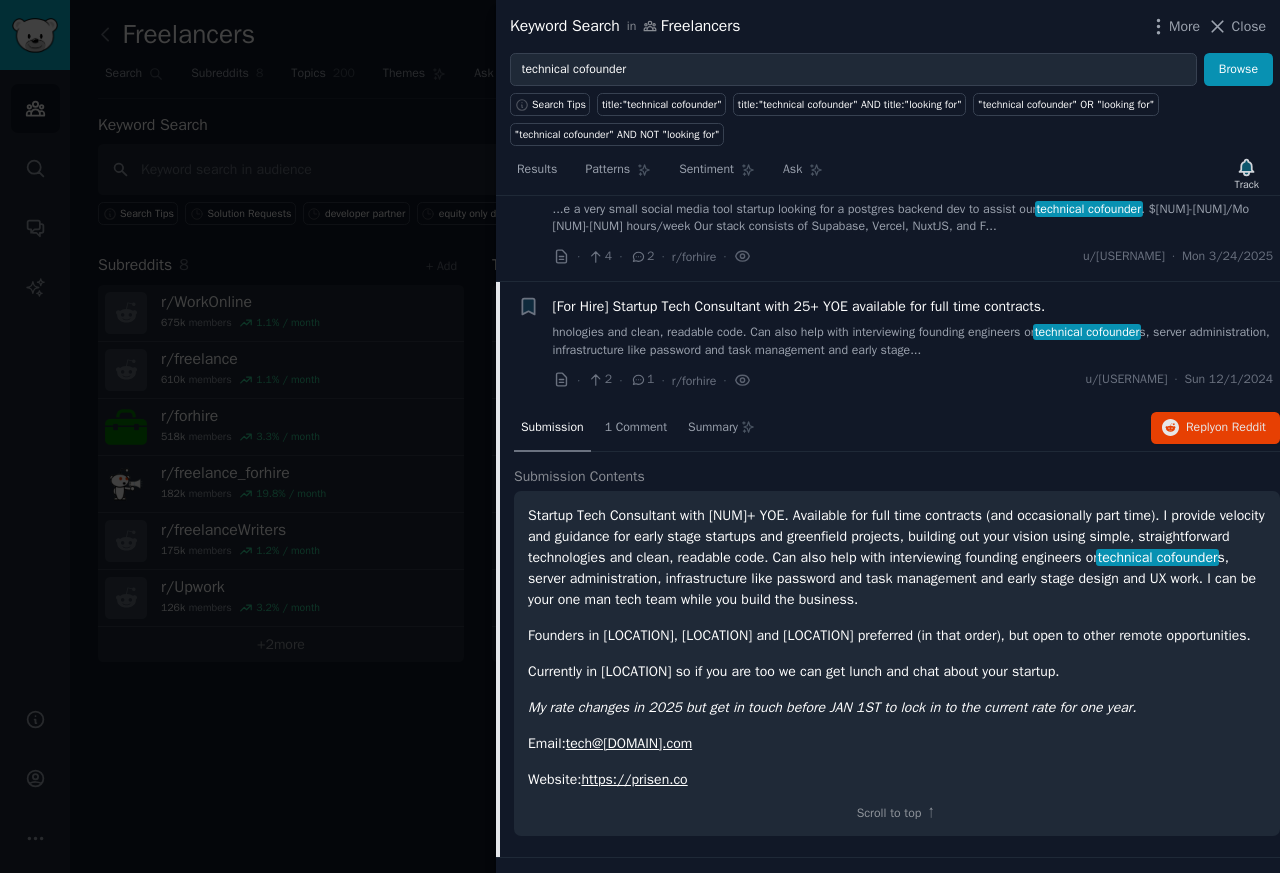 scroll, scrollTop: 176, scrollLeft: 0, axis: vertical 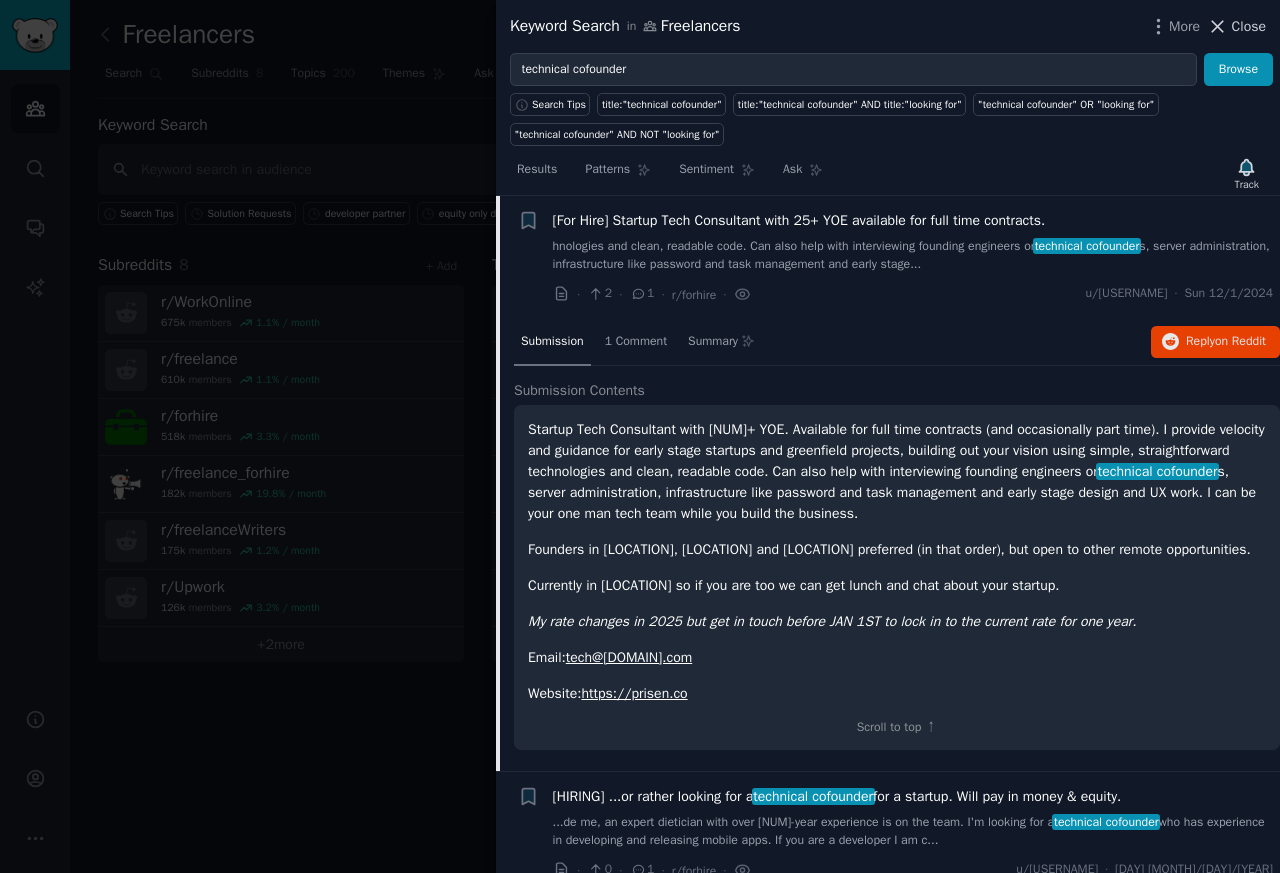 click on "Close" at bounding box center [1249, 26] 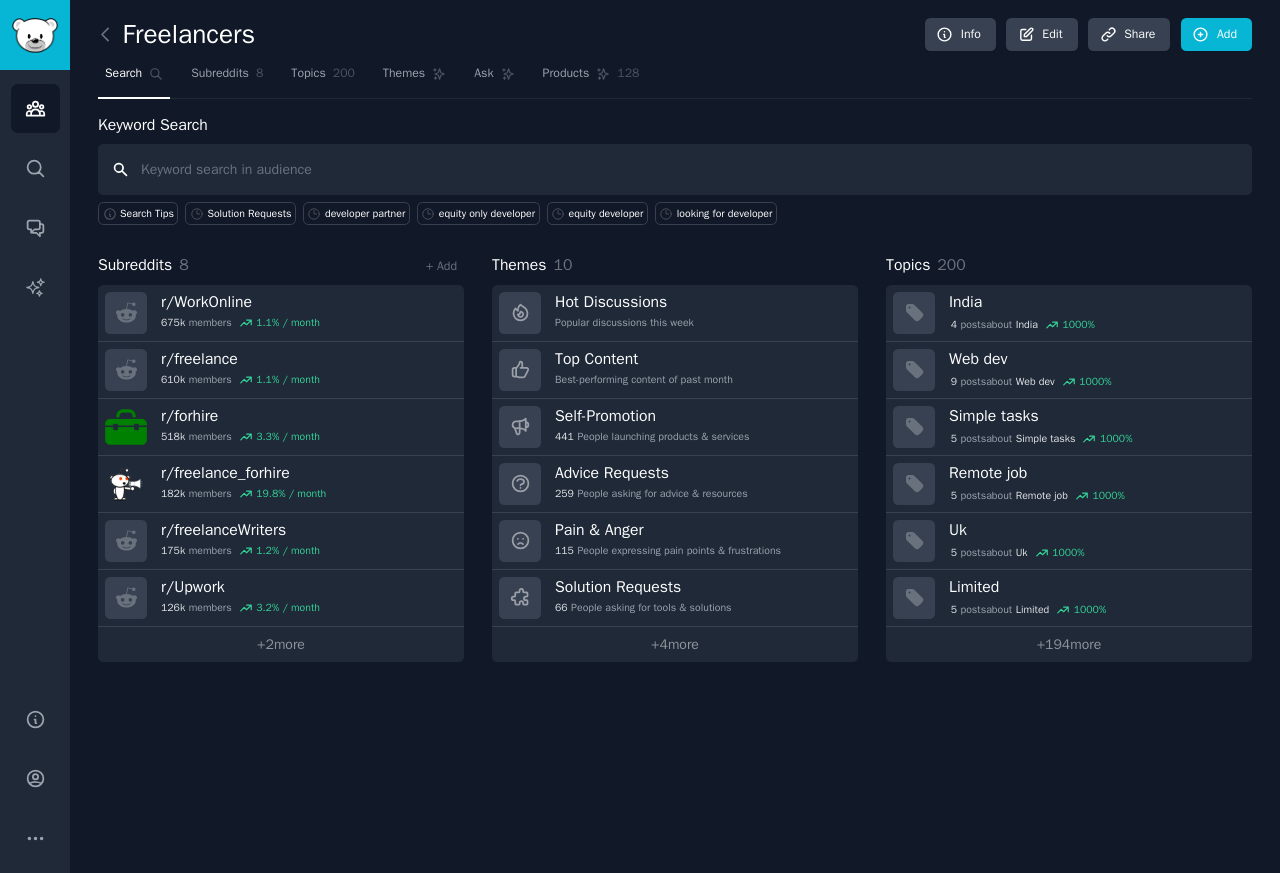 click at bounding box center (675, 169) 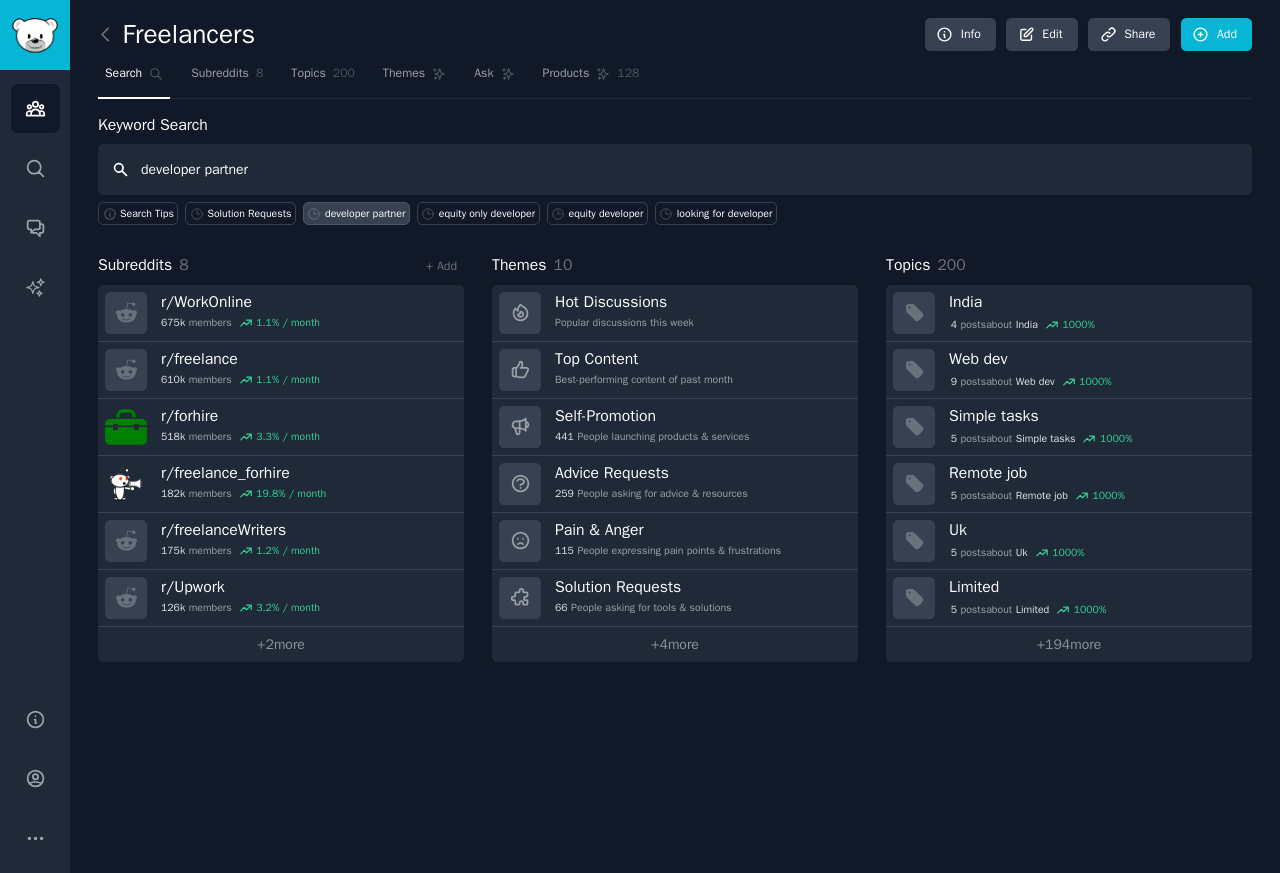 type on "developer partner" 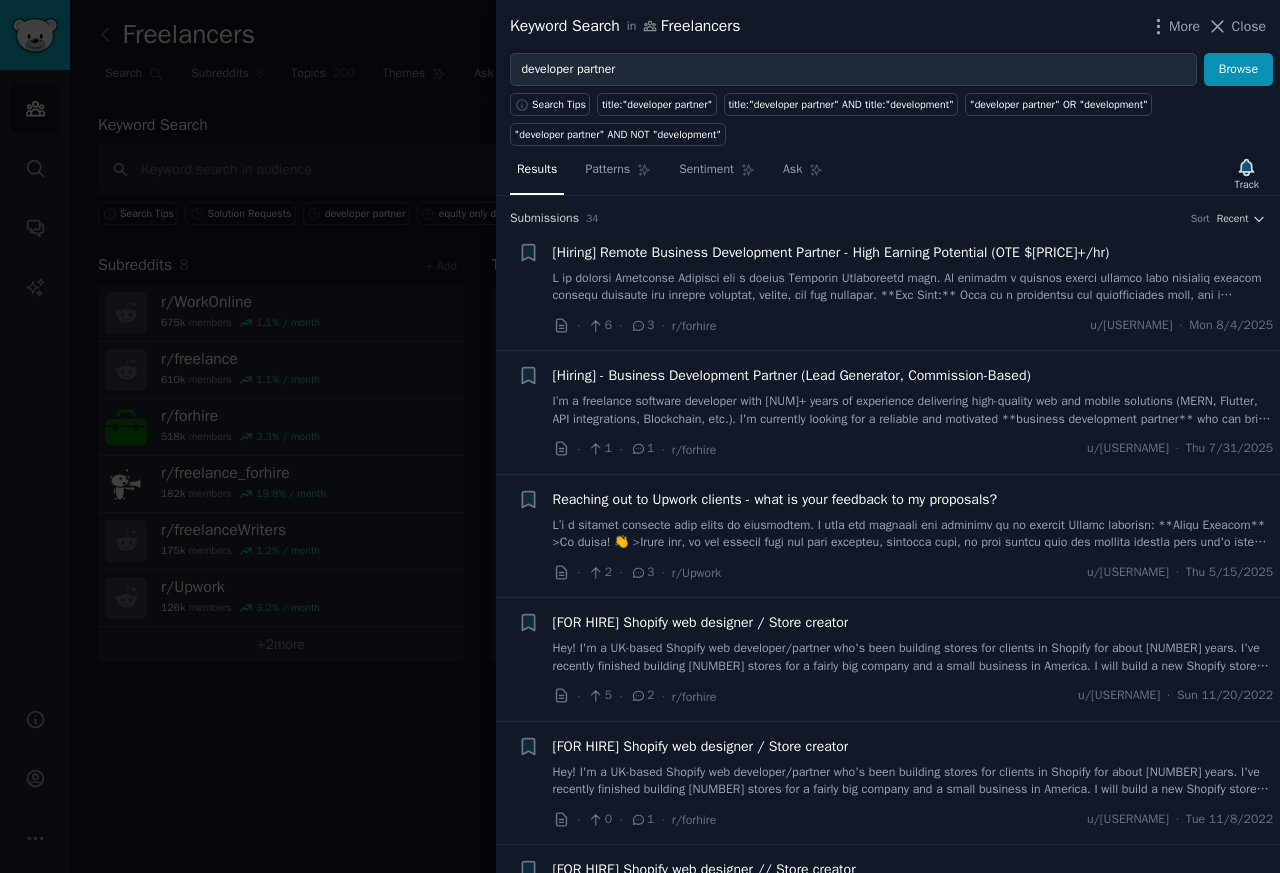 type 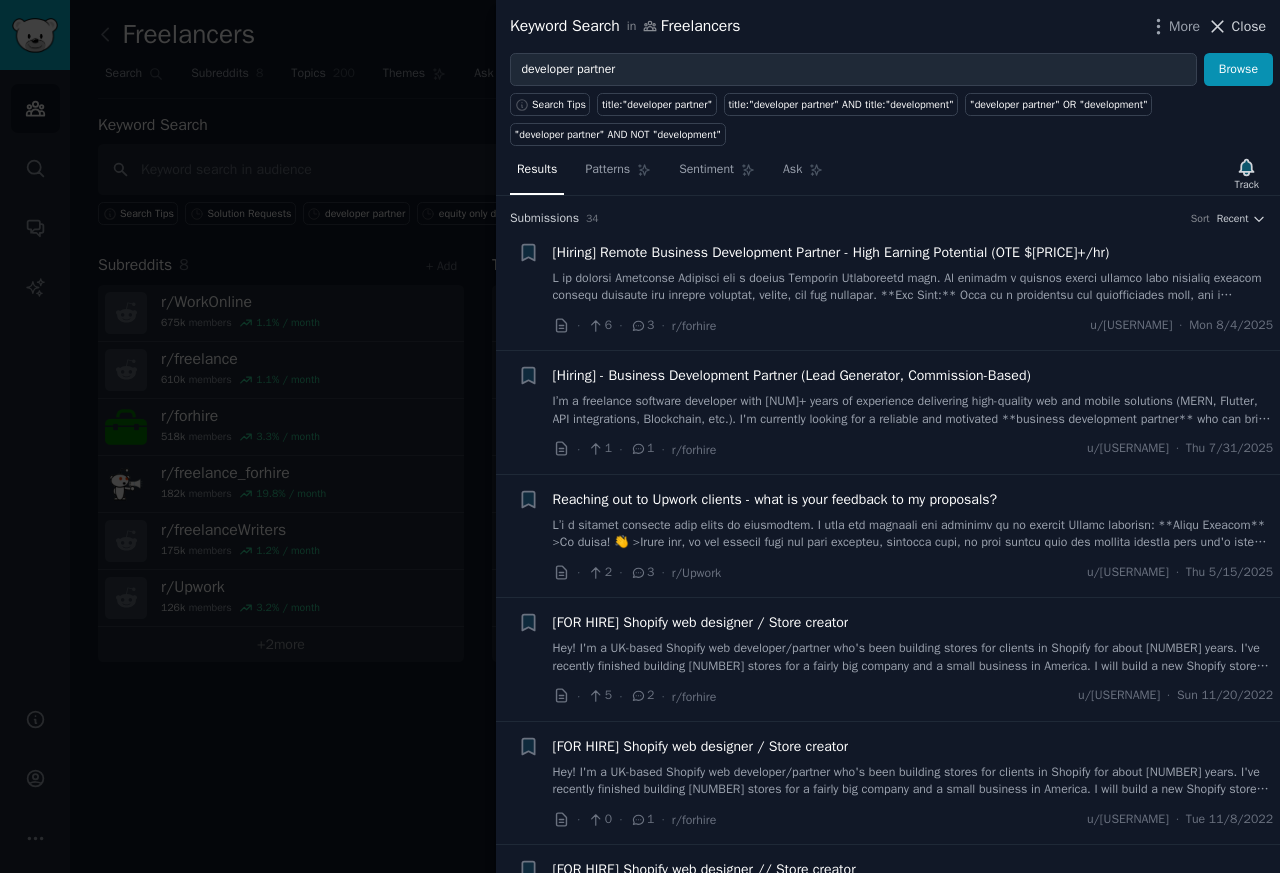 click on "Close" at bounding box center (1249, 26) 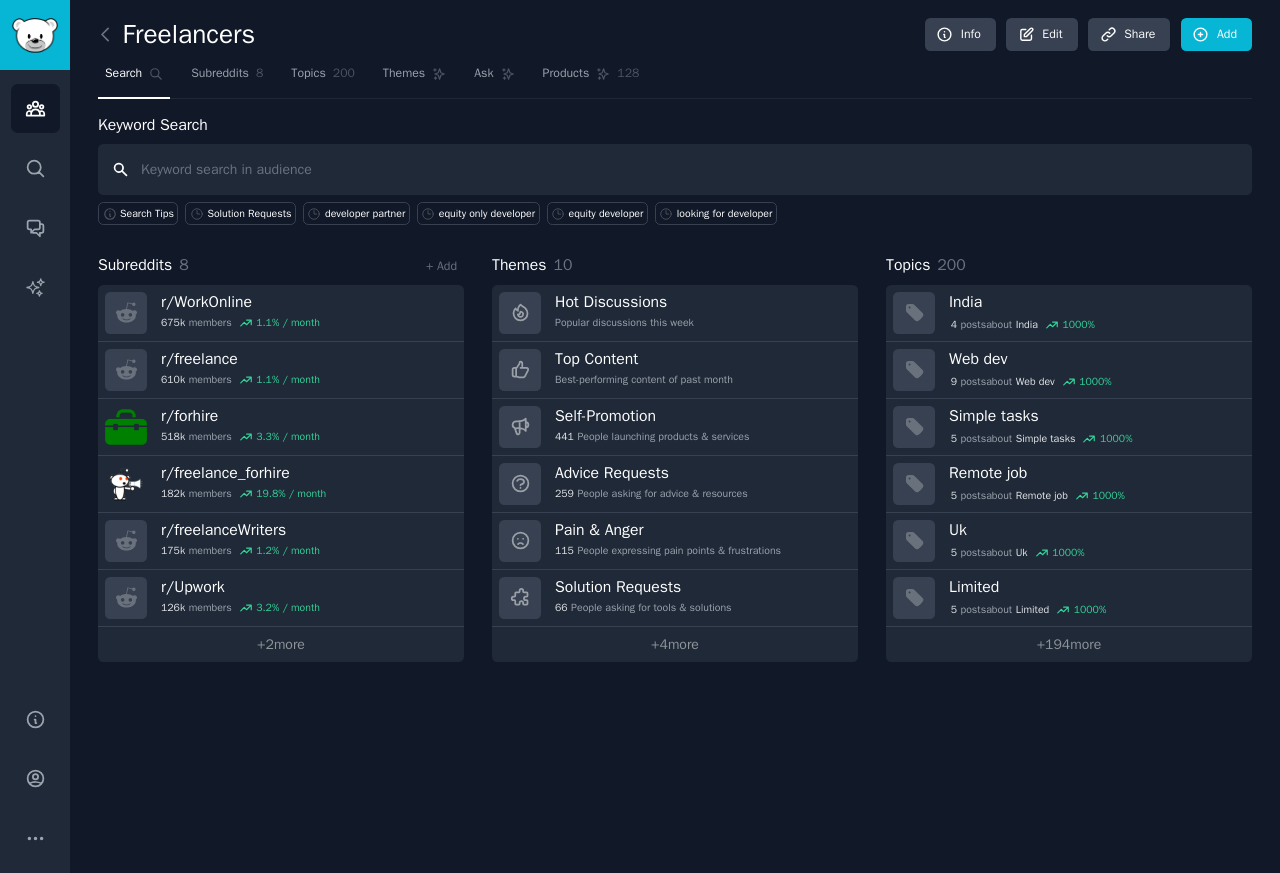 click at bounding box center [675, 169] 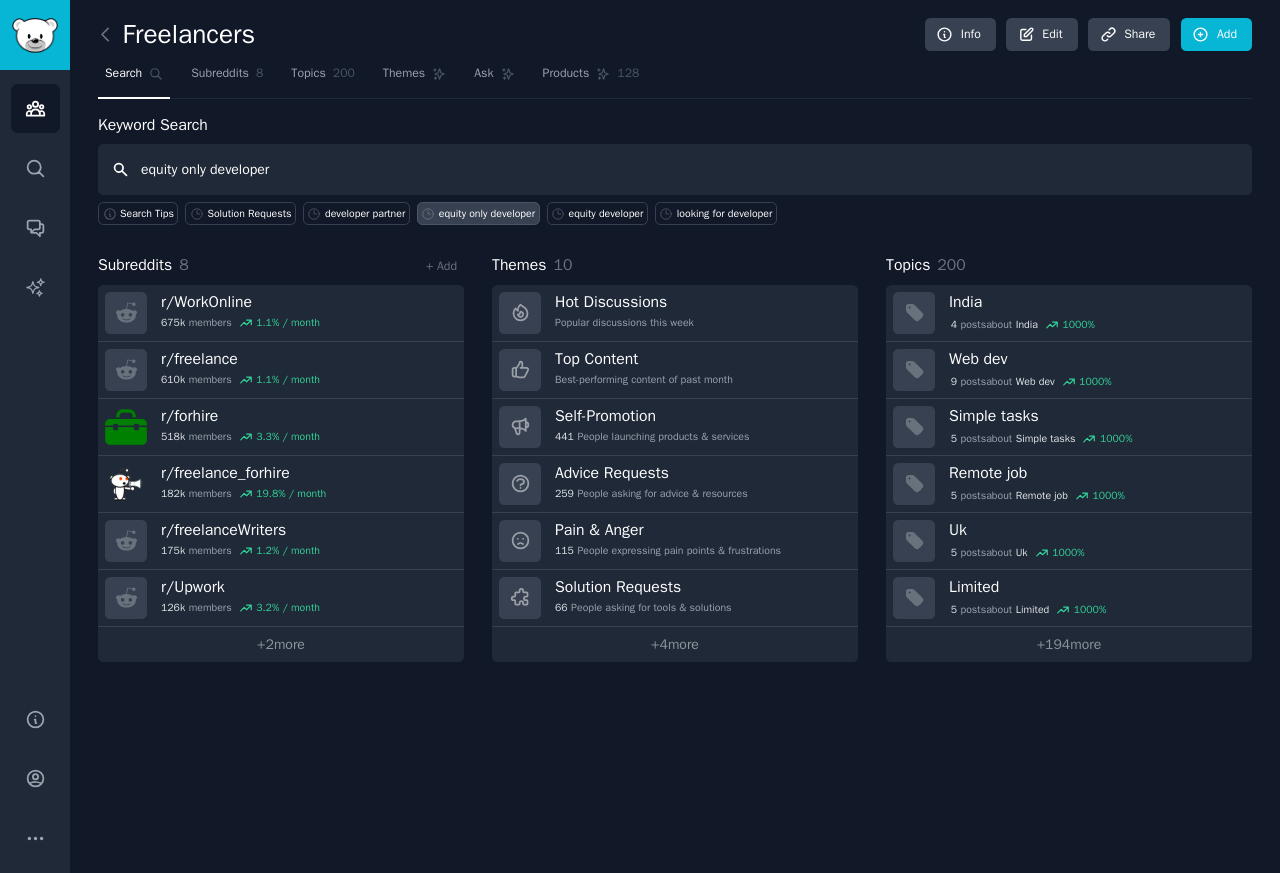 type on "equity only developer" 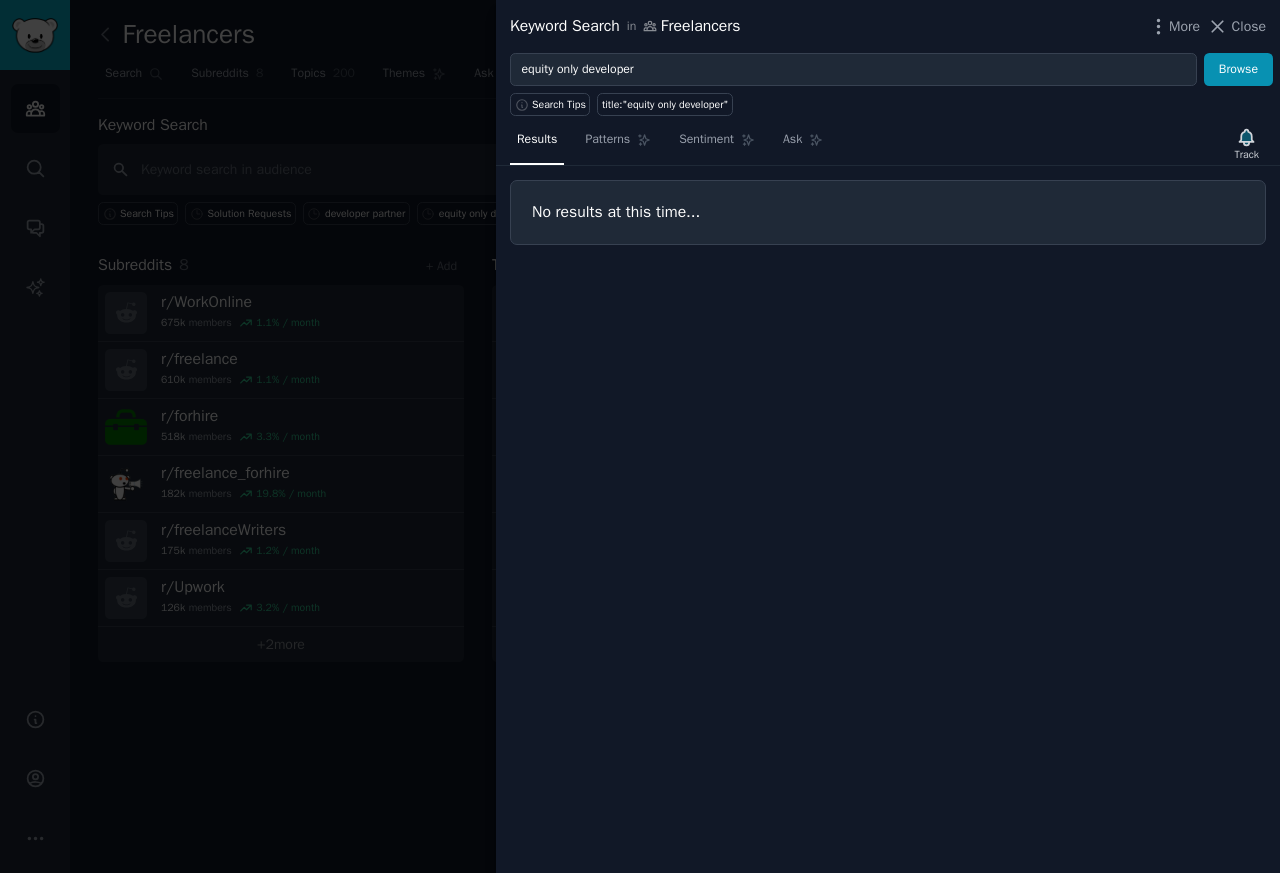 type 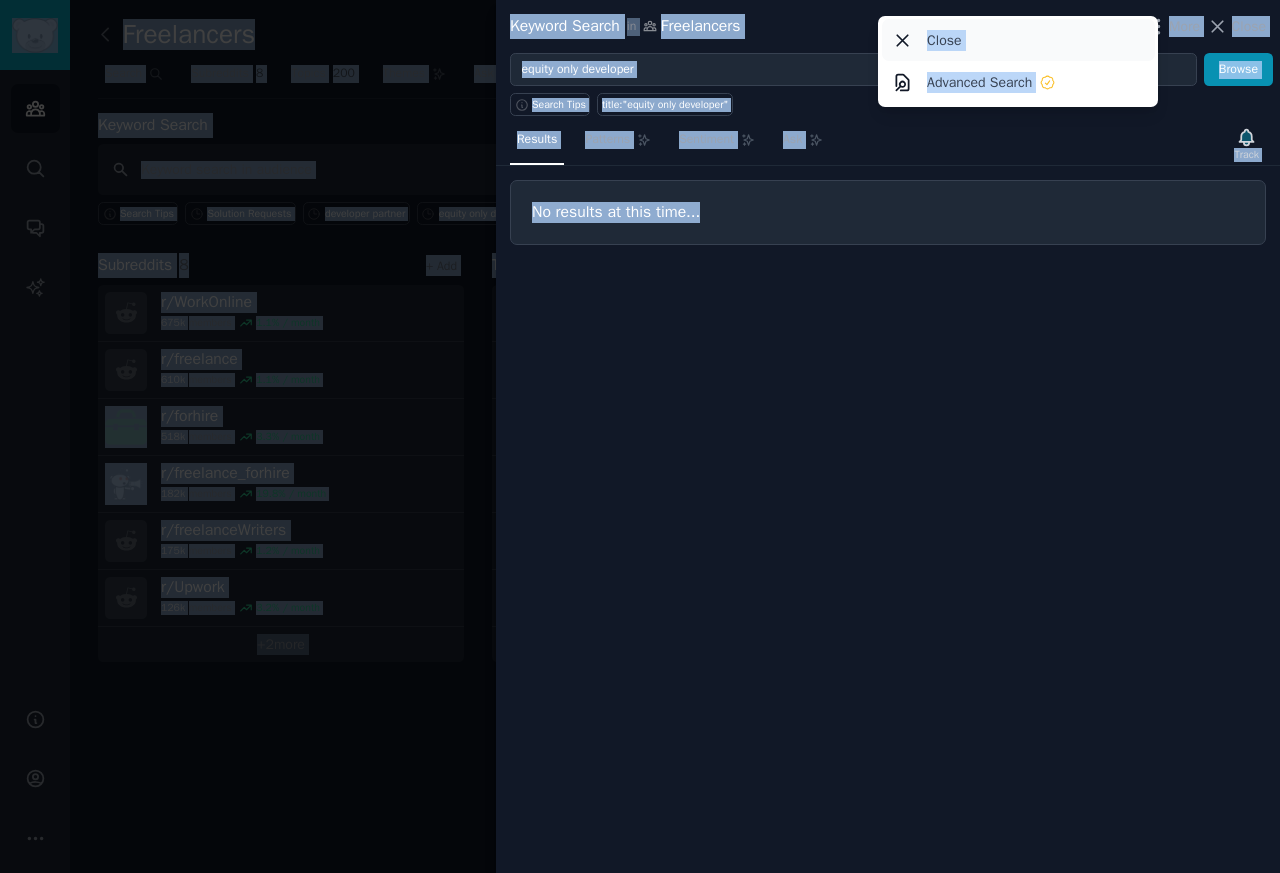 click on "Close" at bounding box center [944, 40] 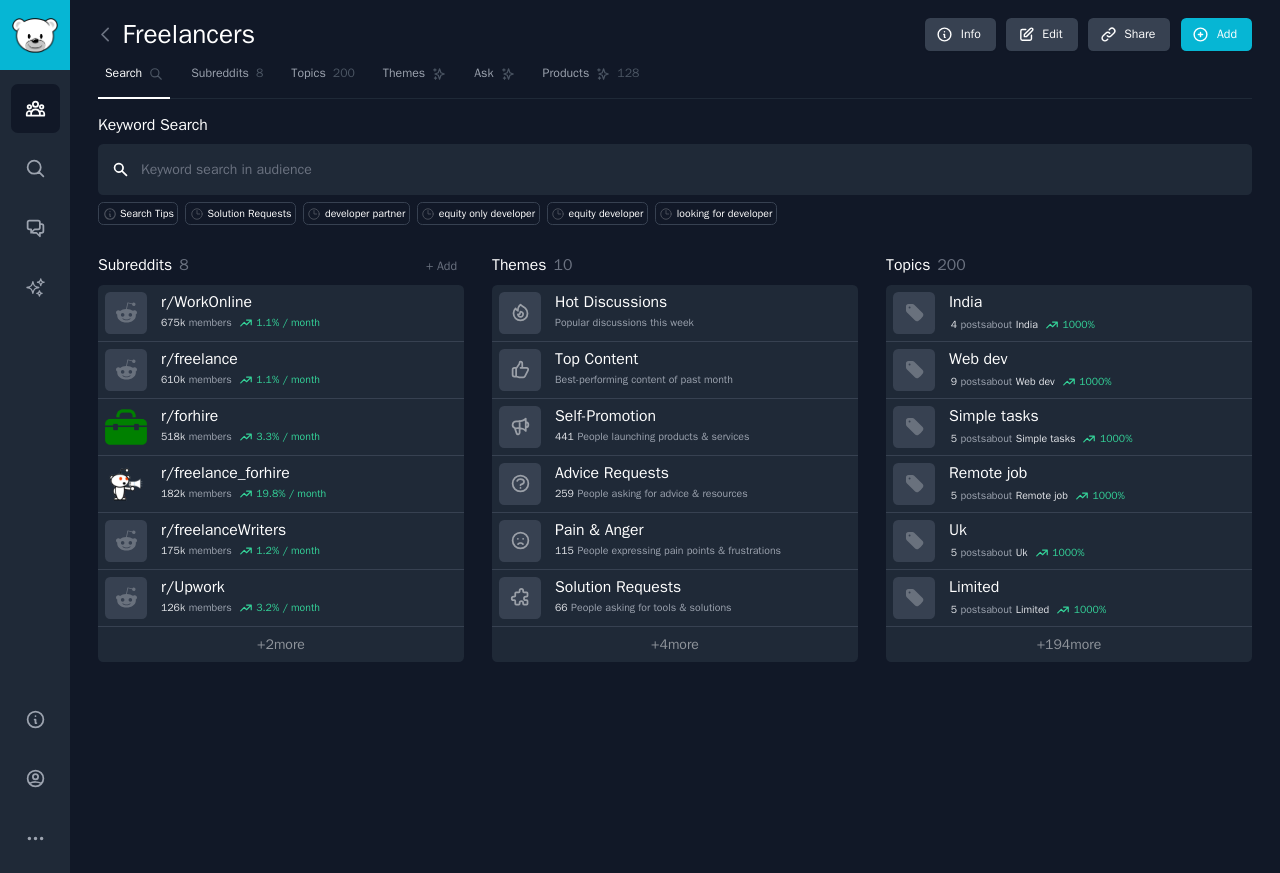 click at bounding box center (675, 169) 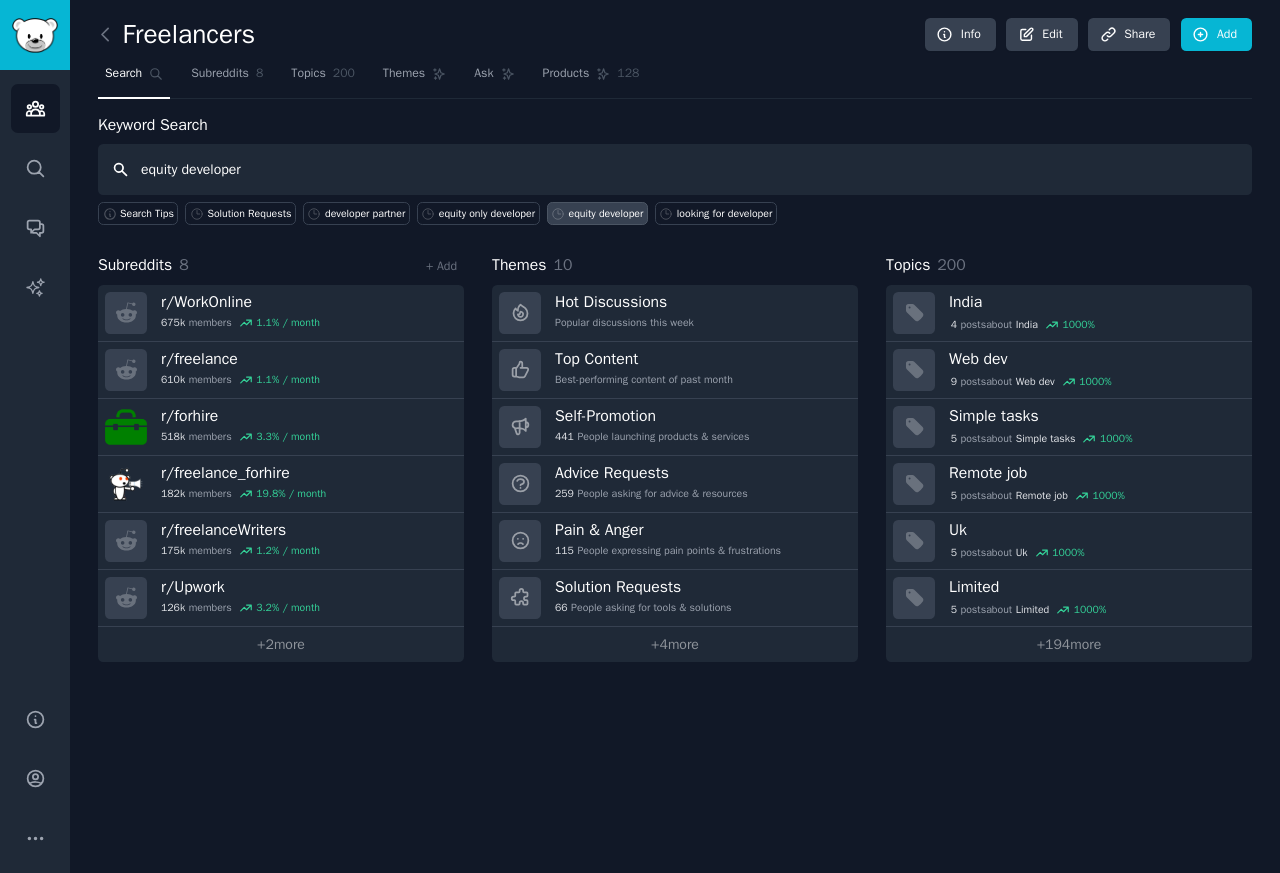 type on "equity developer" 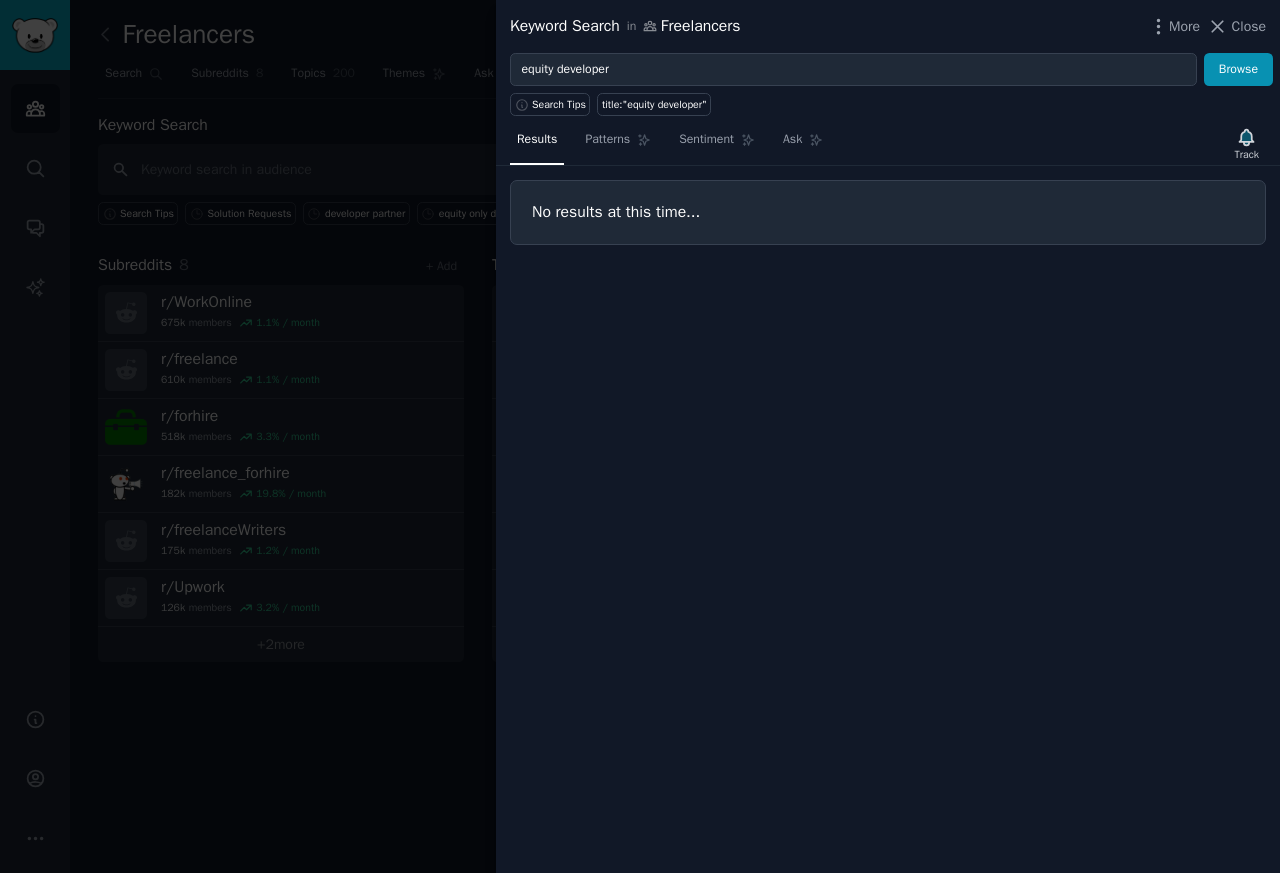 type 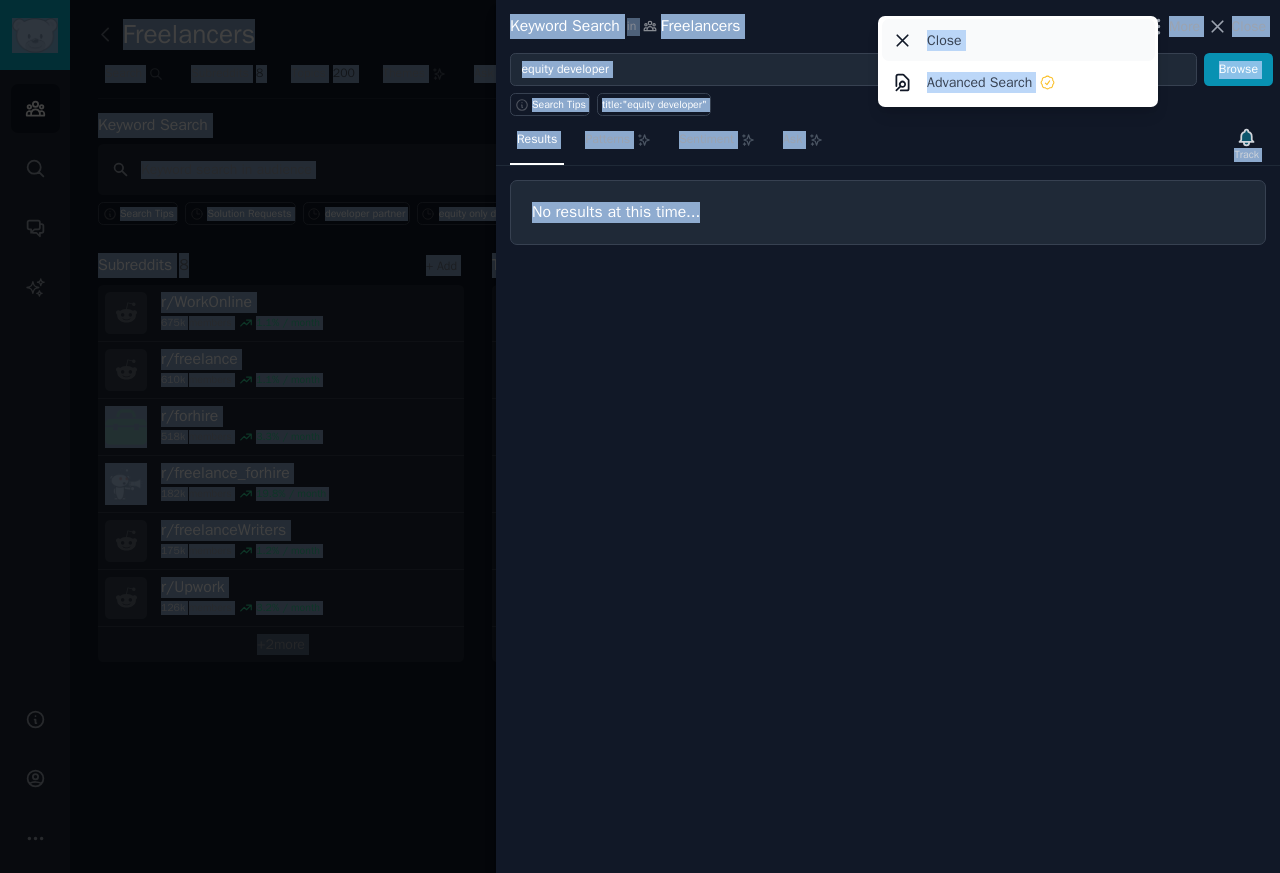 click 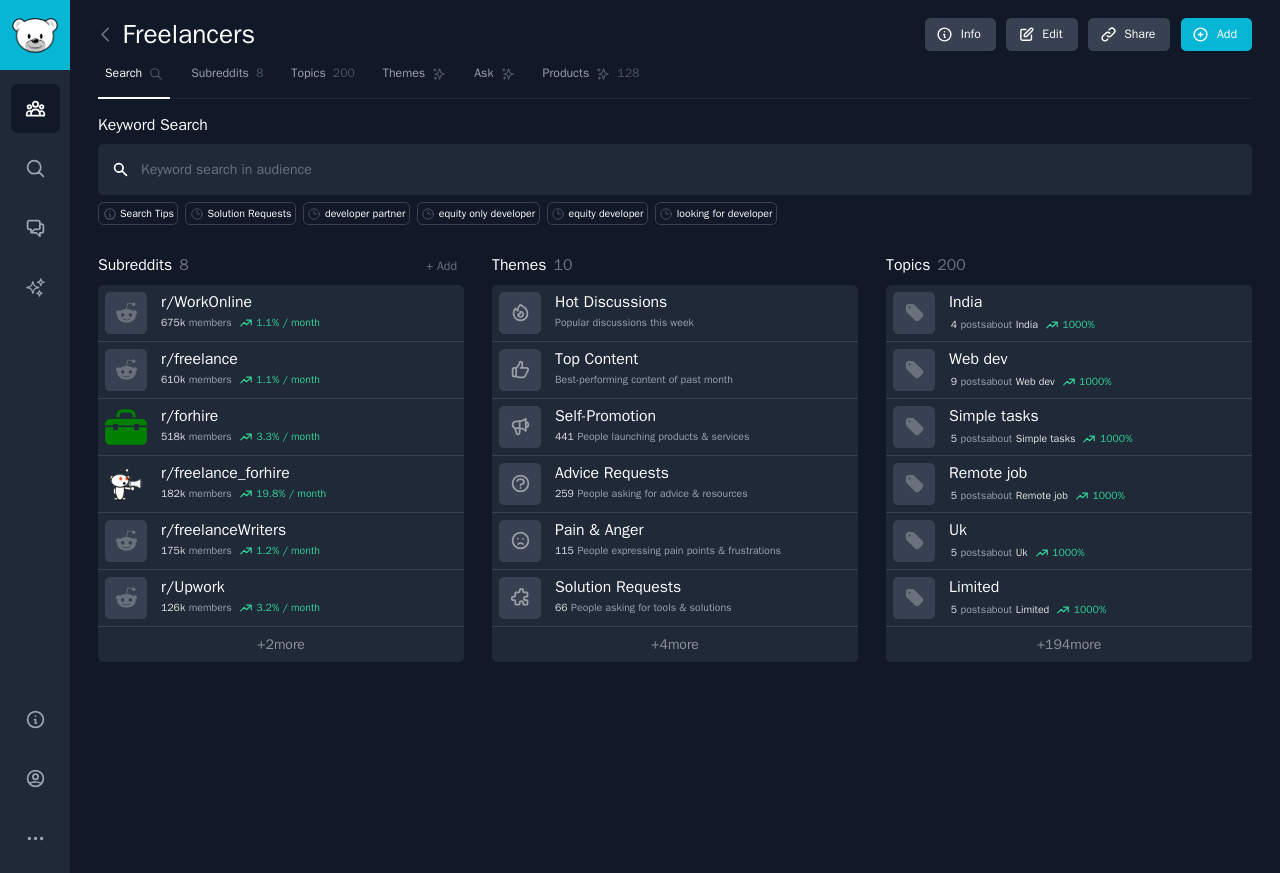 click at bounding box center (675, 169) 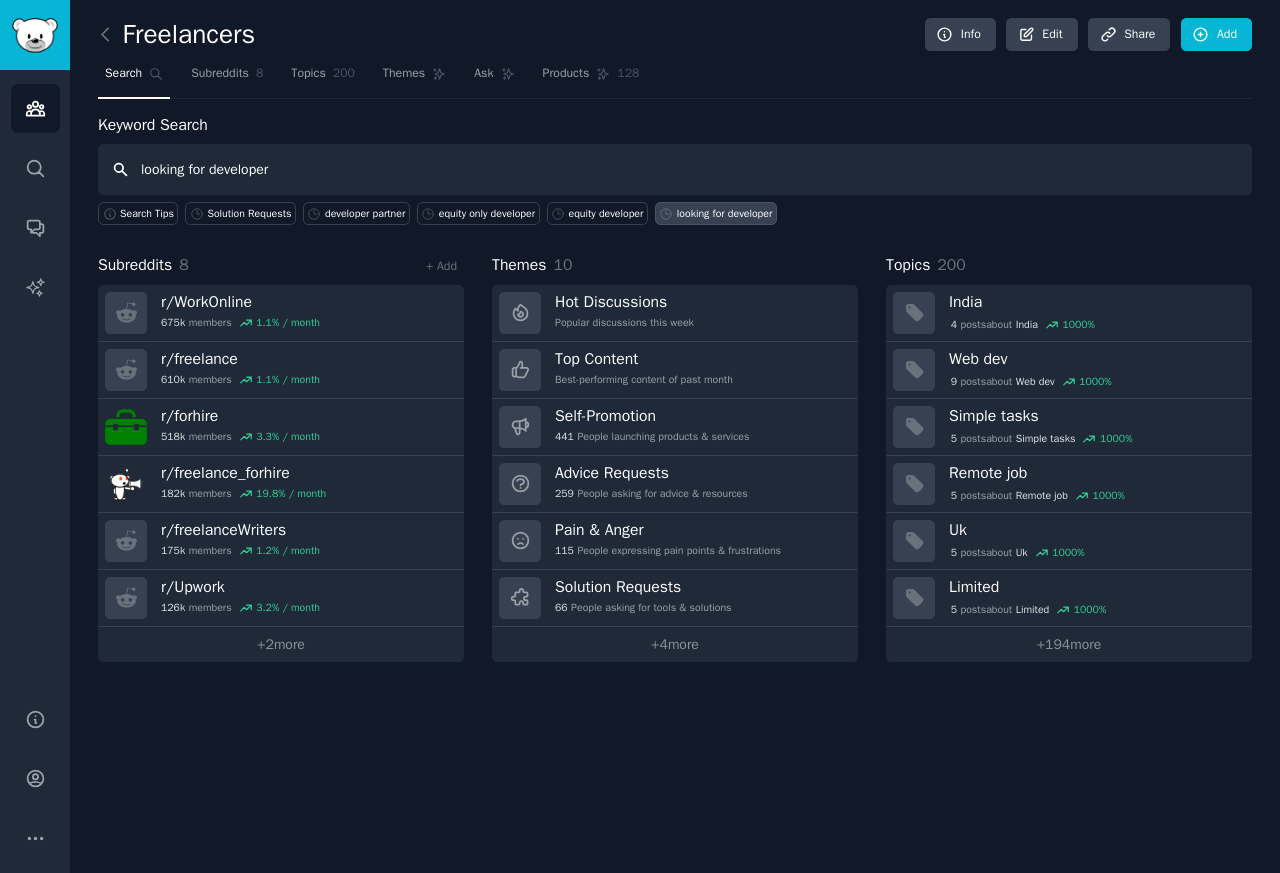 type on "looking for developer" 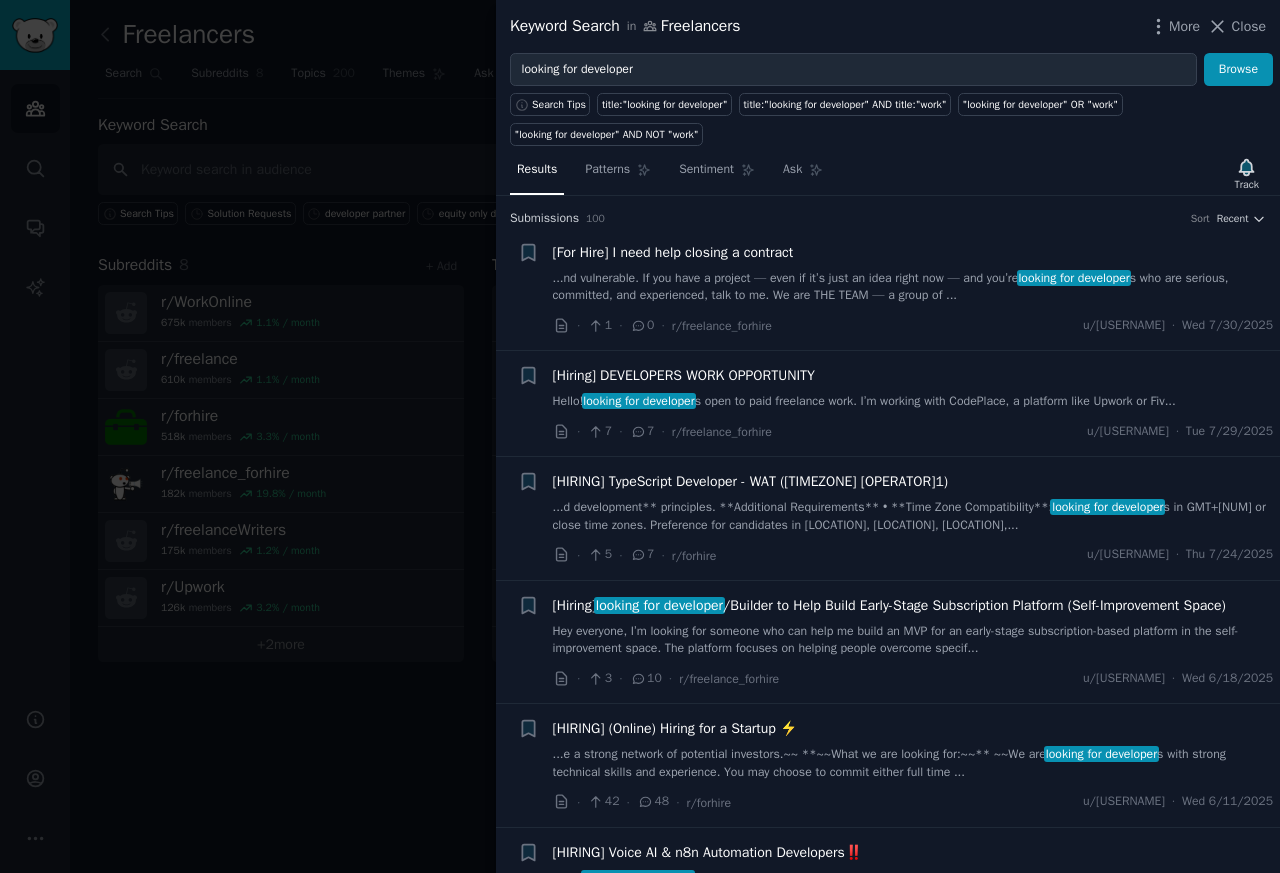 click on "looking for developer" at bounding box center (659, 605) 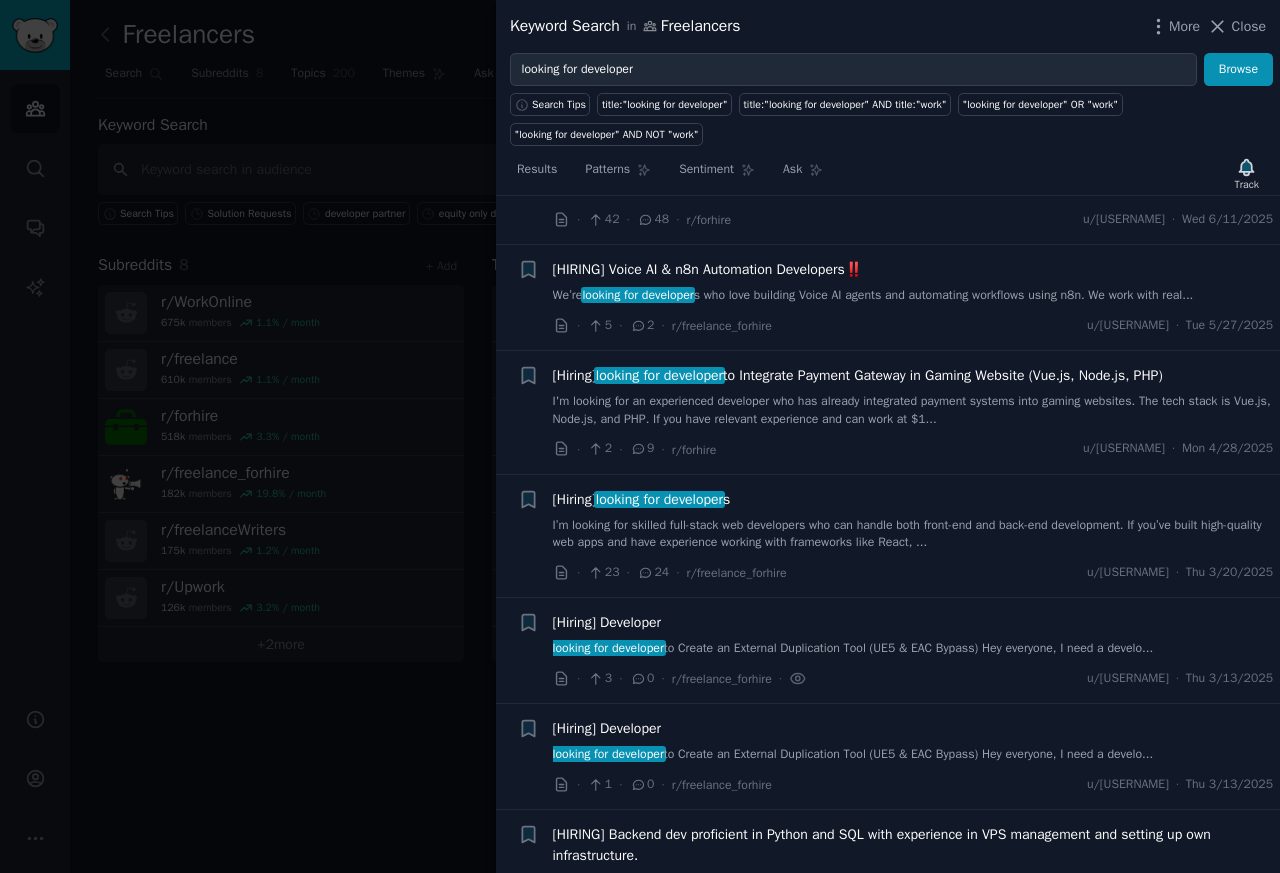 scroll, scrollTop: 1225, scrollLeft: 0, axis: vertical 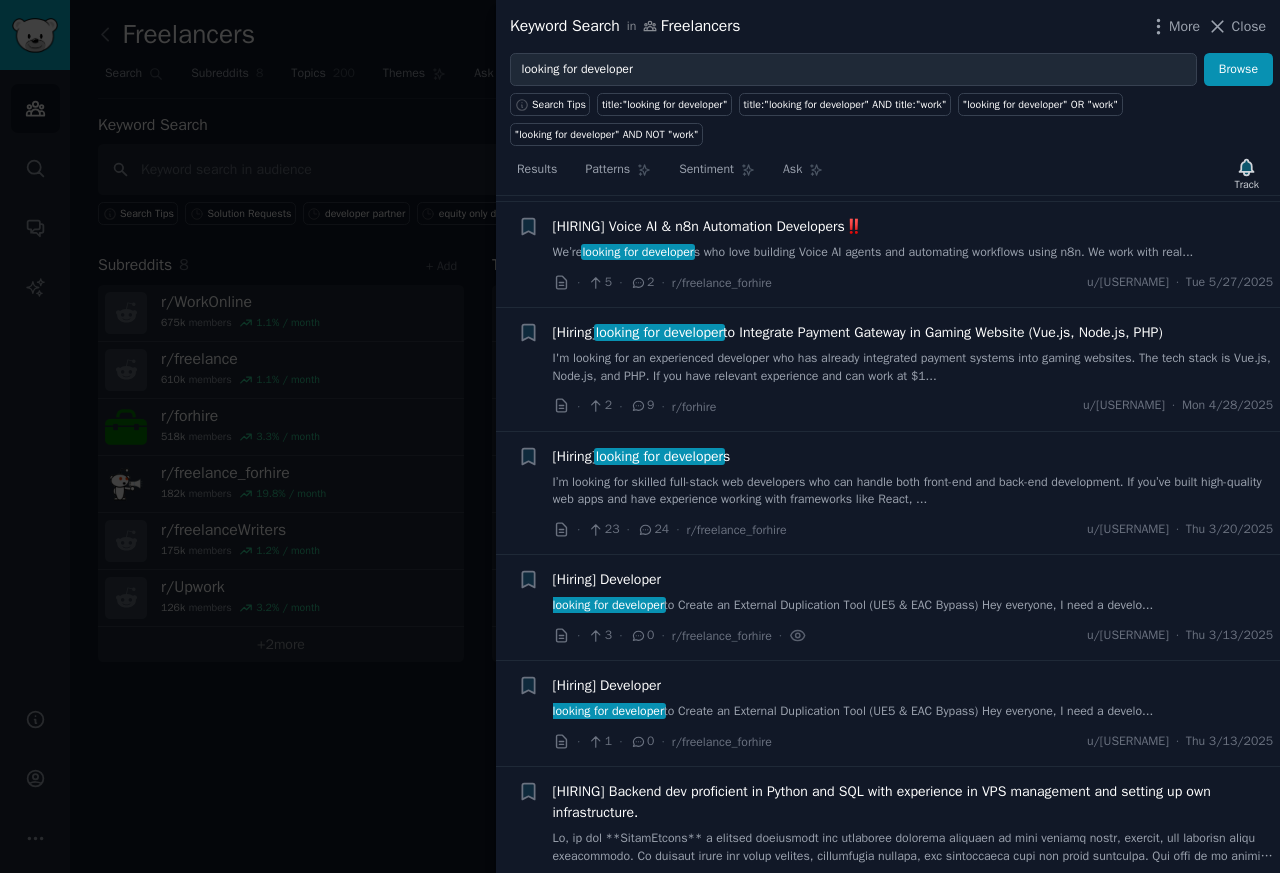 click on "looking for developer" at bounding box center (638, 252) 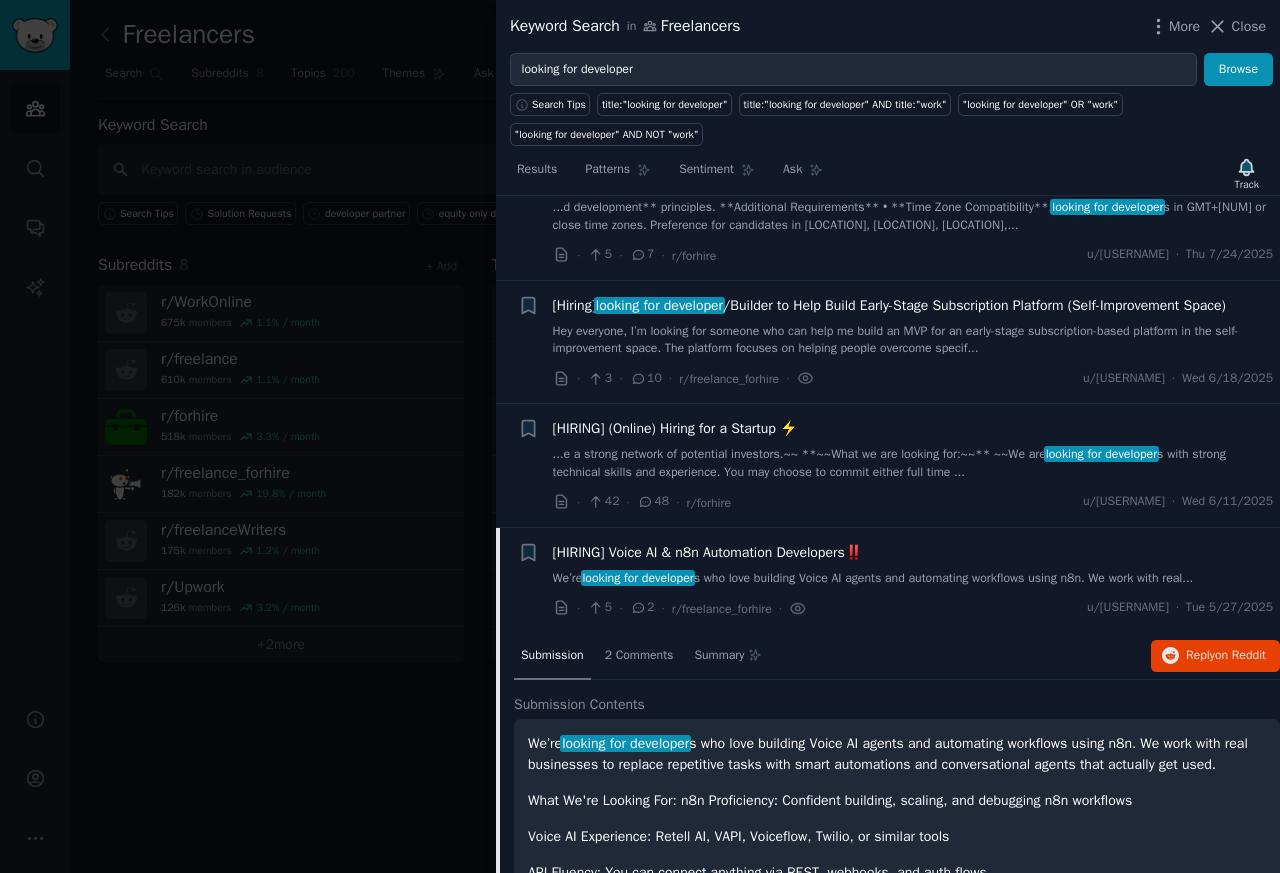 scroll, scrollTop: 293, scrollLeft: 0, axis: vertical 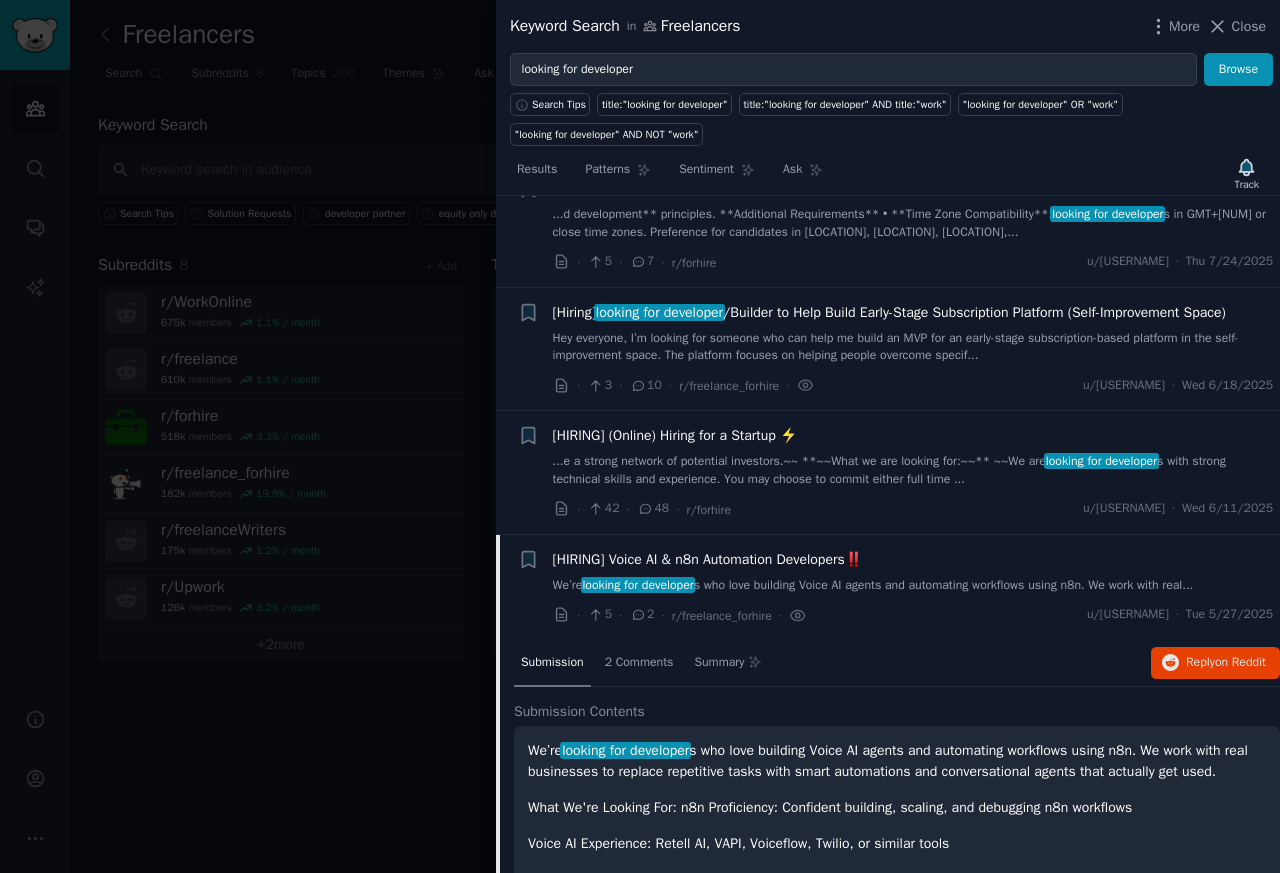 click on "· 3 · 10 · r/freelance_forhire ·" at bounding box center (684, 385) 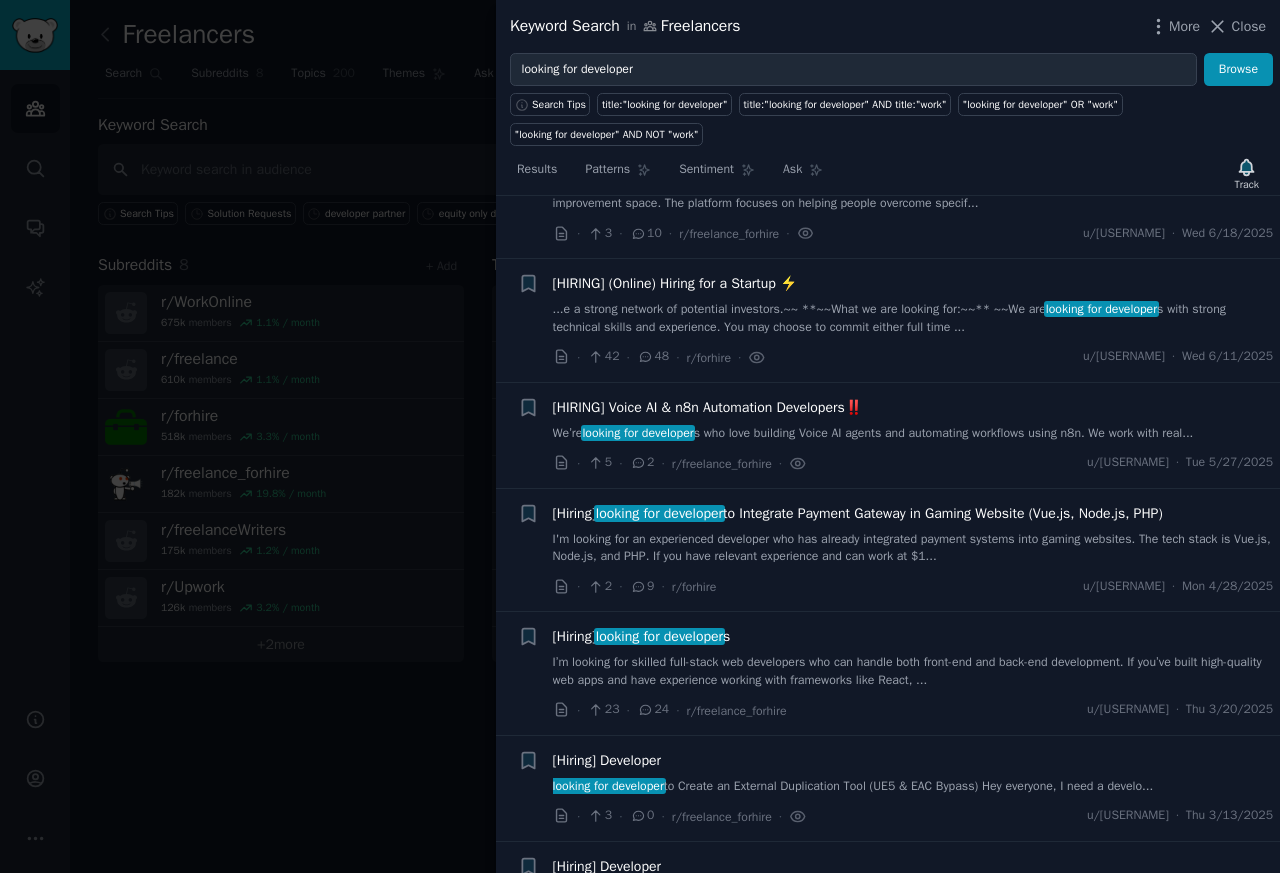 scroll, scrollTop: 530, scrollLeft: 0, axis: vertical 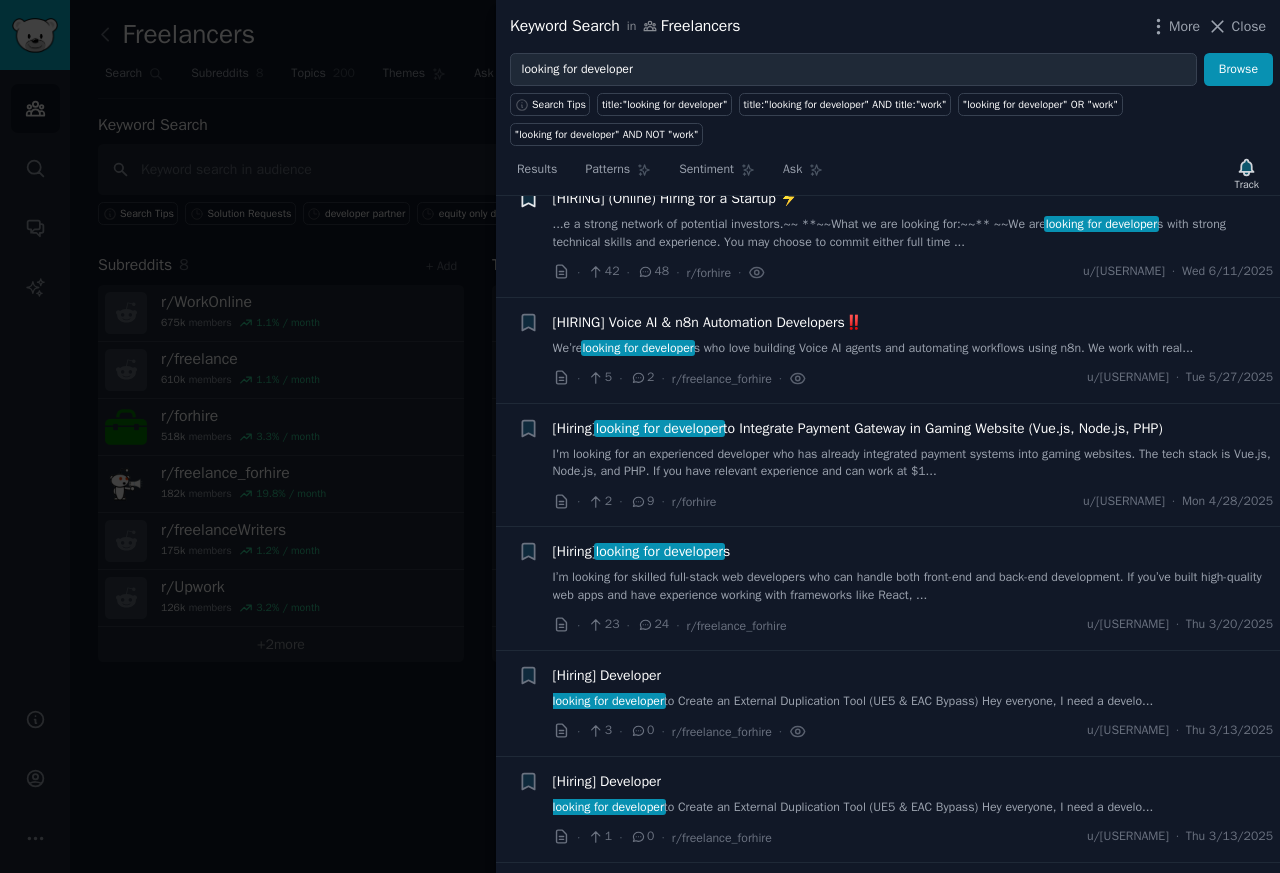 click 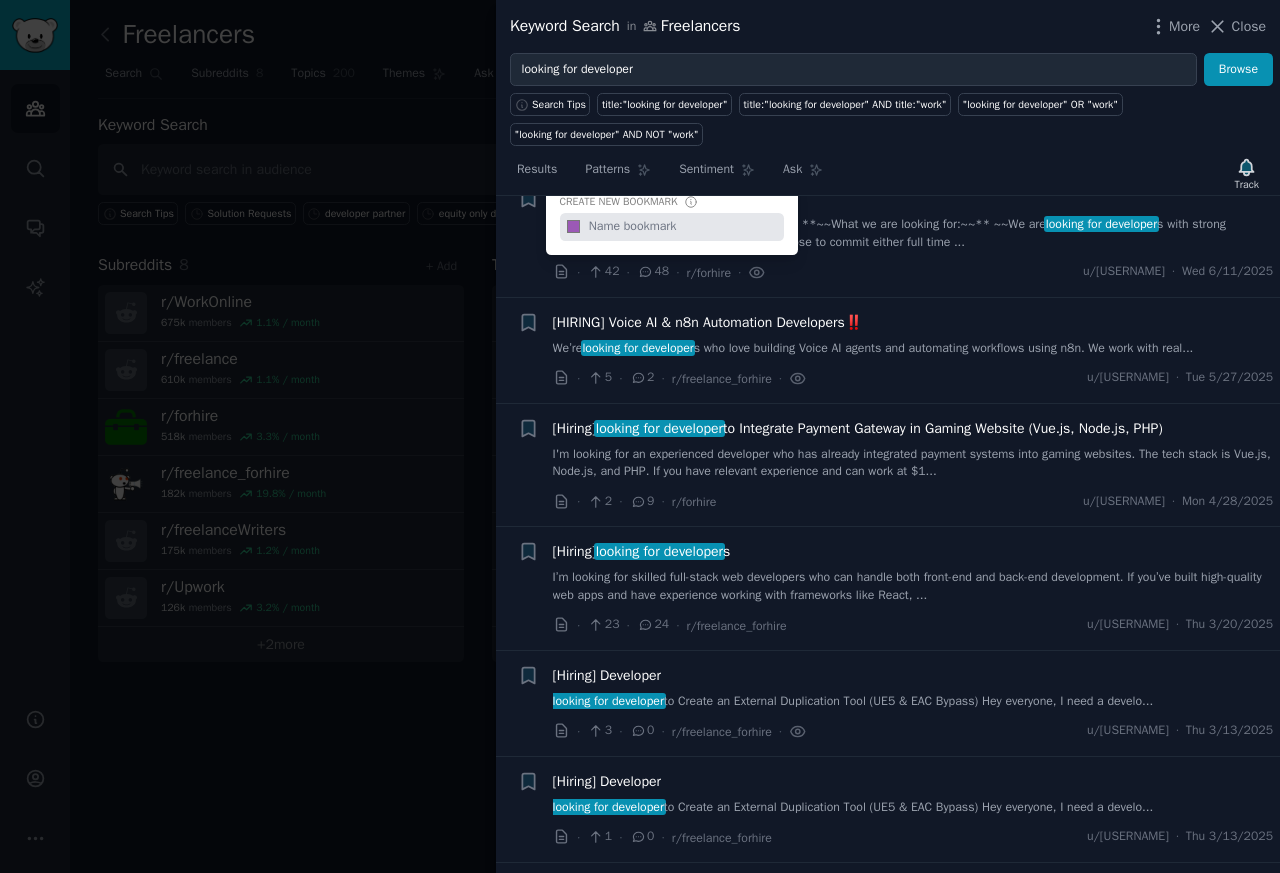 click at bounding box center [684, 227] 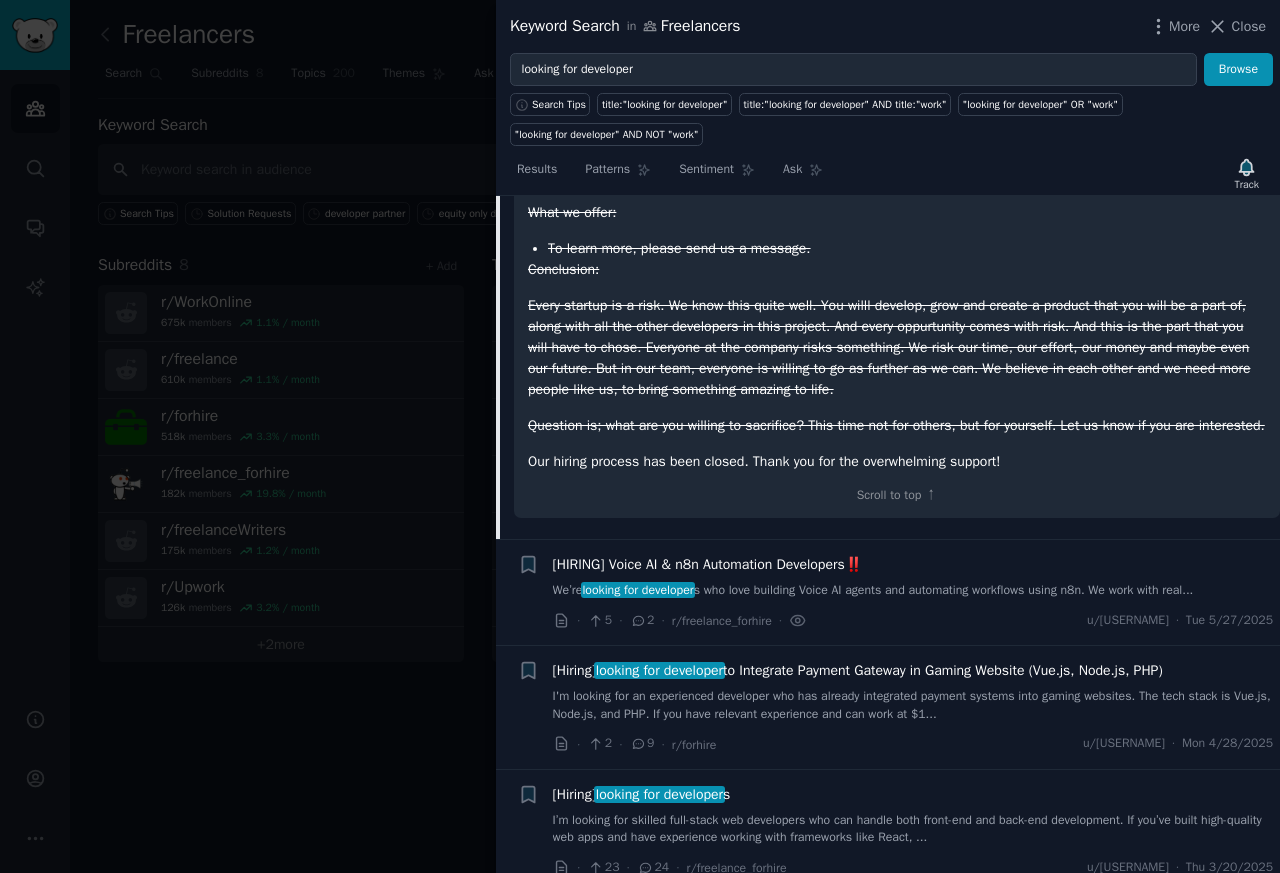 scroll, scrollTop: 1250, scrollLeft: 0, axis: vertical 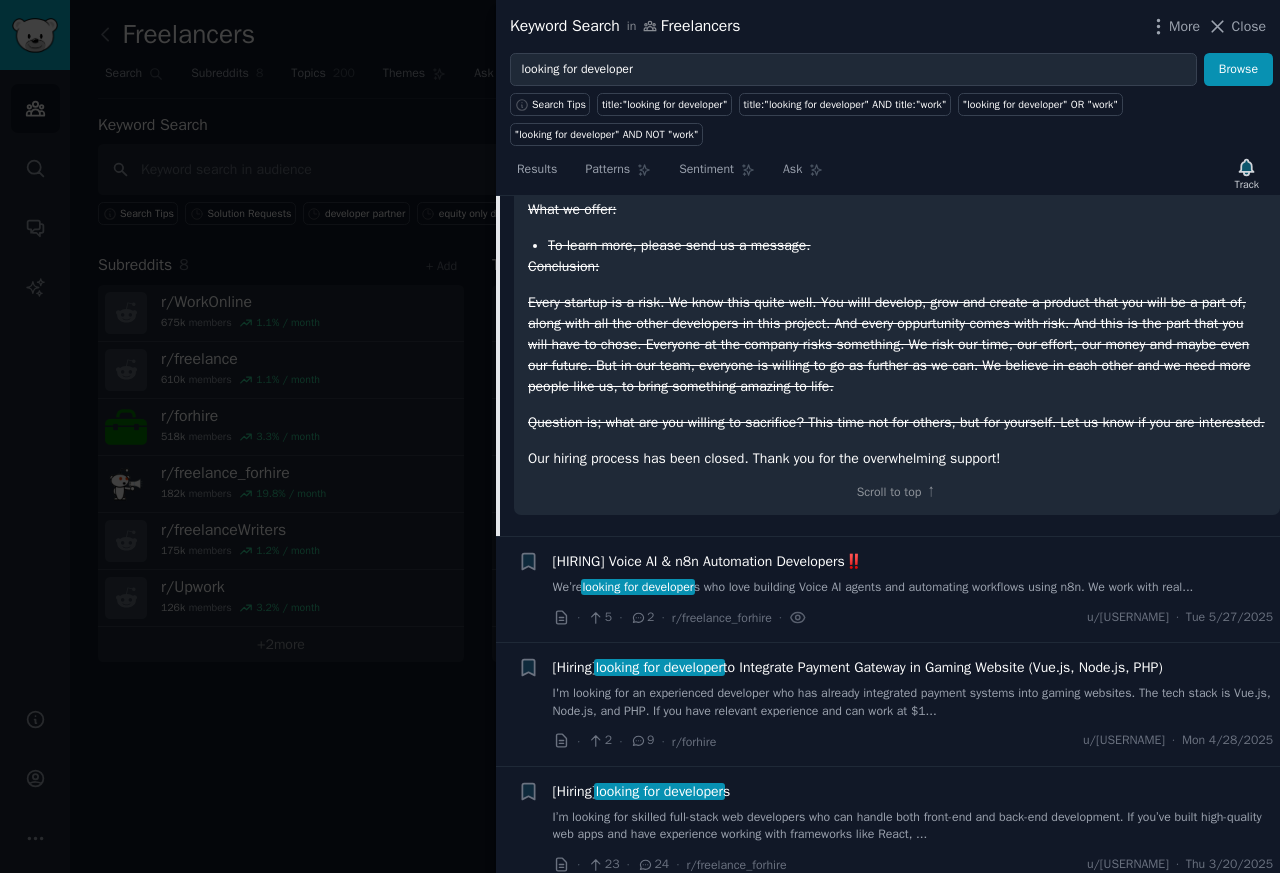 click on "I'm looking for an experienced developer who has already integrated payment systems into gaming websites. The tech stack is Vue.js, Node.js, and PHP. If you have relevant experience and can work at $1..." at bounding box center [913, 702] 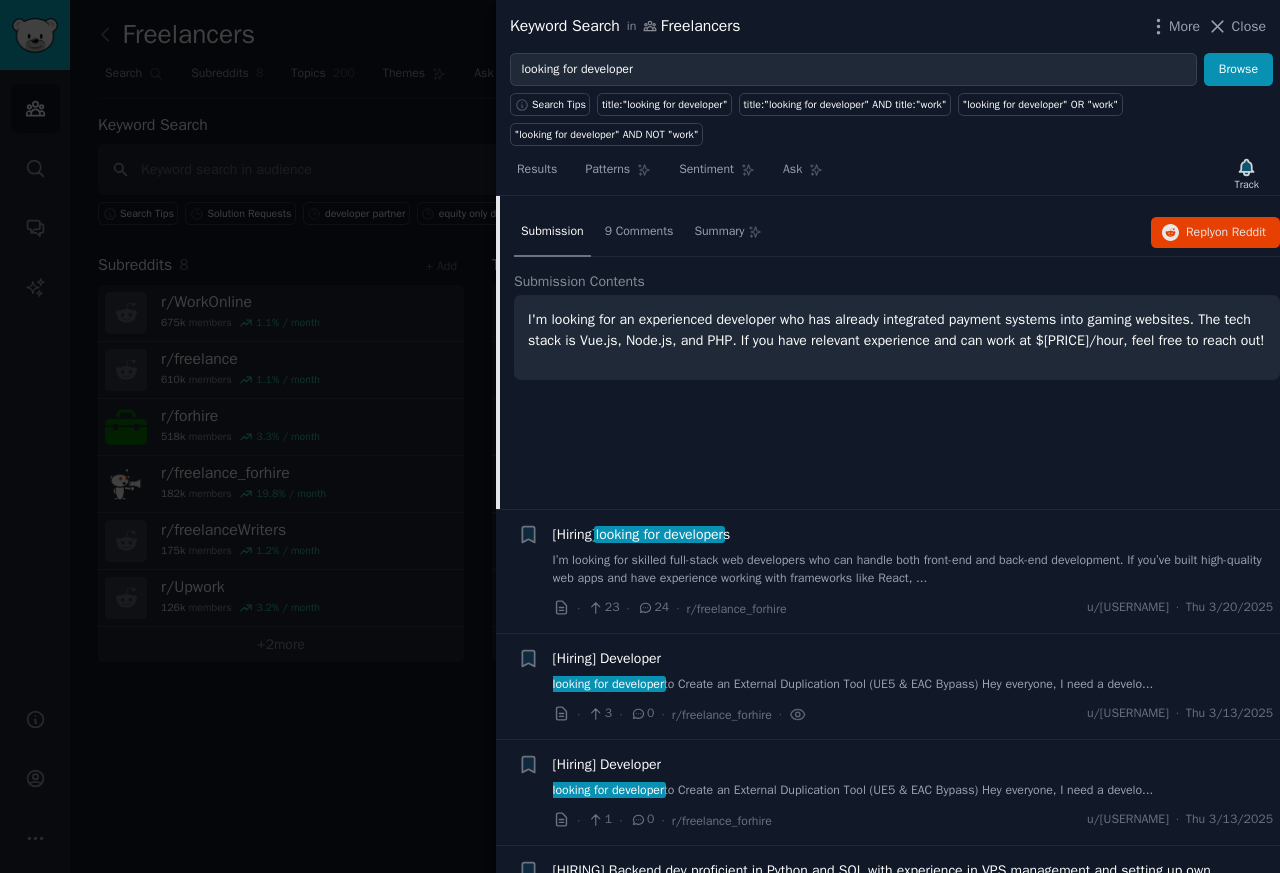 scroll, scrollTop: 760, scrollLeft: 0, axis: vertical 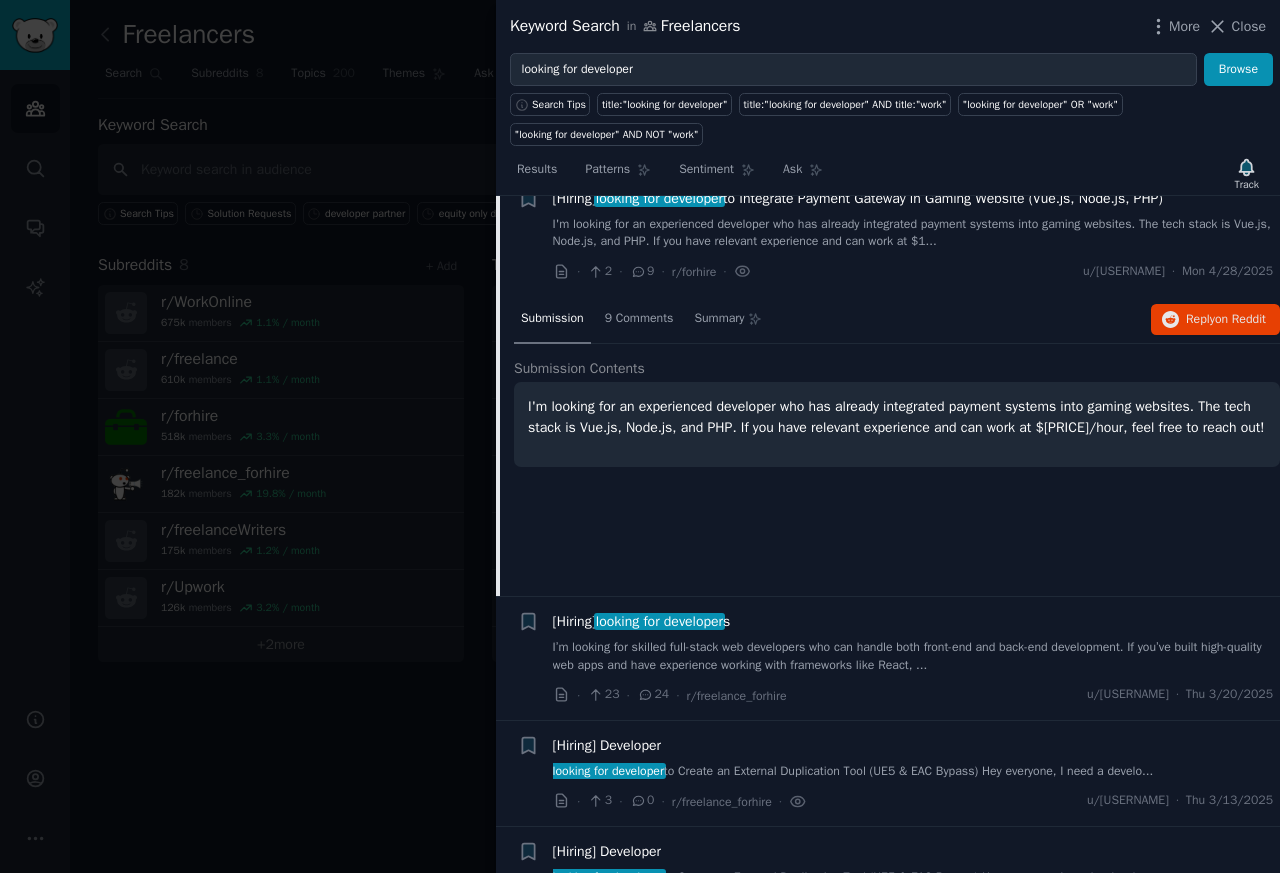 click on "Submission 9 Comments Summary Reply  on Reddit Submission Contents I'm looking for an experienced developer who has already integrated payment systems into gaming websites. The tech stack is Vue.js, Node.js, and PHP. If you have relevant experience and can work at $15/hour, feel free to reach out!" at bounding box center [897, 446] 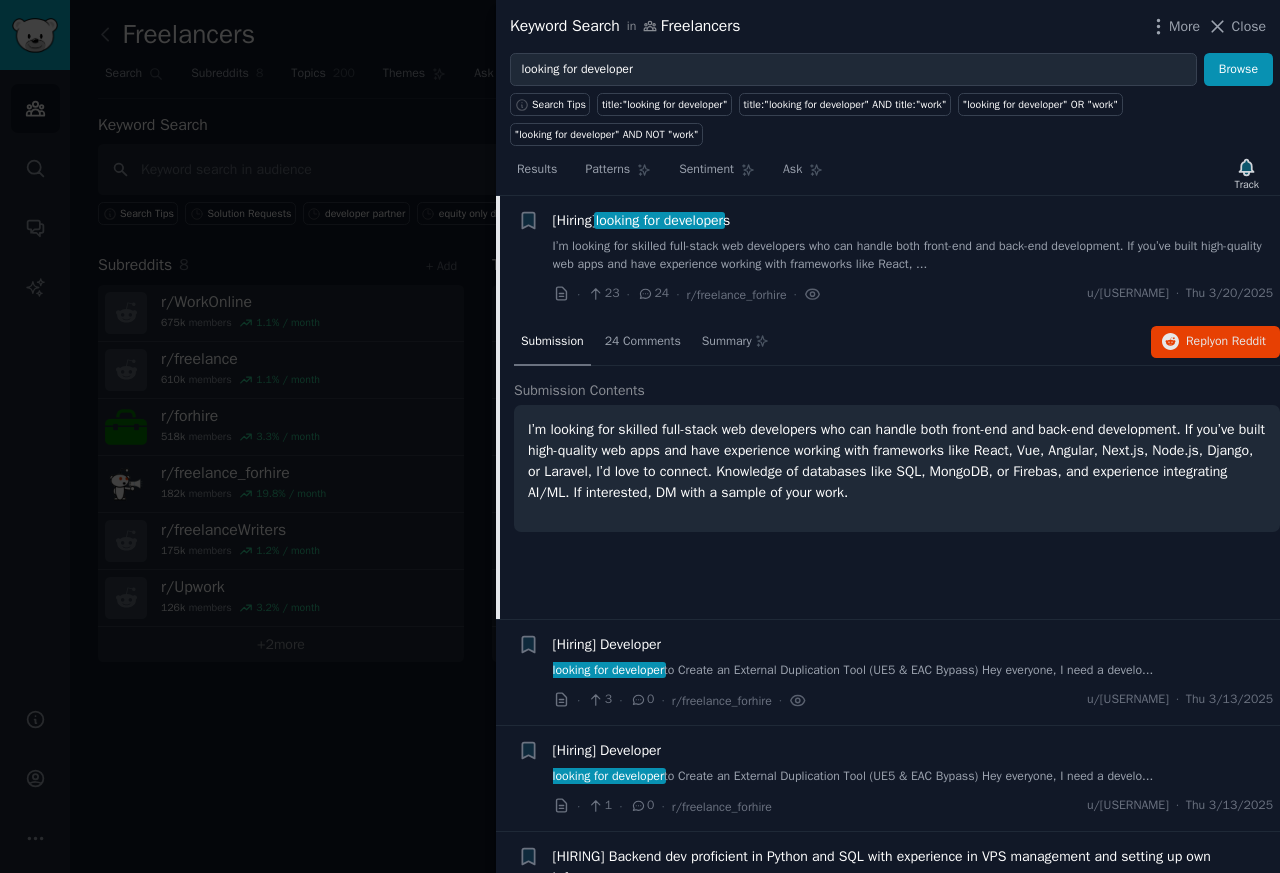 scroll, scrollTop: 883, scrollLeft: 0, axis: vertical 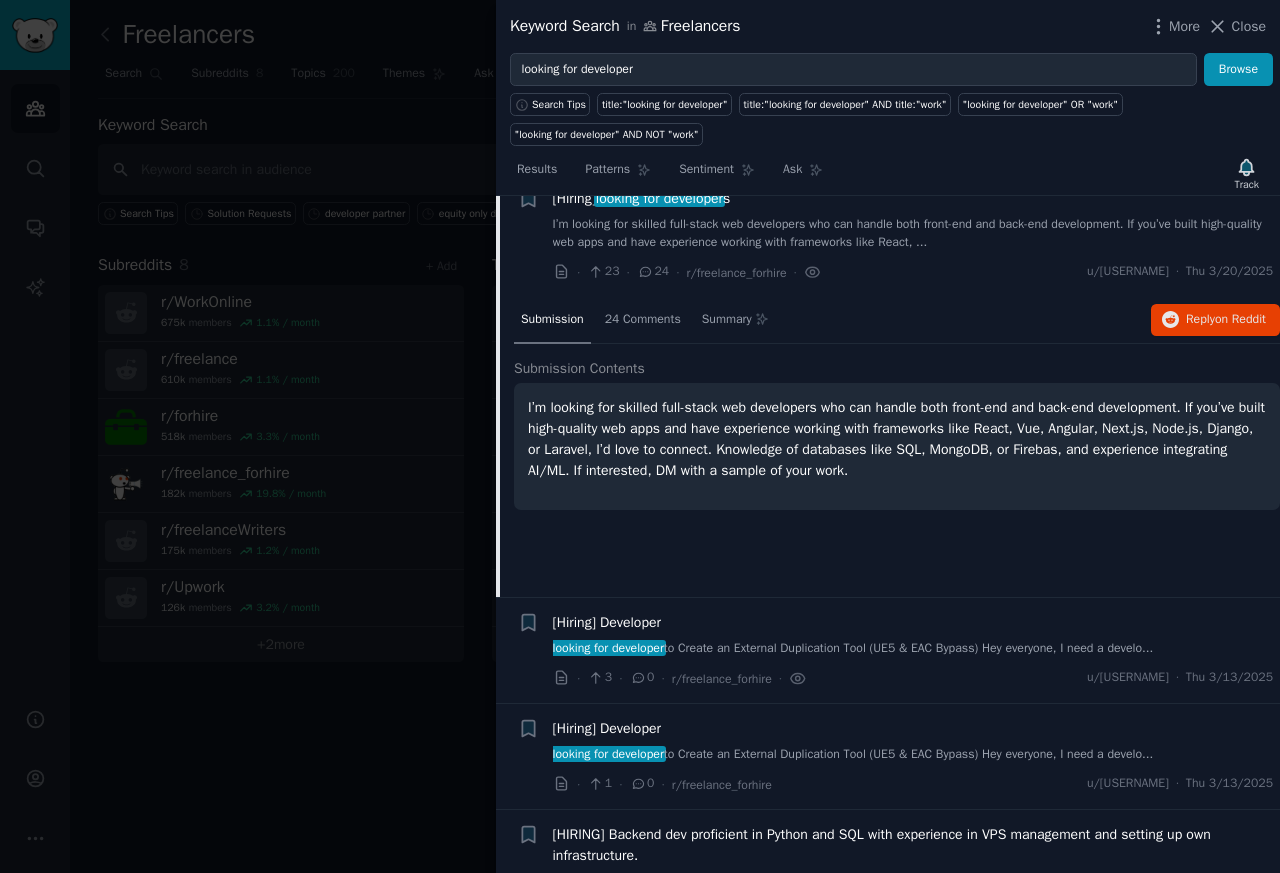 click on "[Hiring] Developer looking for developer  to Create an External Duplication Tool (UE5 & EAC Bypass)
Hey everyone, I need a develo... · 3 · 0 · r/freelance_forhire · u/xsinxxxx · Thu 3/13/2025" at bounding box center [913, 650] 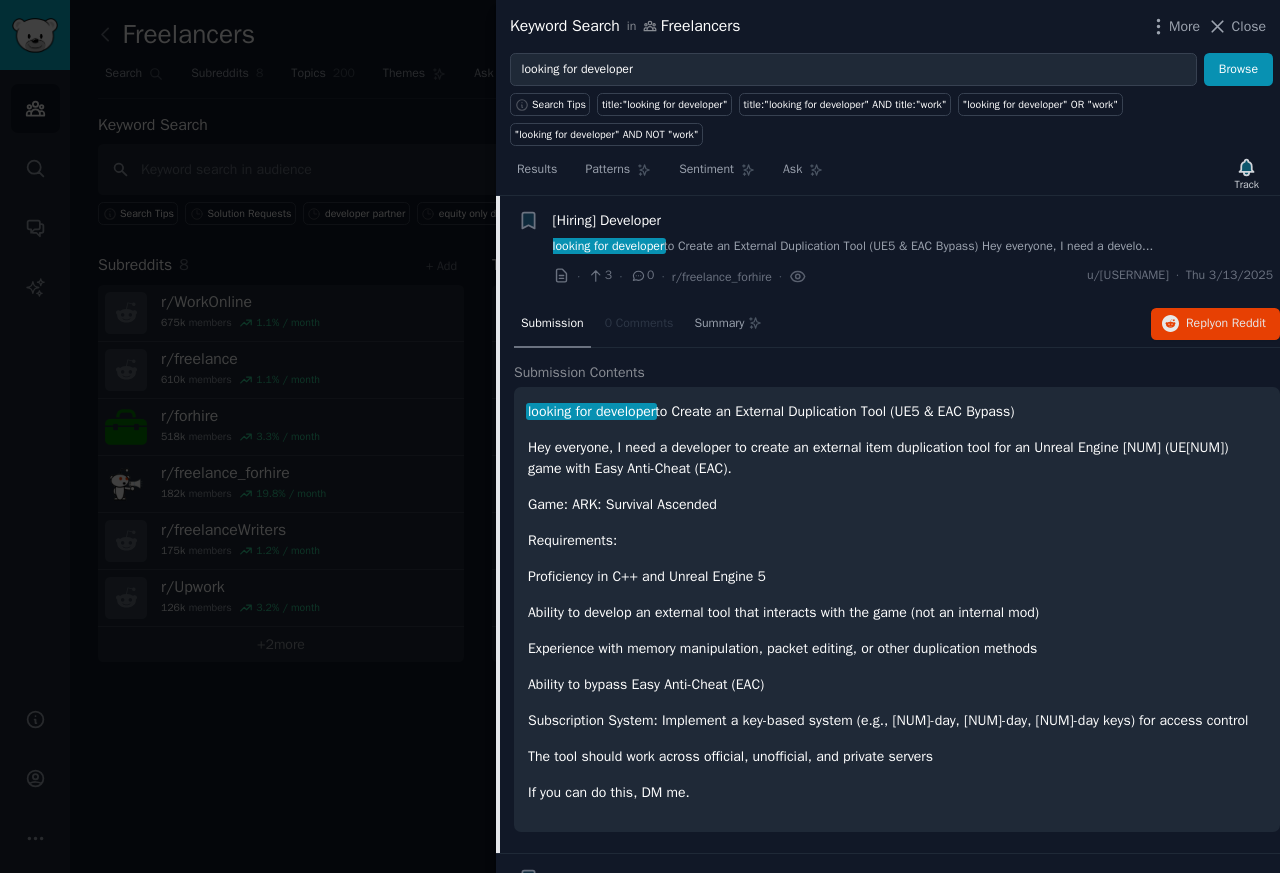 scroll, scrollTop: 1007, scrollLeft: 0, axis: vertical 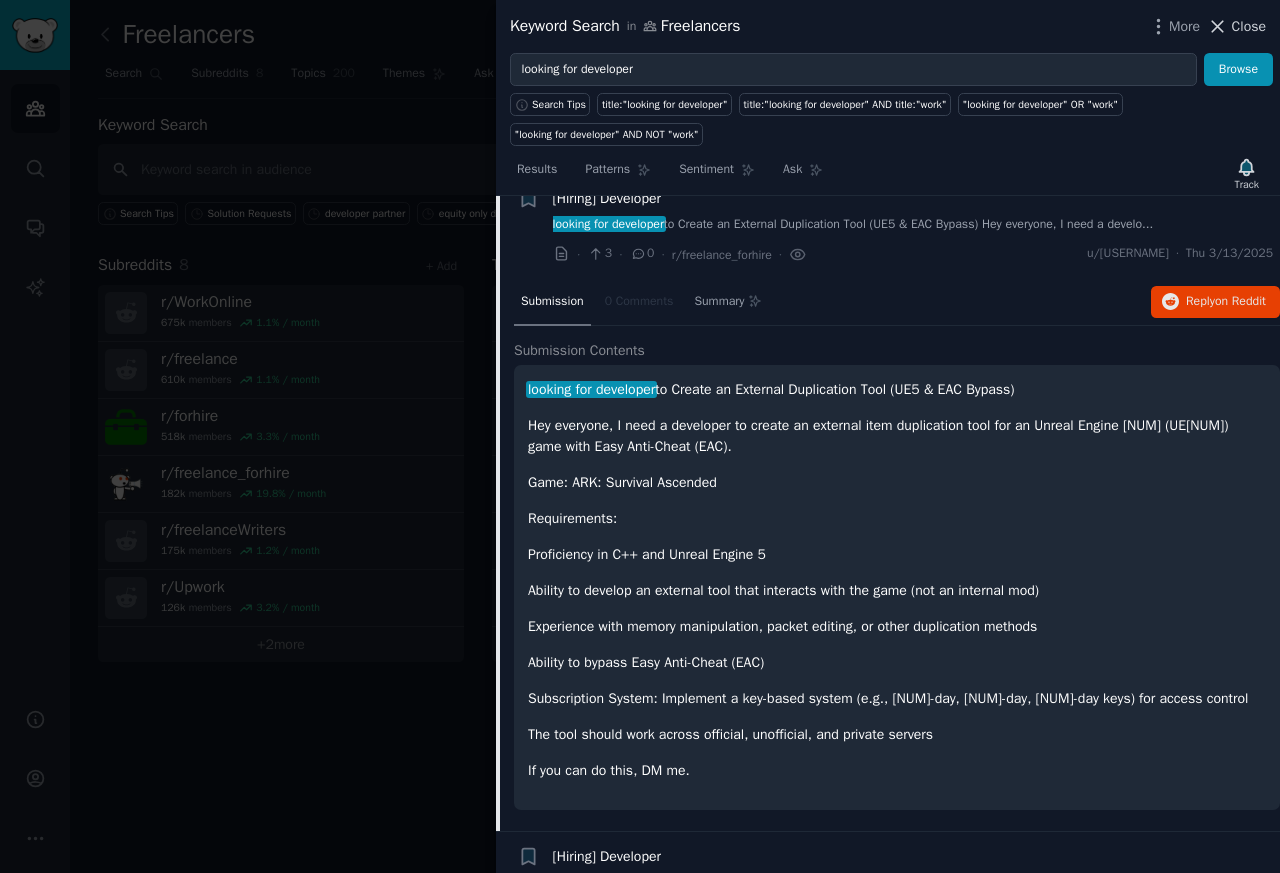 click on "Close" at bounding box center [1249, 26] 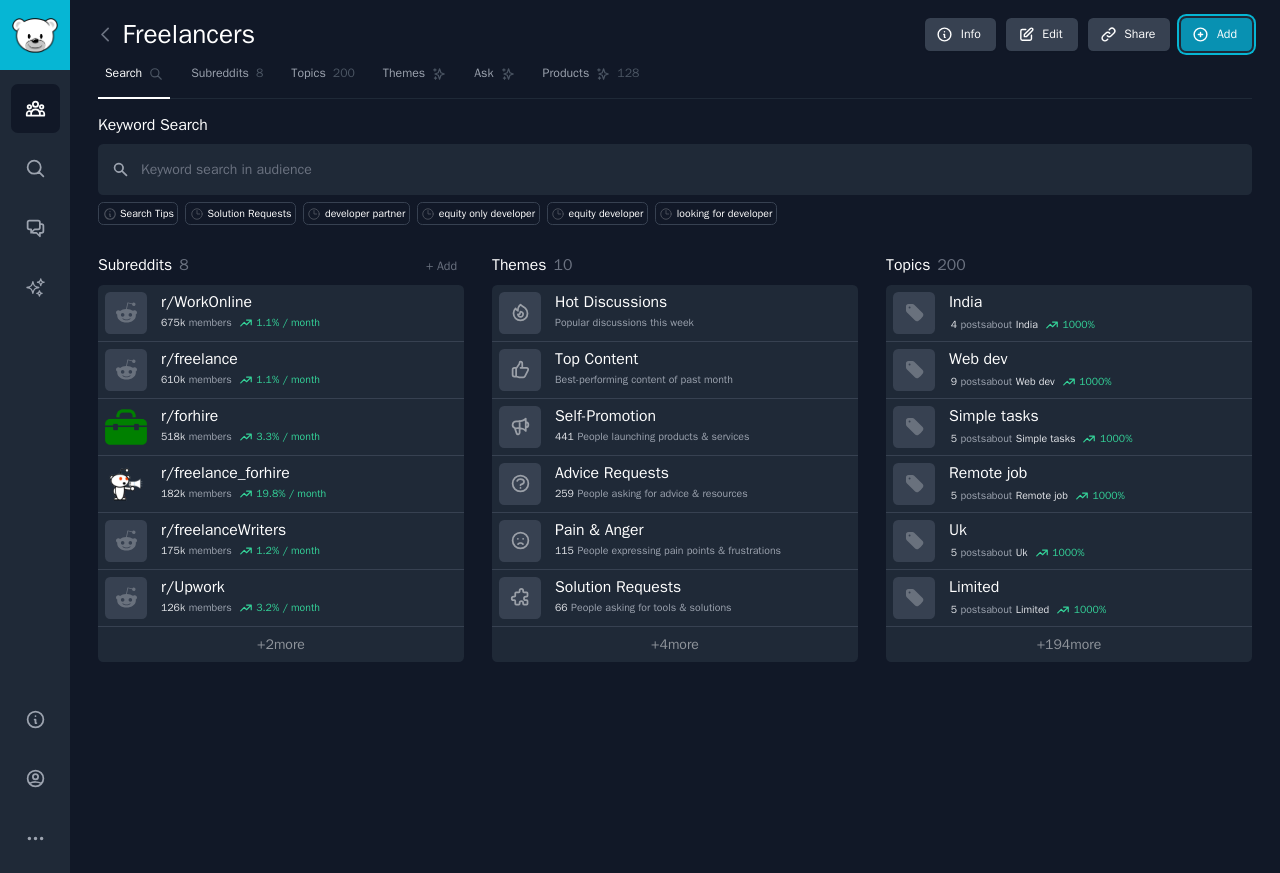 click on "Add" at bounding box center (1216, 35) 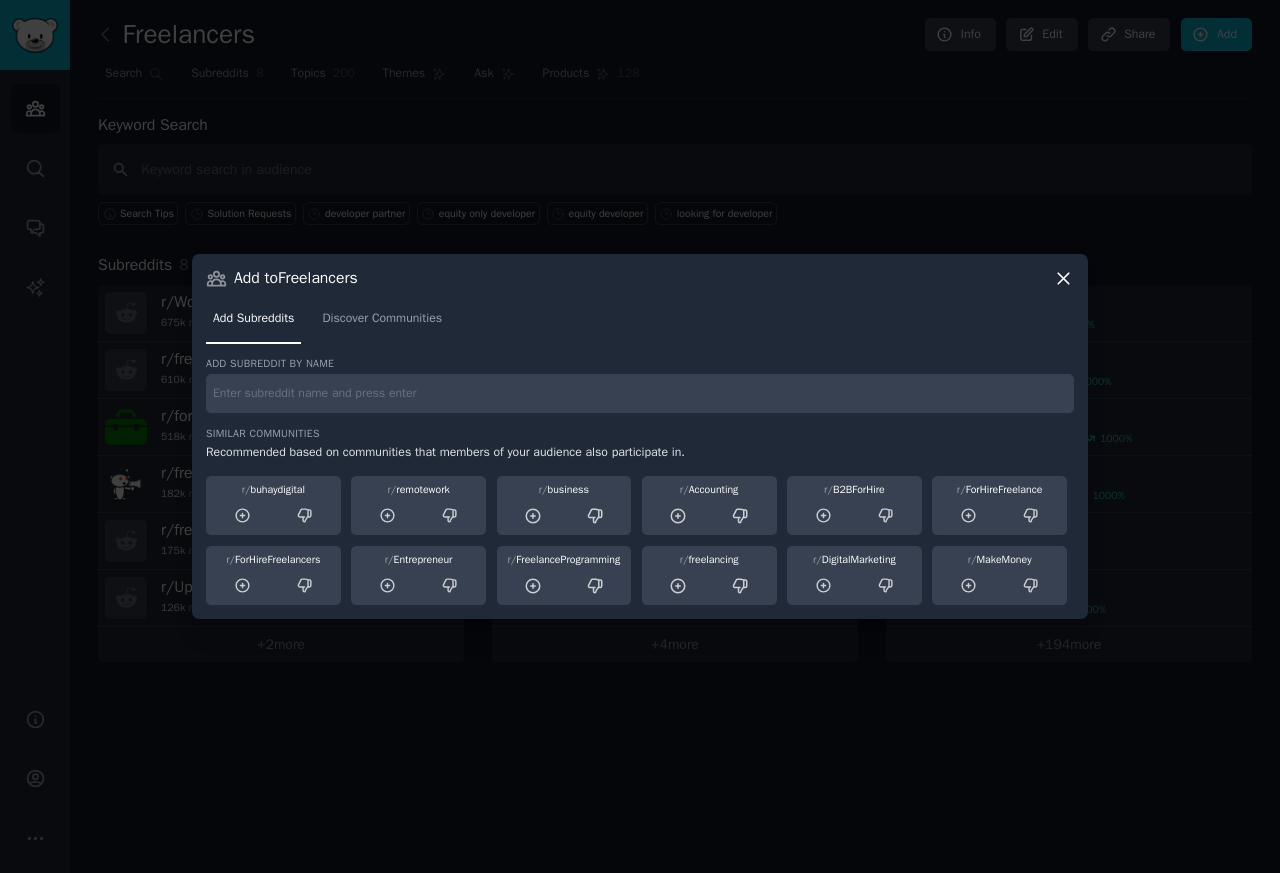 click on "Add Subreddits Discover Communities" at bounding box center (640, 323) 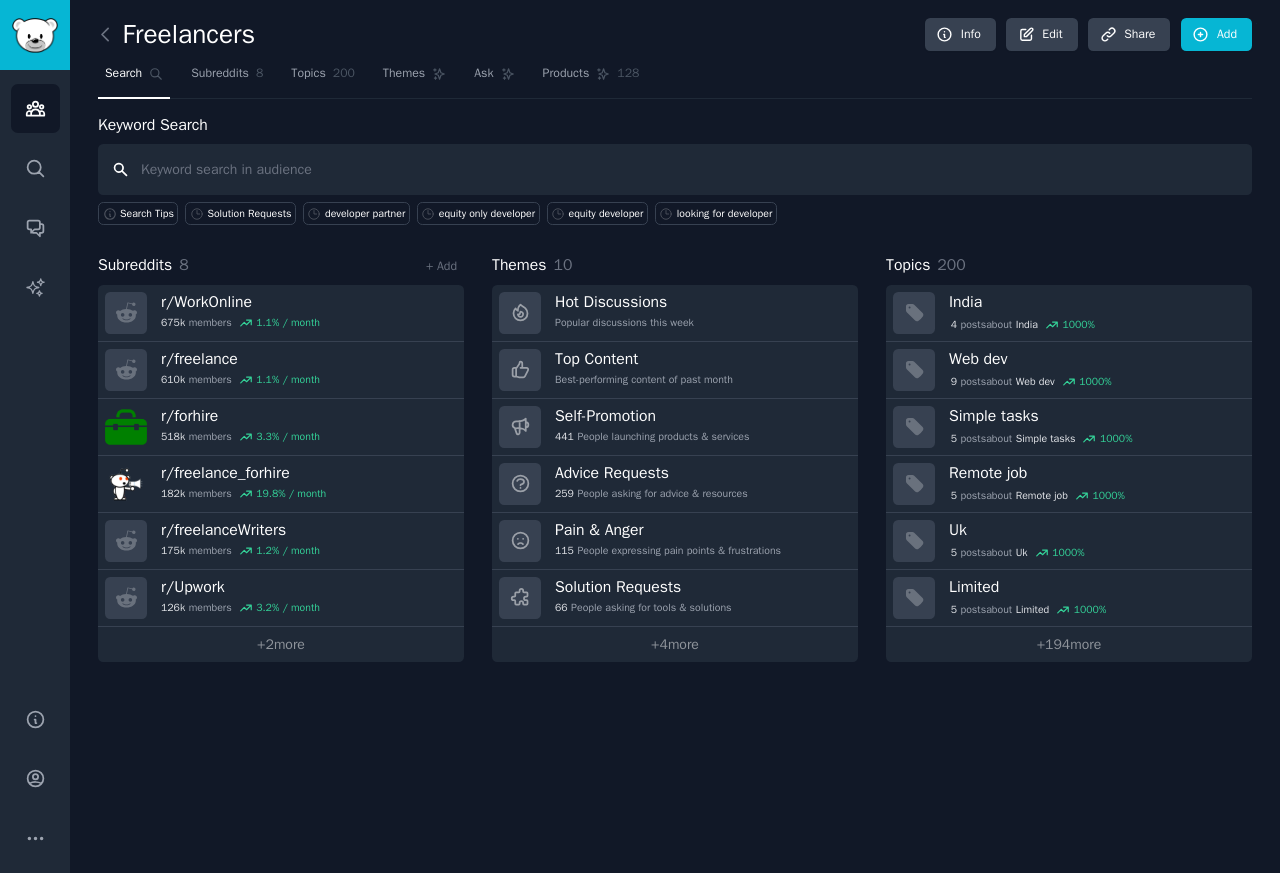 click at bounding box center (675, 169) 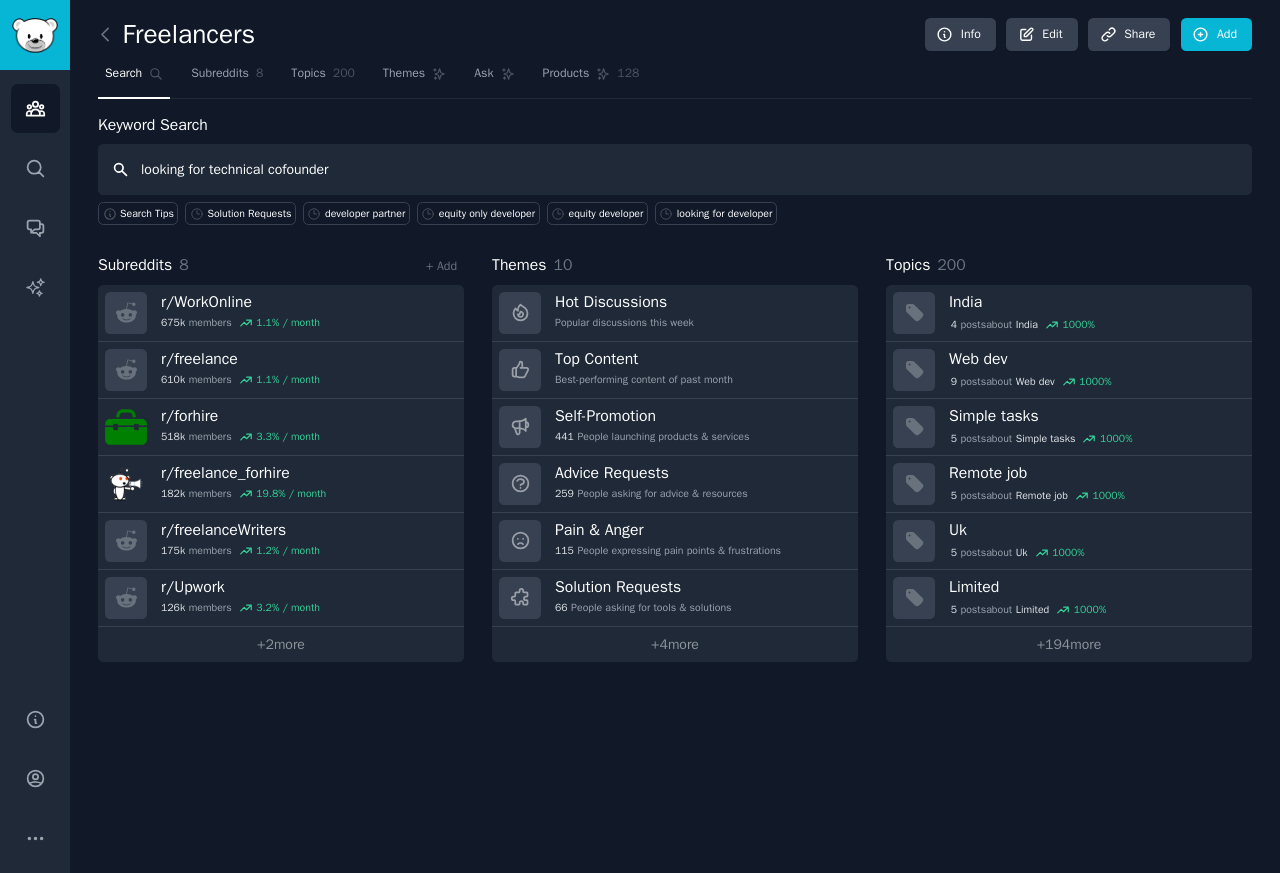 type on "looking for technical cofounder" 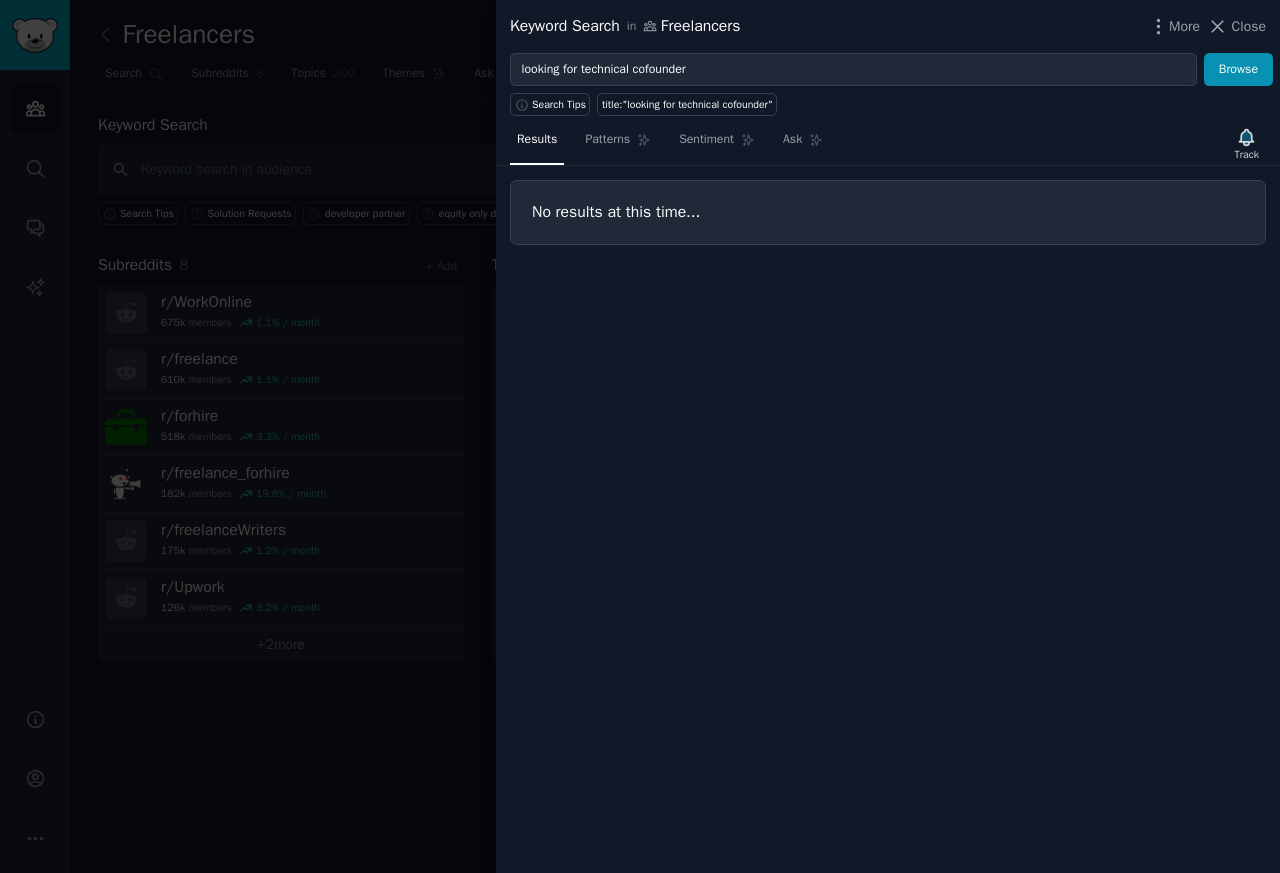 type 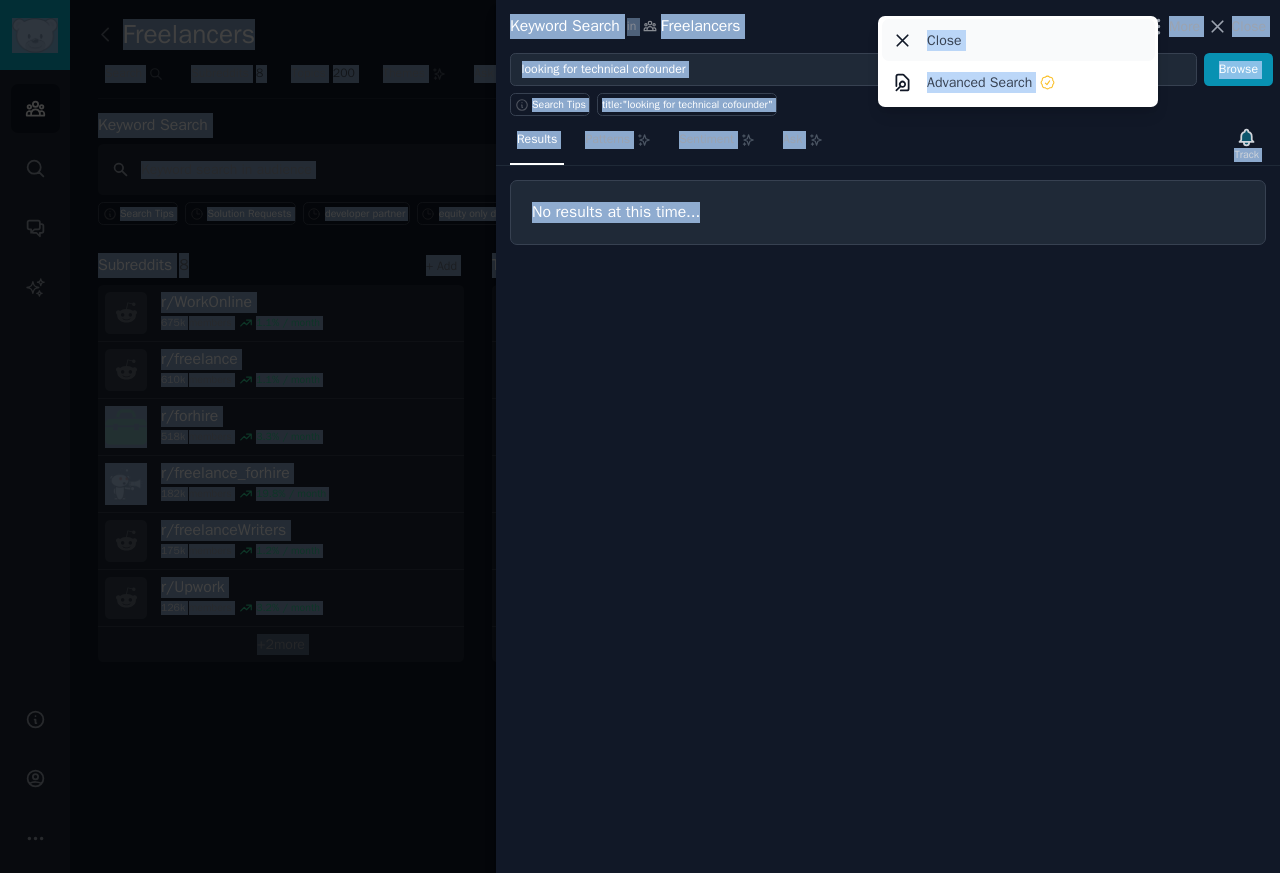 click 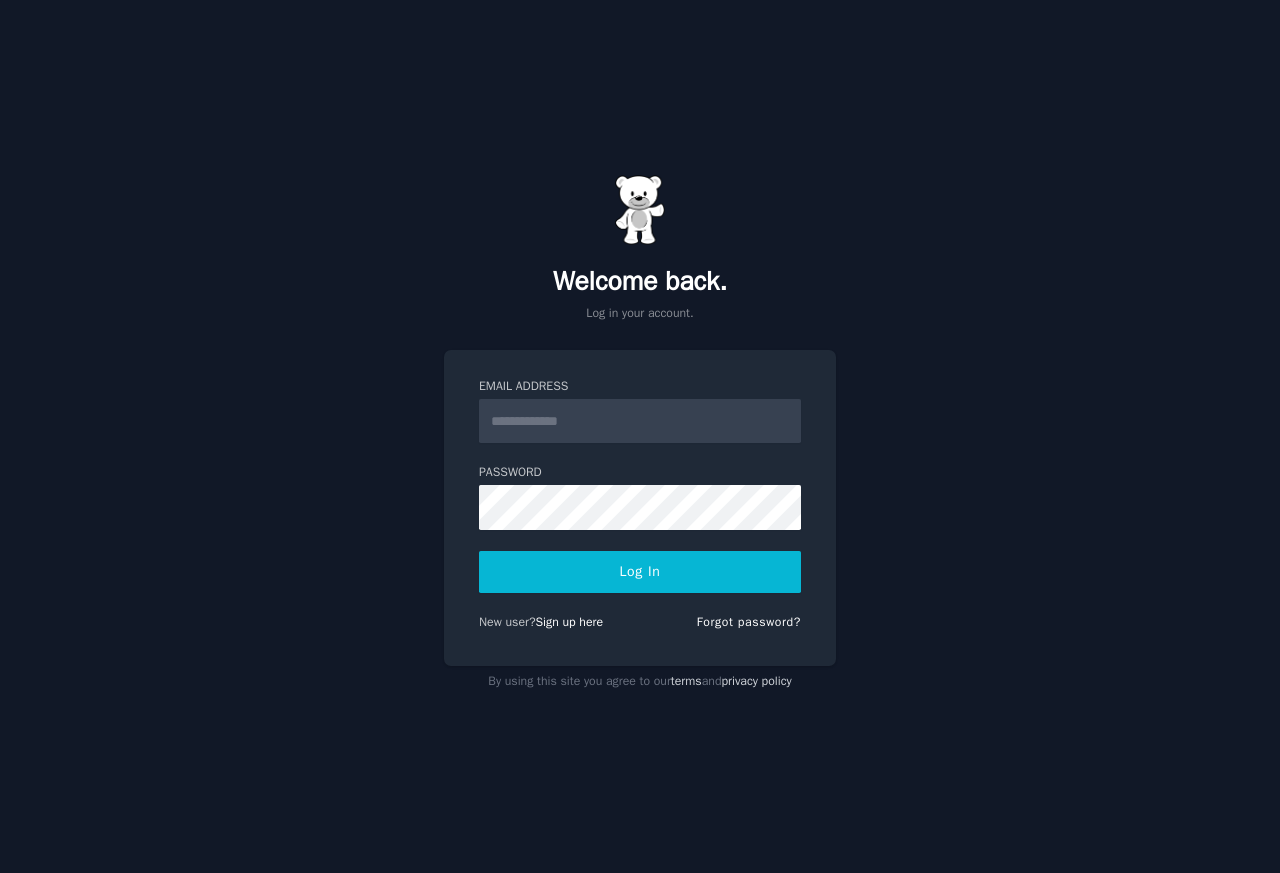 scroll, scrollTop: 0, scrollLeft: 0, axis: both 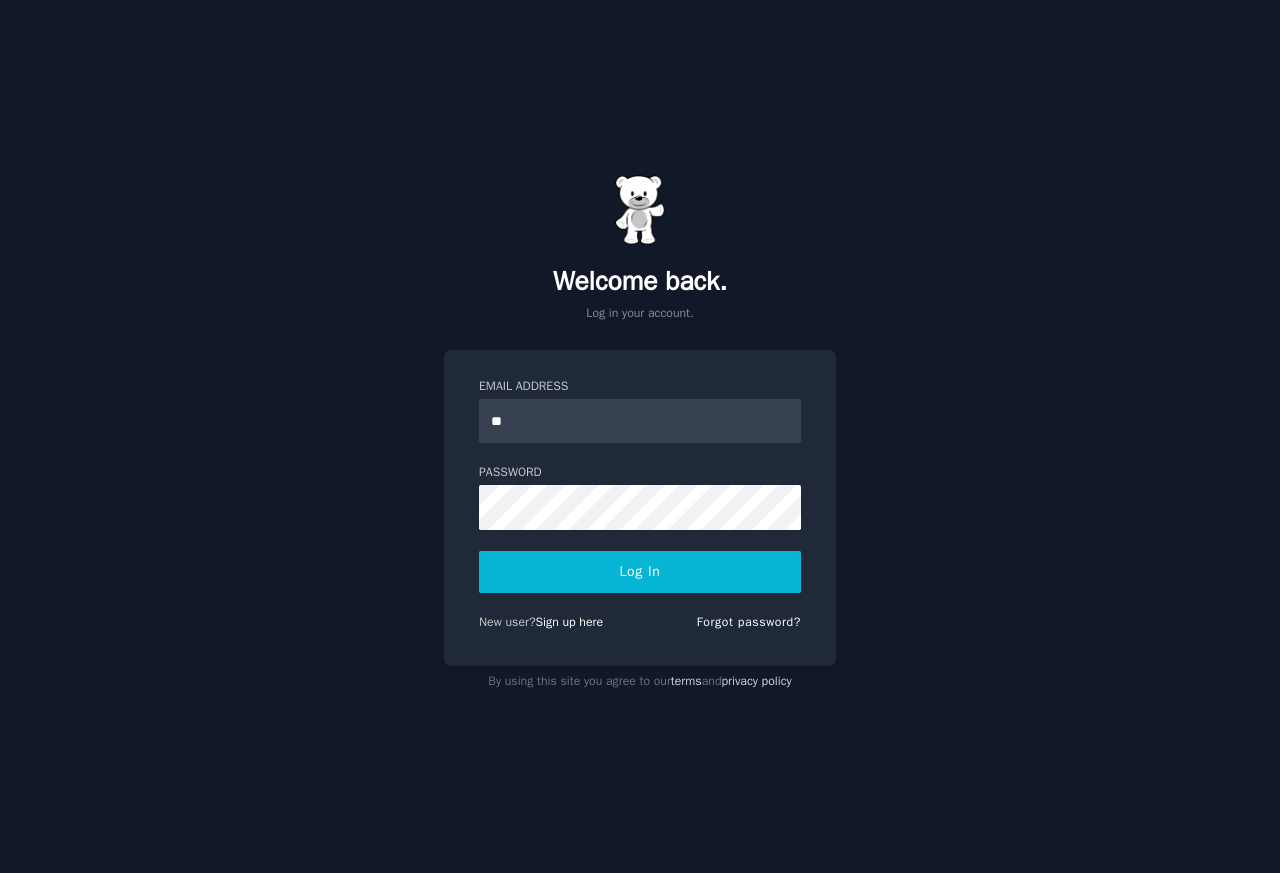 type on "*" 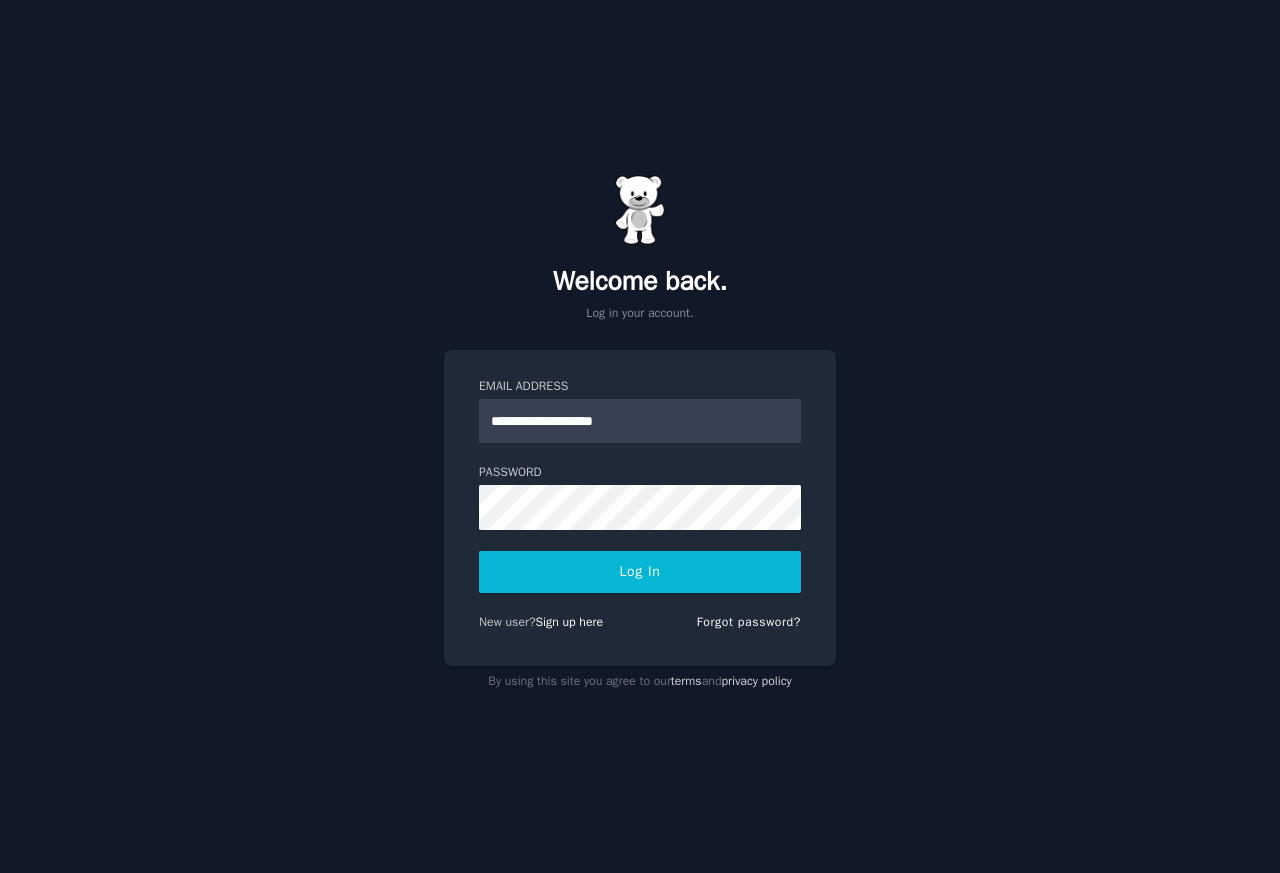 type on "**********" 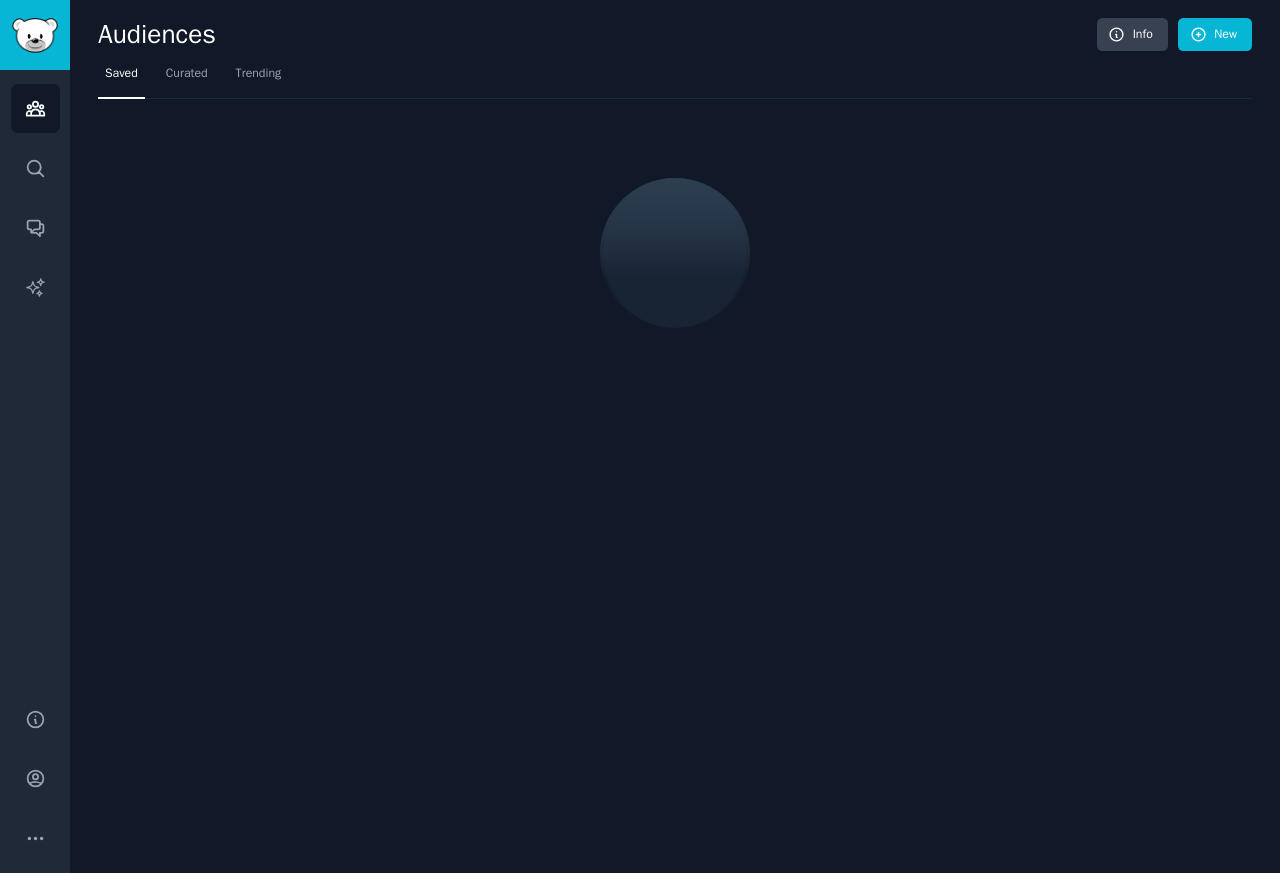scroll, scrollTop: 0, scrollLeft: 0, axis: both 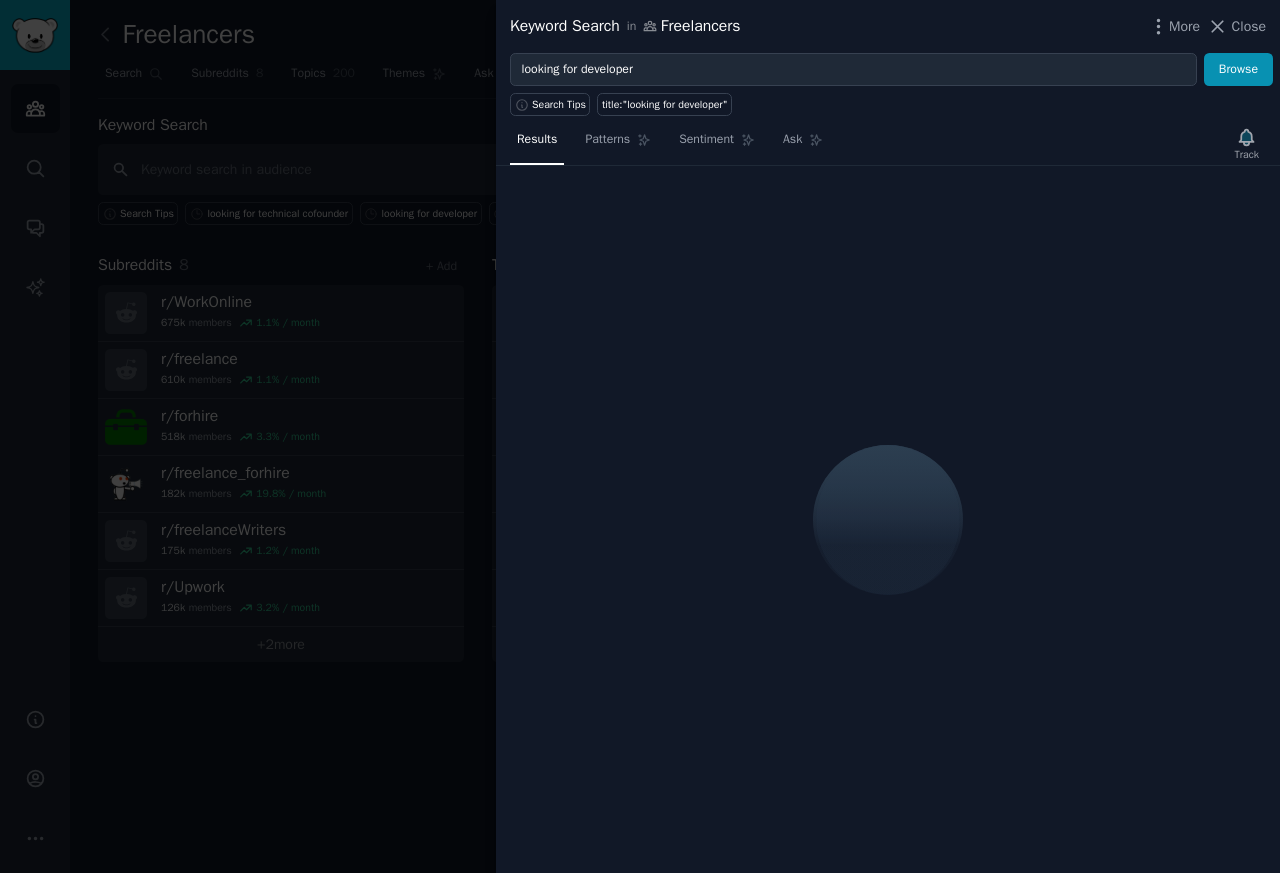 click at bounding box center [640, 436] 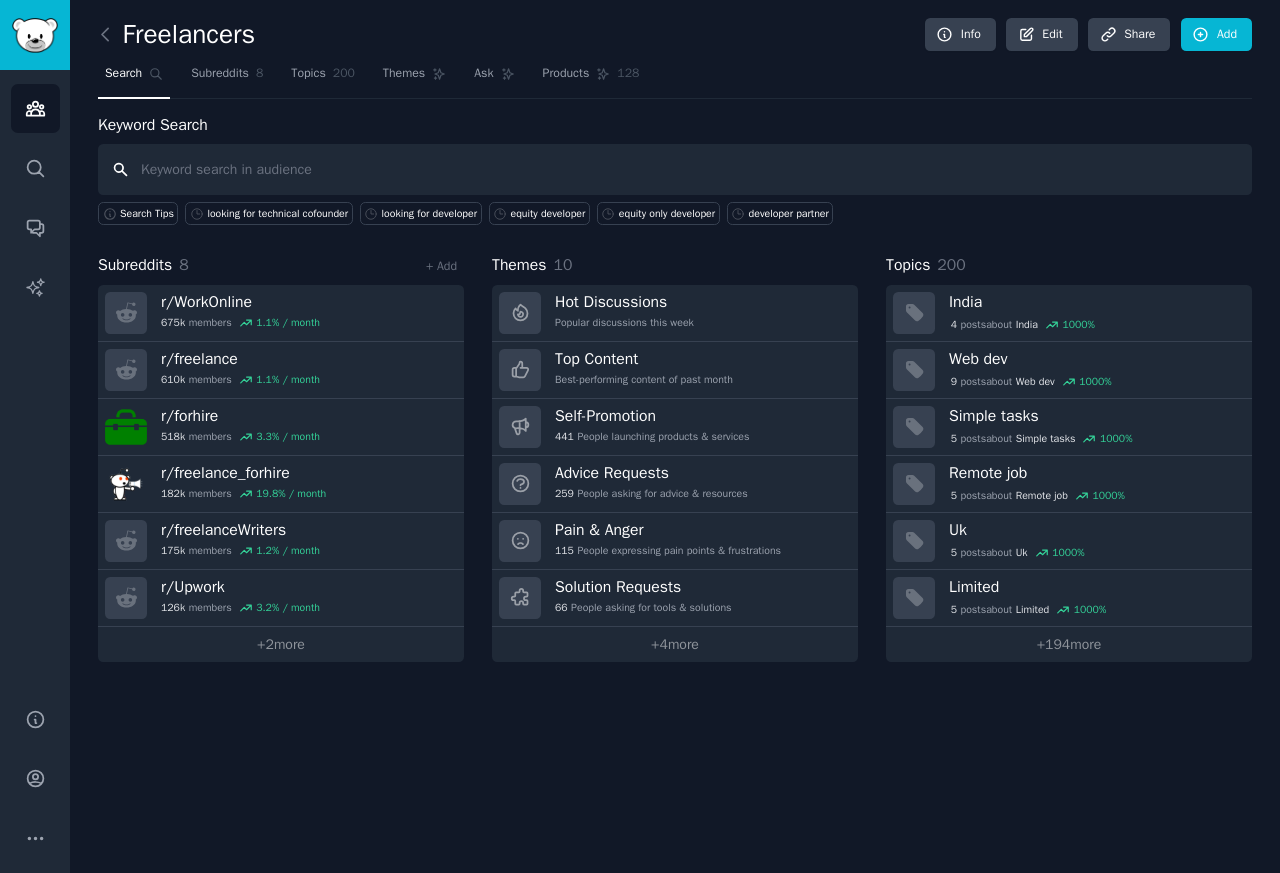 click at bounding box center [675, 169] 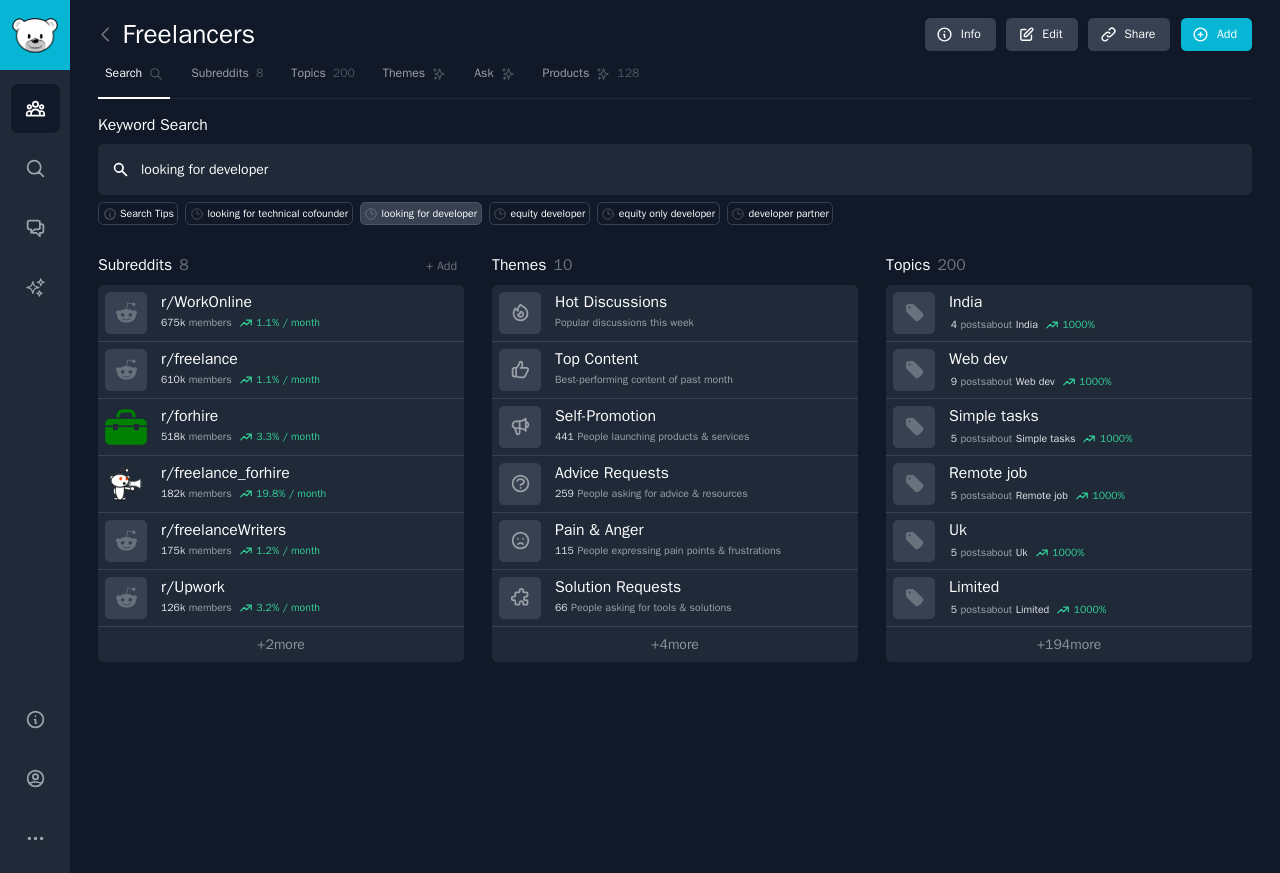 type on "looking for developer" 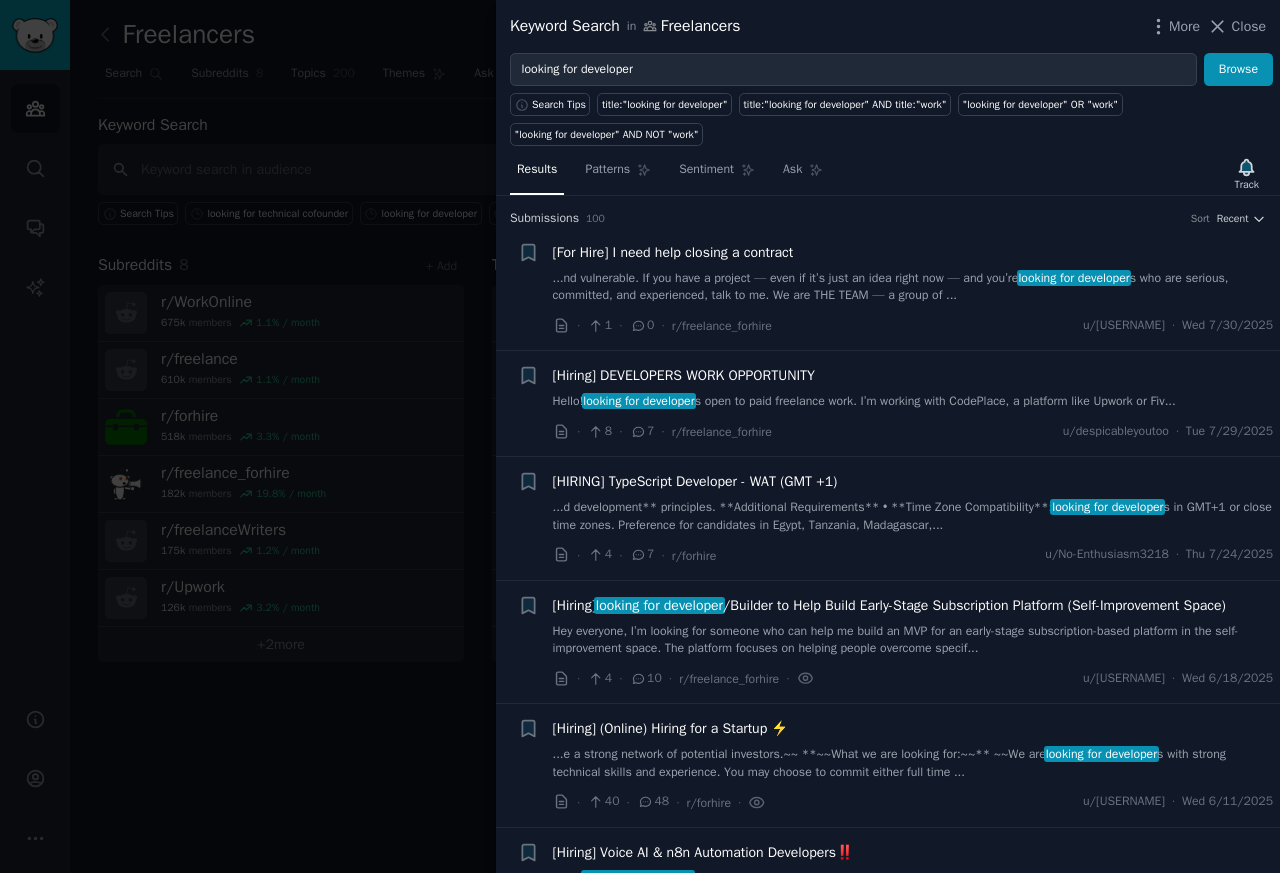 click on "[For Hire] I need help closing a contract" at bounding box center (673, 252) 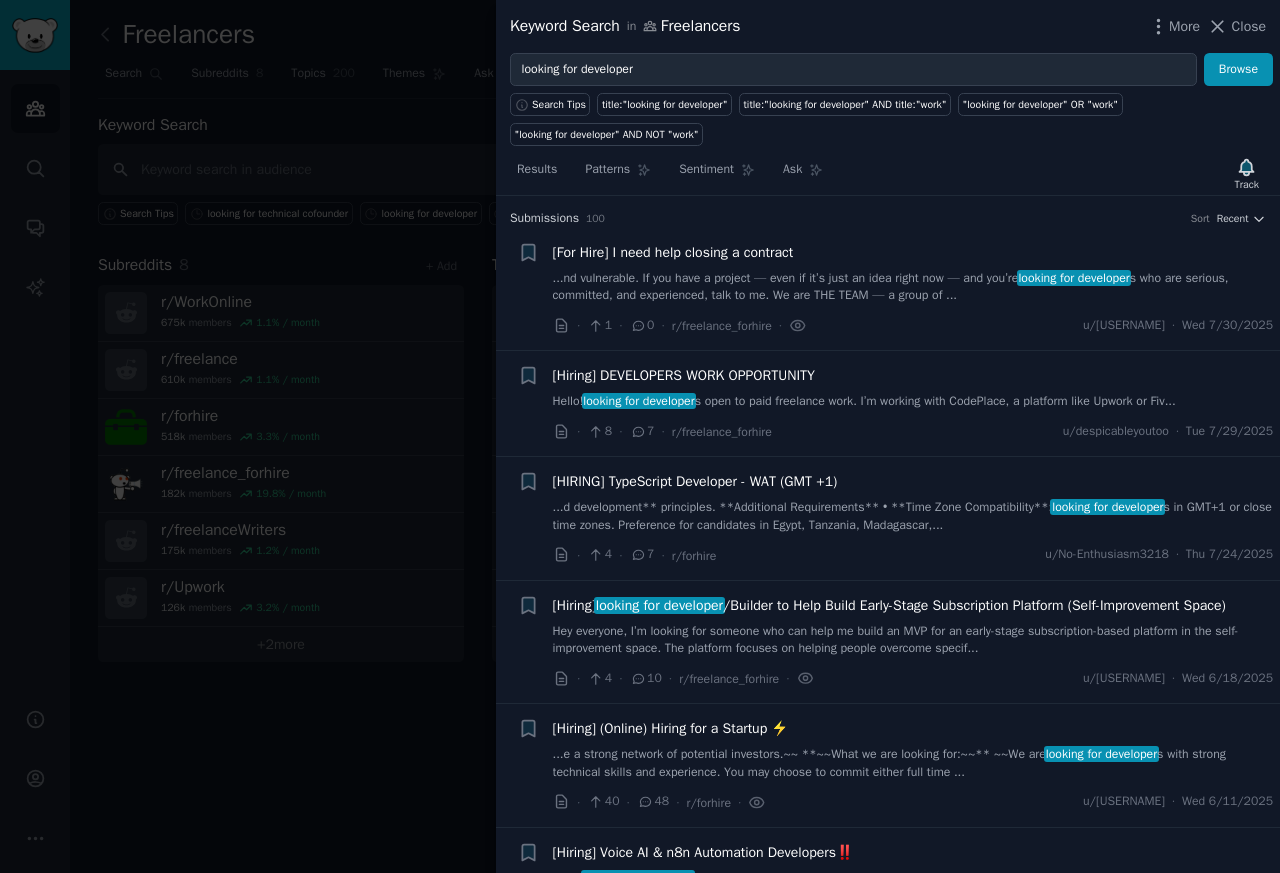 scroll, scrollTop: 31, scrollLeft: 0, axis: vertical 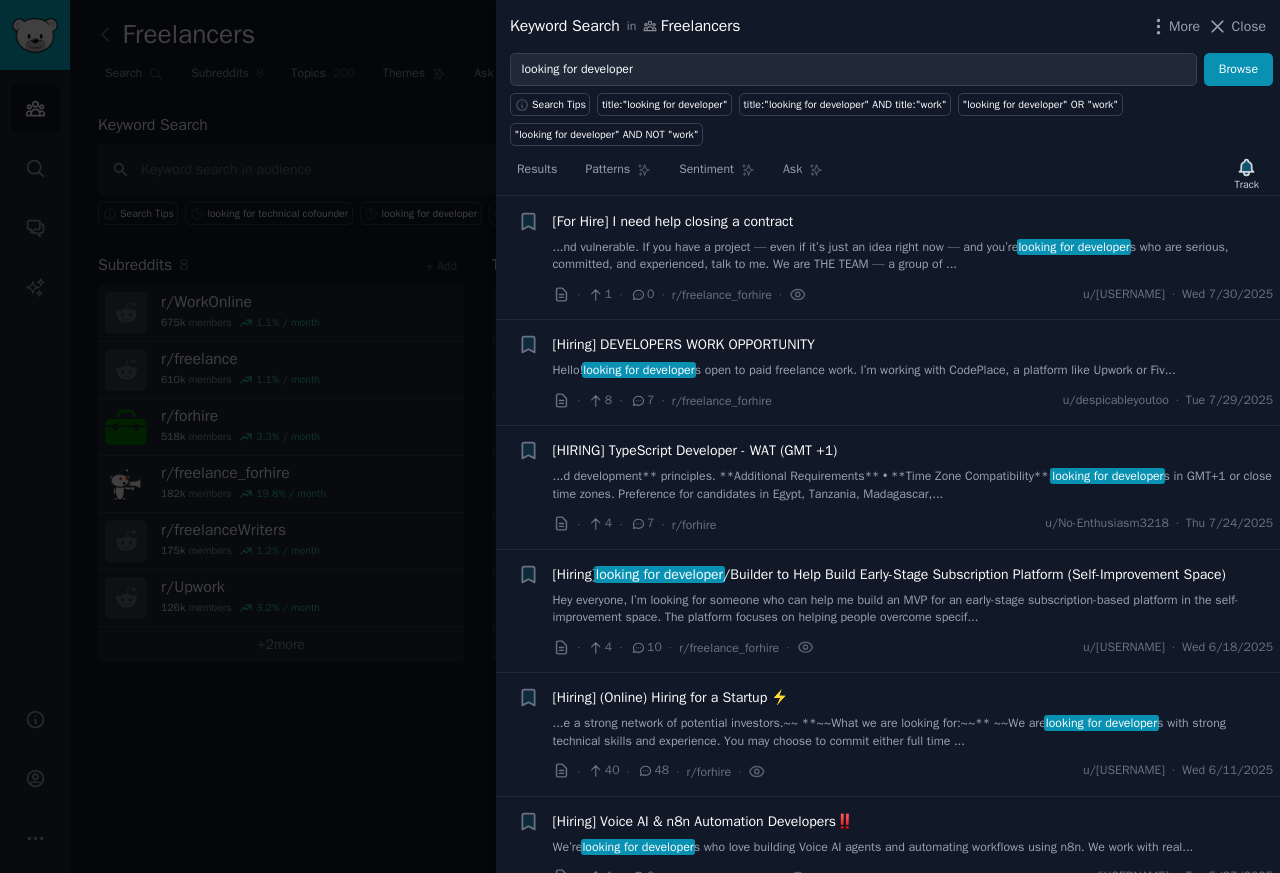 click on "[For Hire] I need help closing a contract" at bounding box center (673, 221) 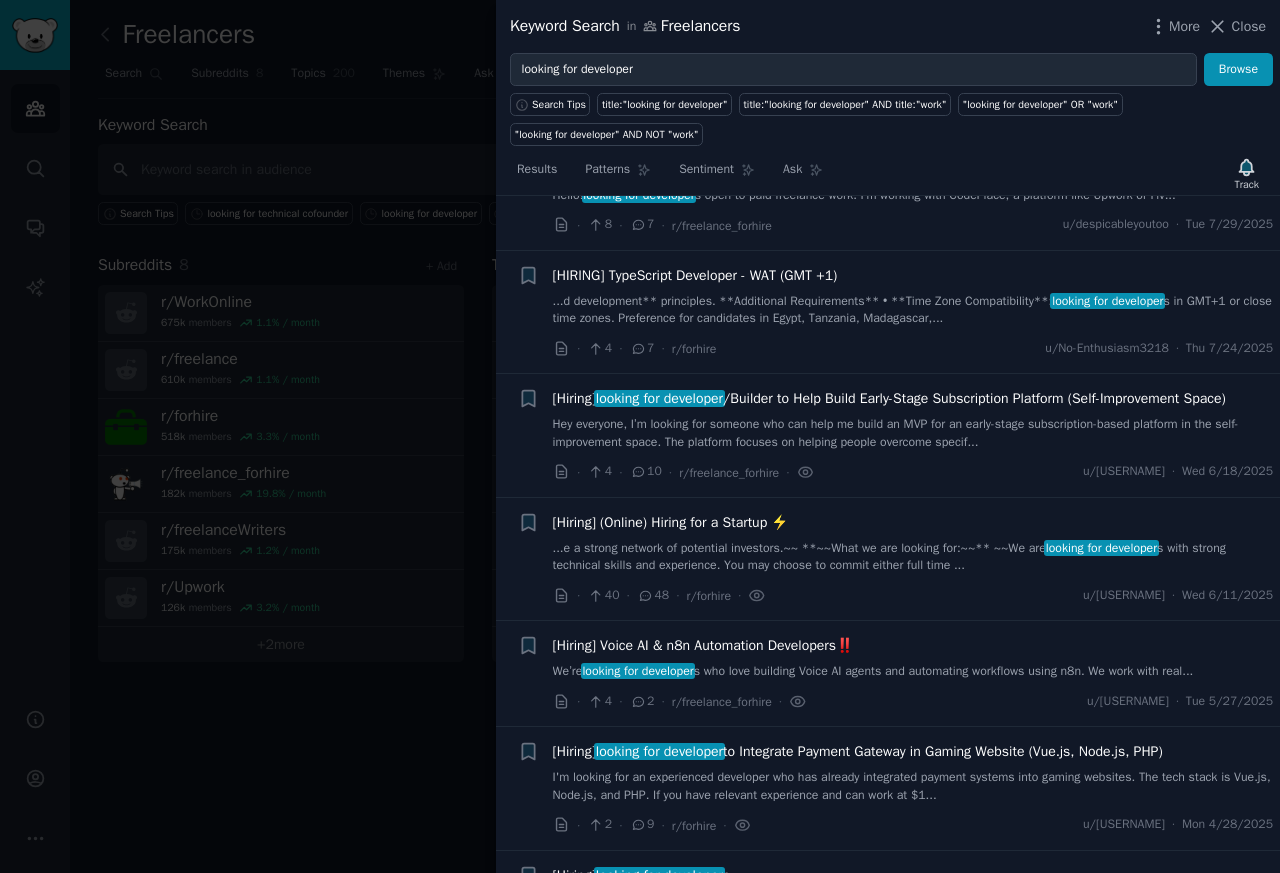 scroll, scrollTop: 751, scrollLeft: 0, axis: vertical 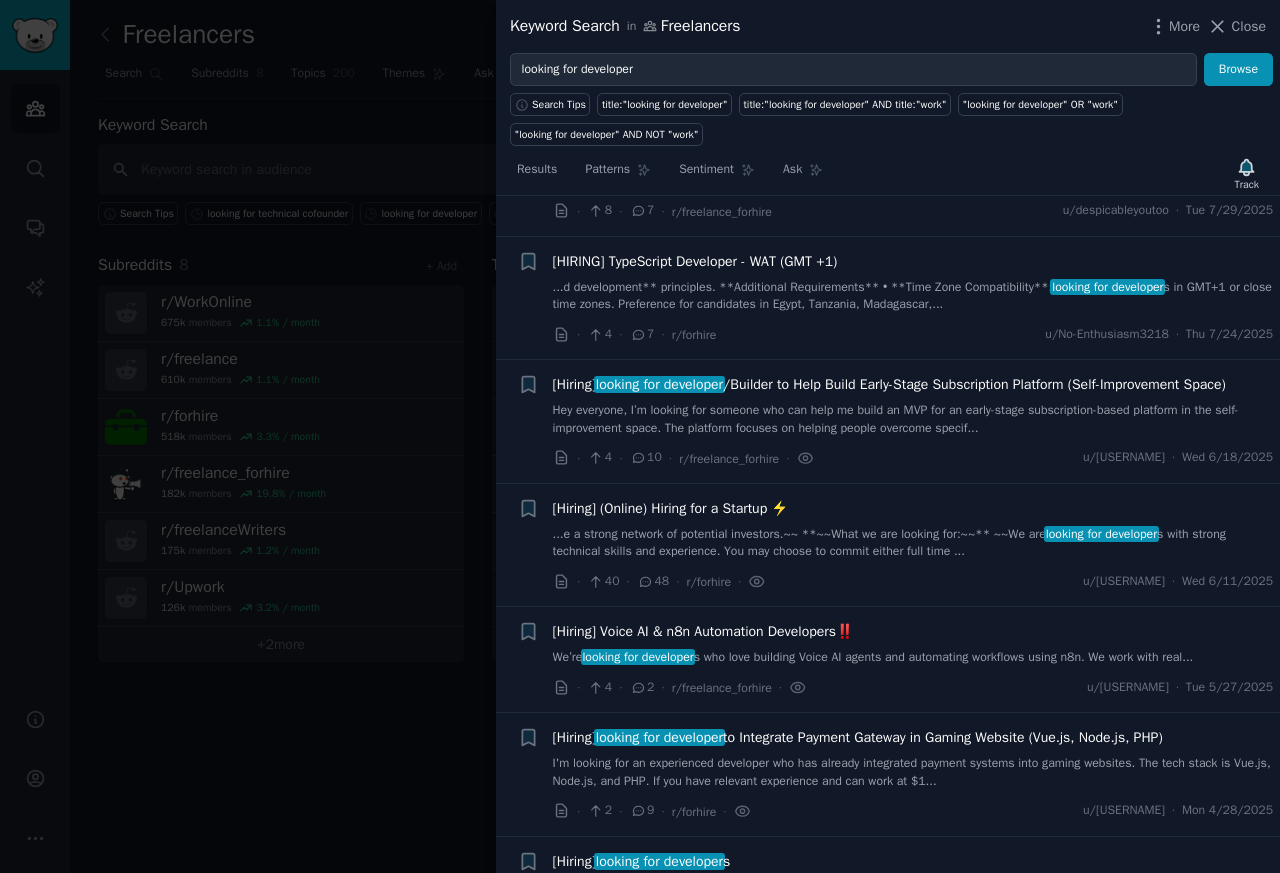 click on "[Hiring]  looking for developer /Builder to Help Build Early-Stage Subscription Platform (Self-Improvement Space)" at bounding box center [889, 384] 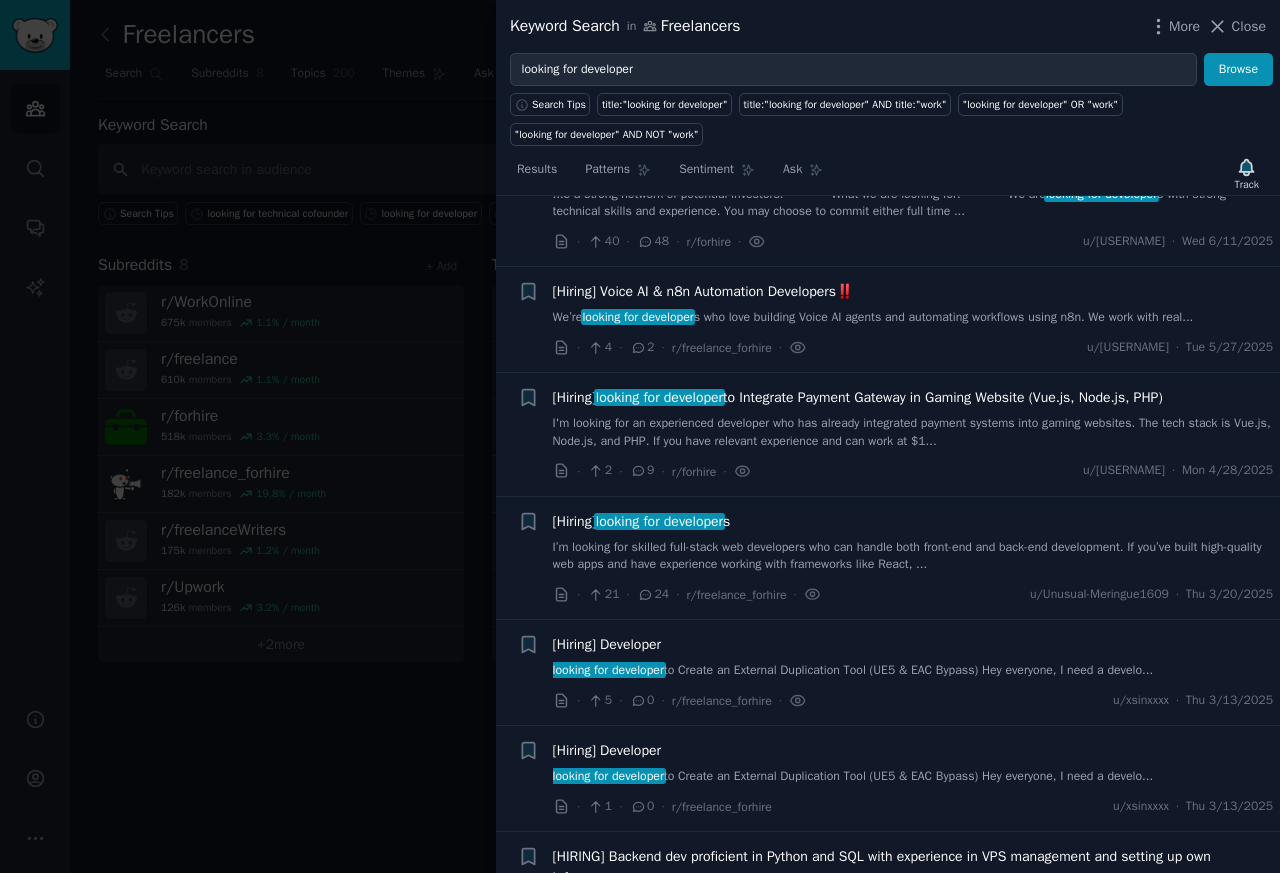 scroll, scrollTop: 1225, scrollLeft: 0, axis: vertical 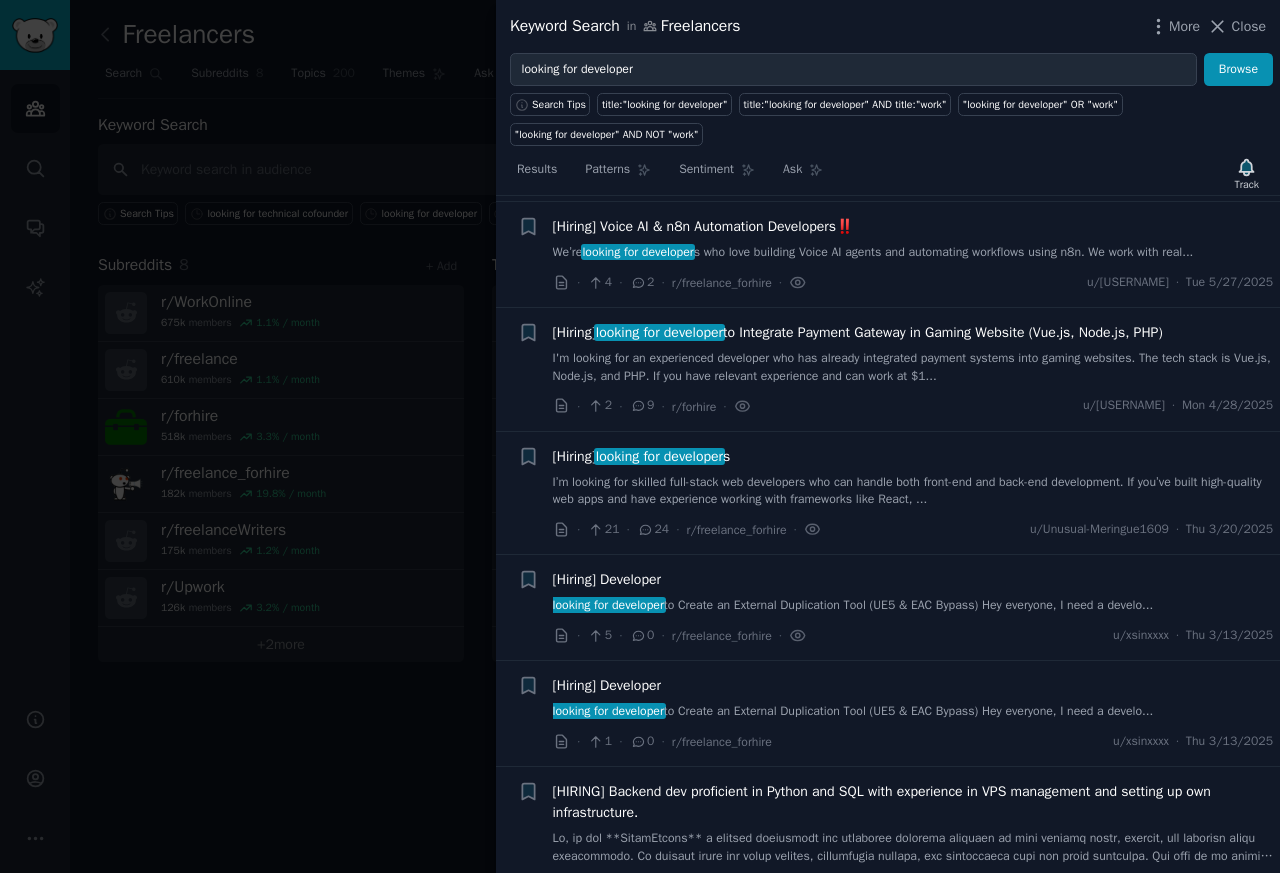 click on "I'm looking for an experienced developer who has already integrated payment systems into gaming websites. The tech stack is Vue.js, Node.js, and PHP. If you have relevant experience and can work at $1..." at bounding box center [913, 367] 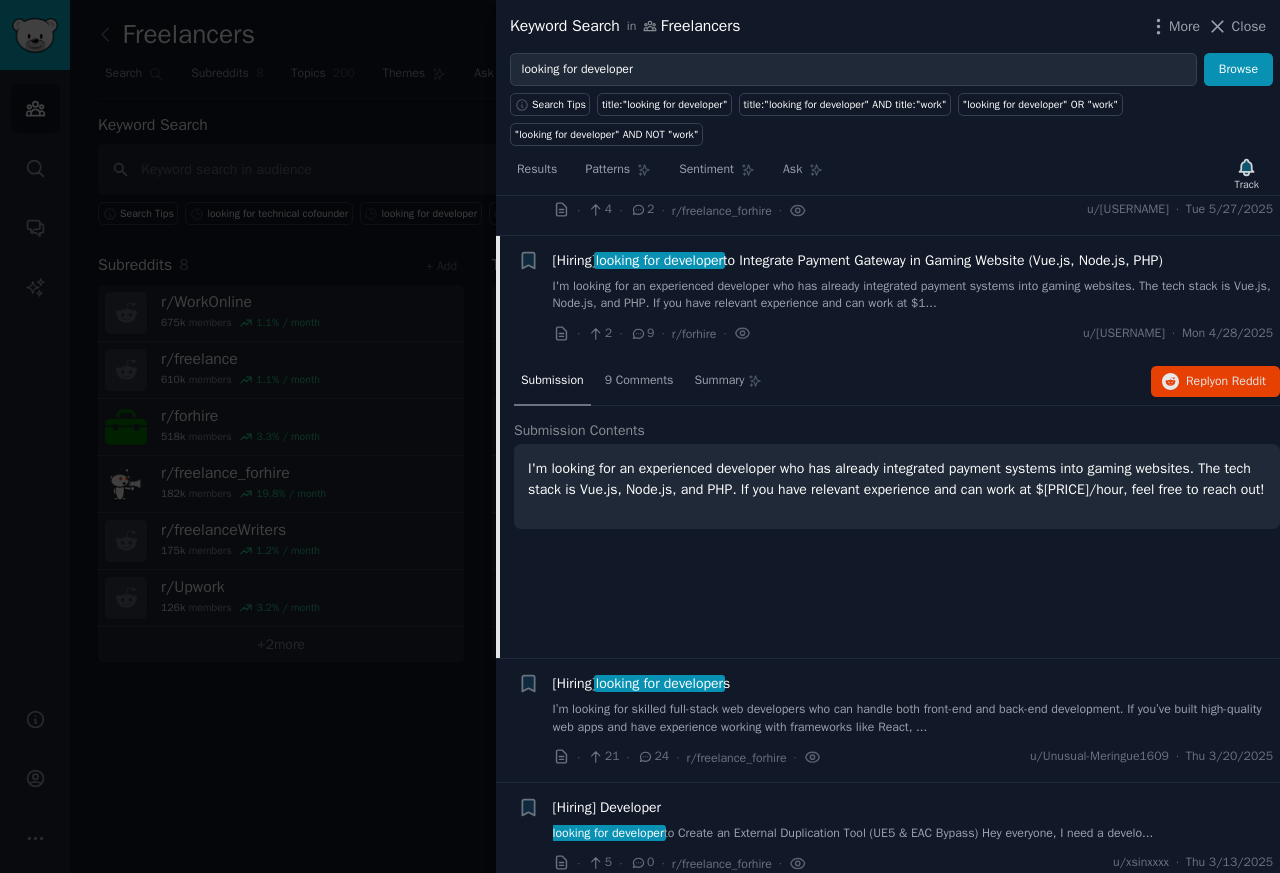 scroll, scrollTop: 760, scrollLeft: 0, axis: vertical 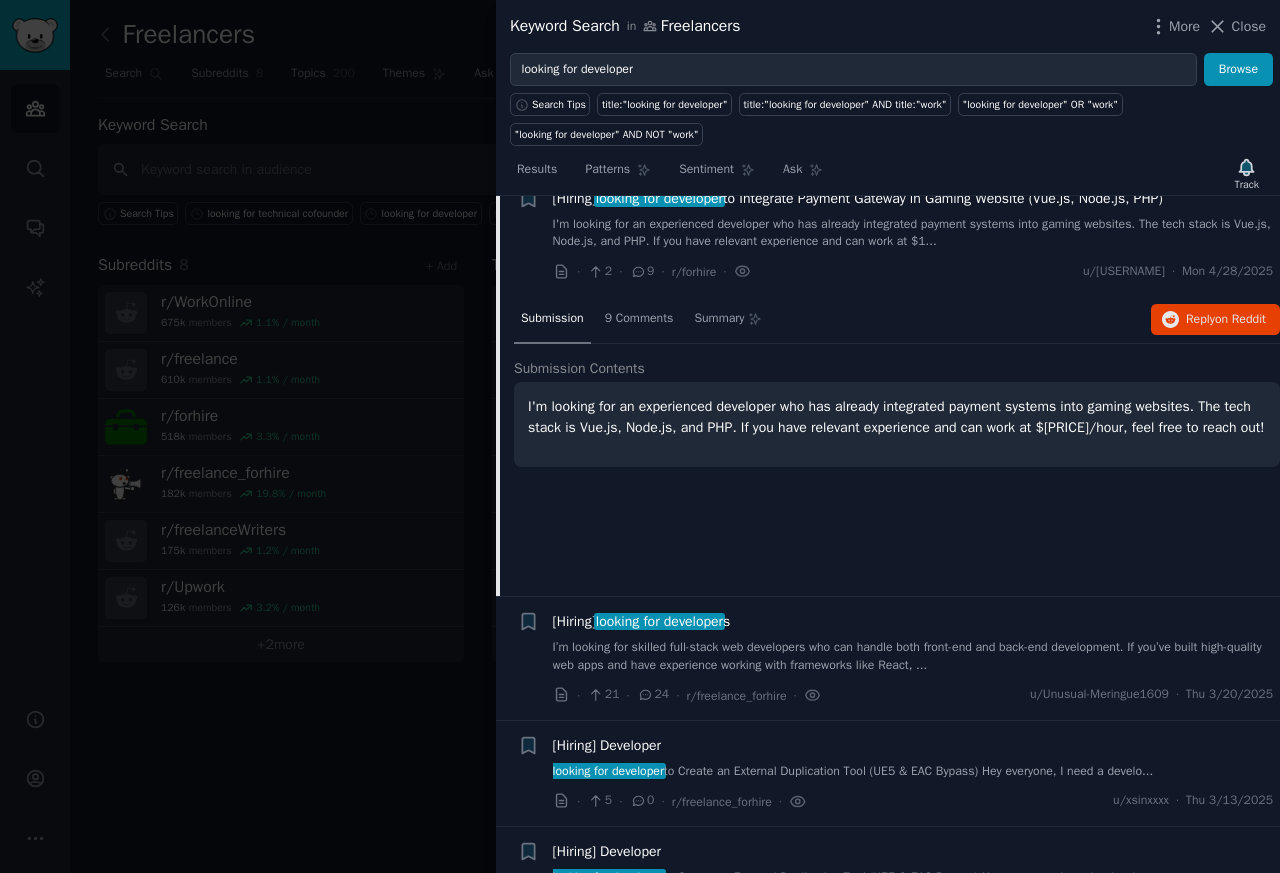 click on "looking for developer" at bounding box center [659, 621] 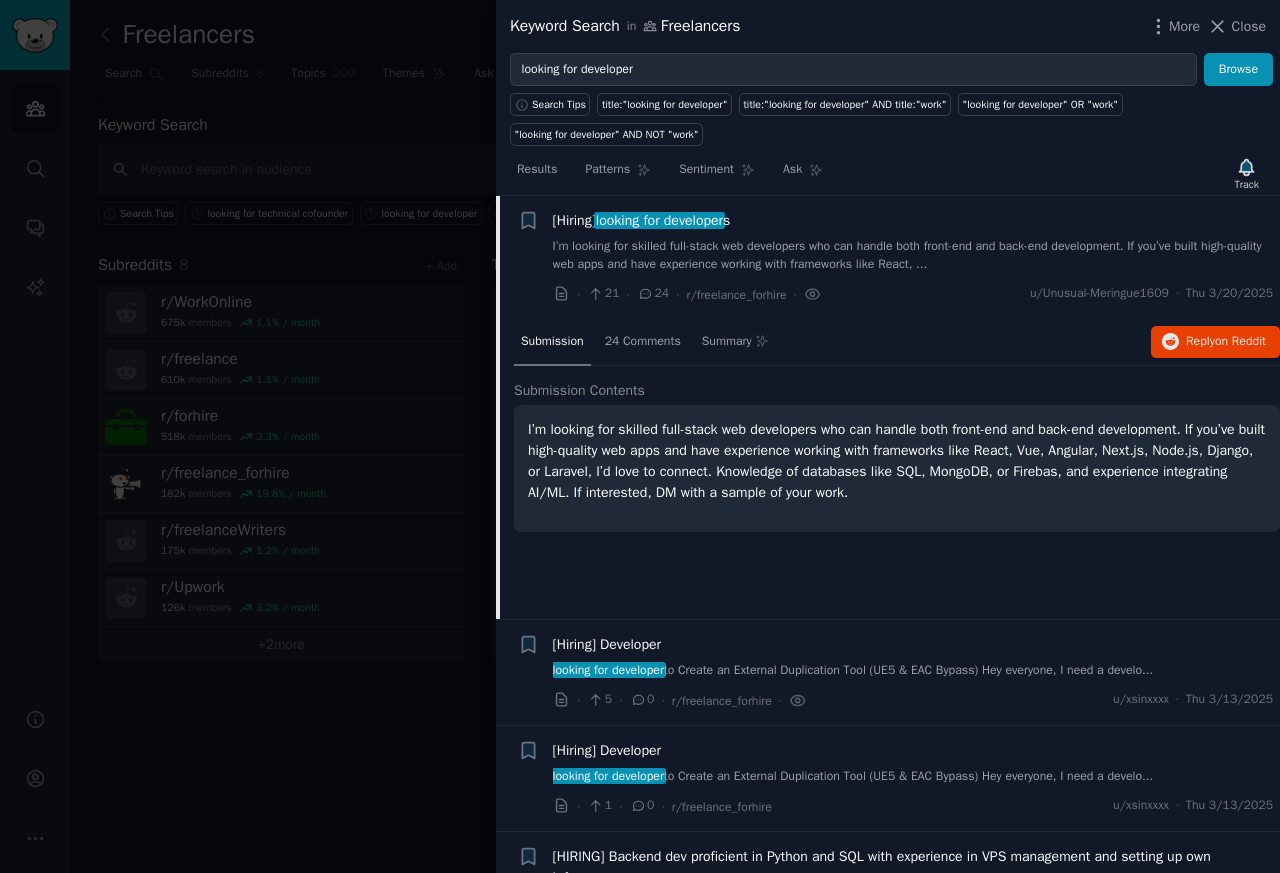 scroll, scrollTop: 883, scrollLeft: 0, axis: vertical 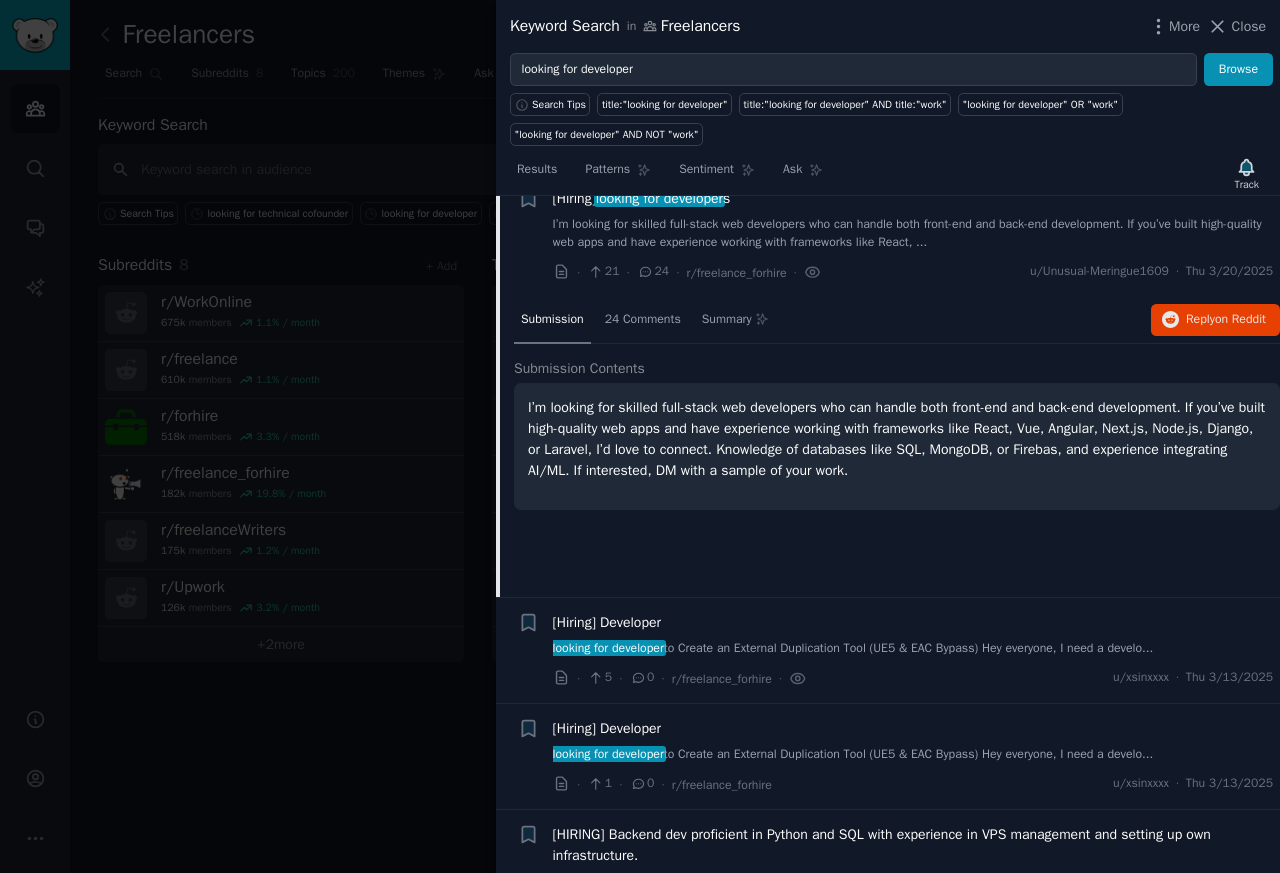 click at bounding box center (640, 436) 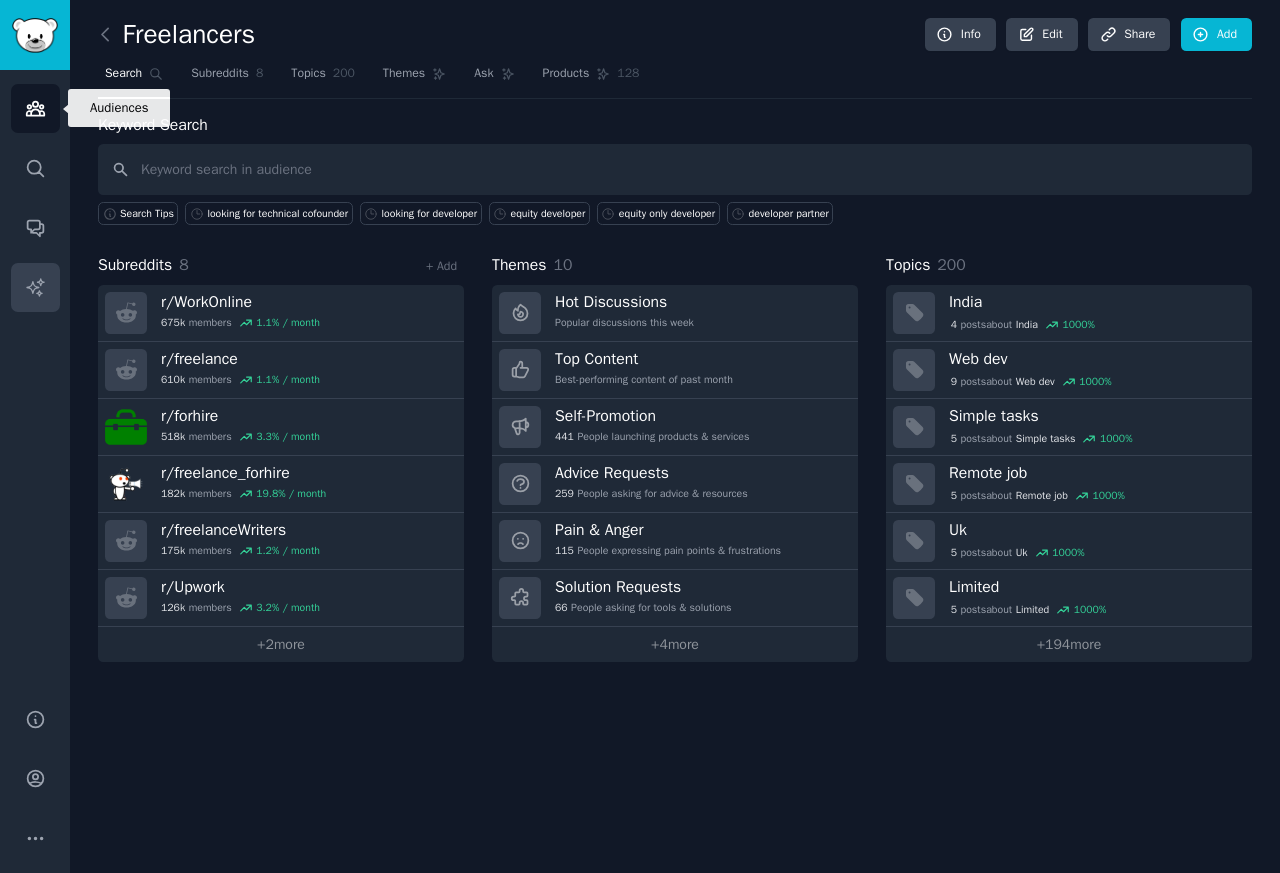 click 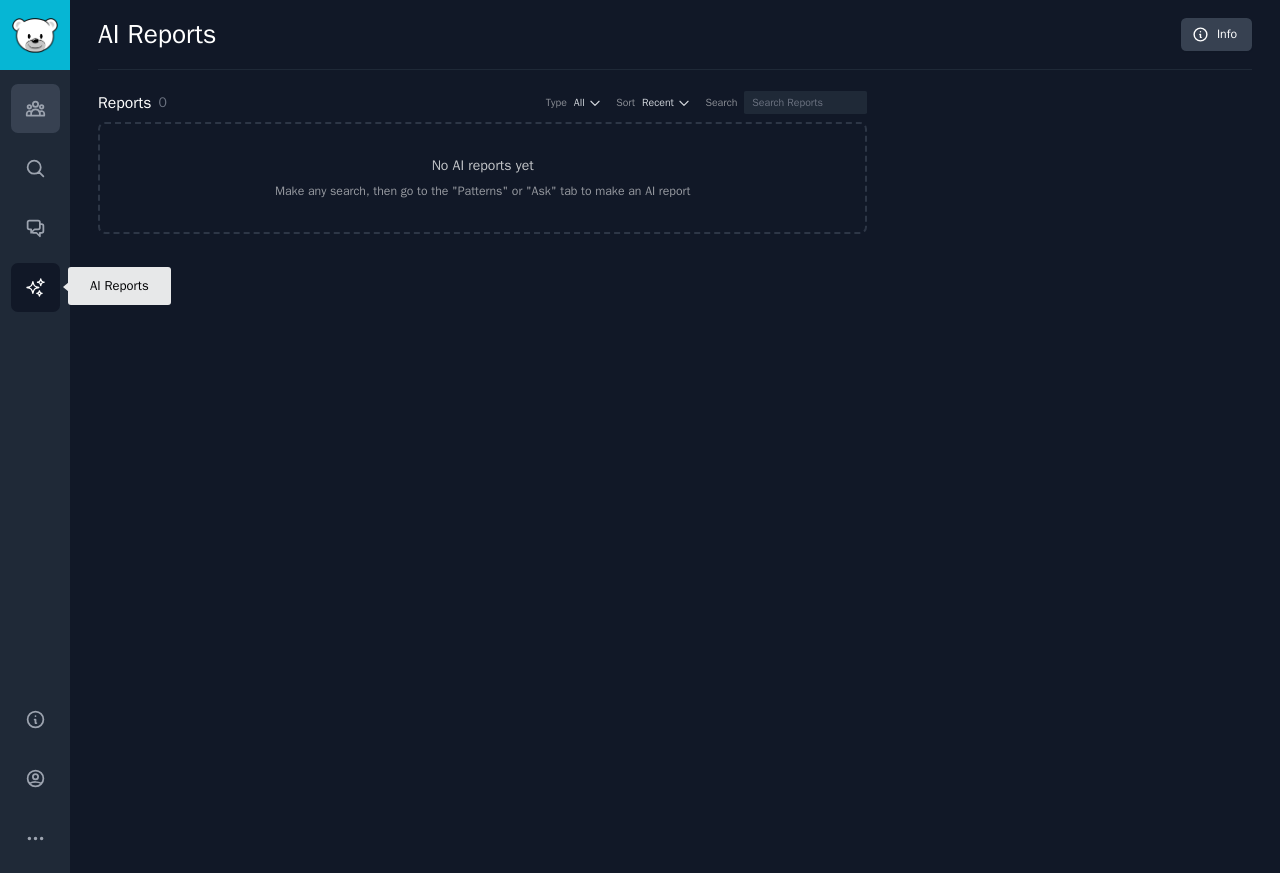 click 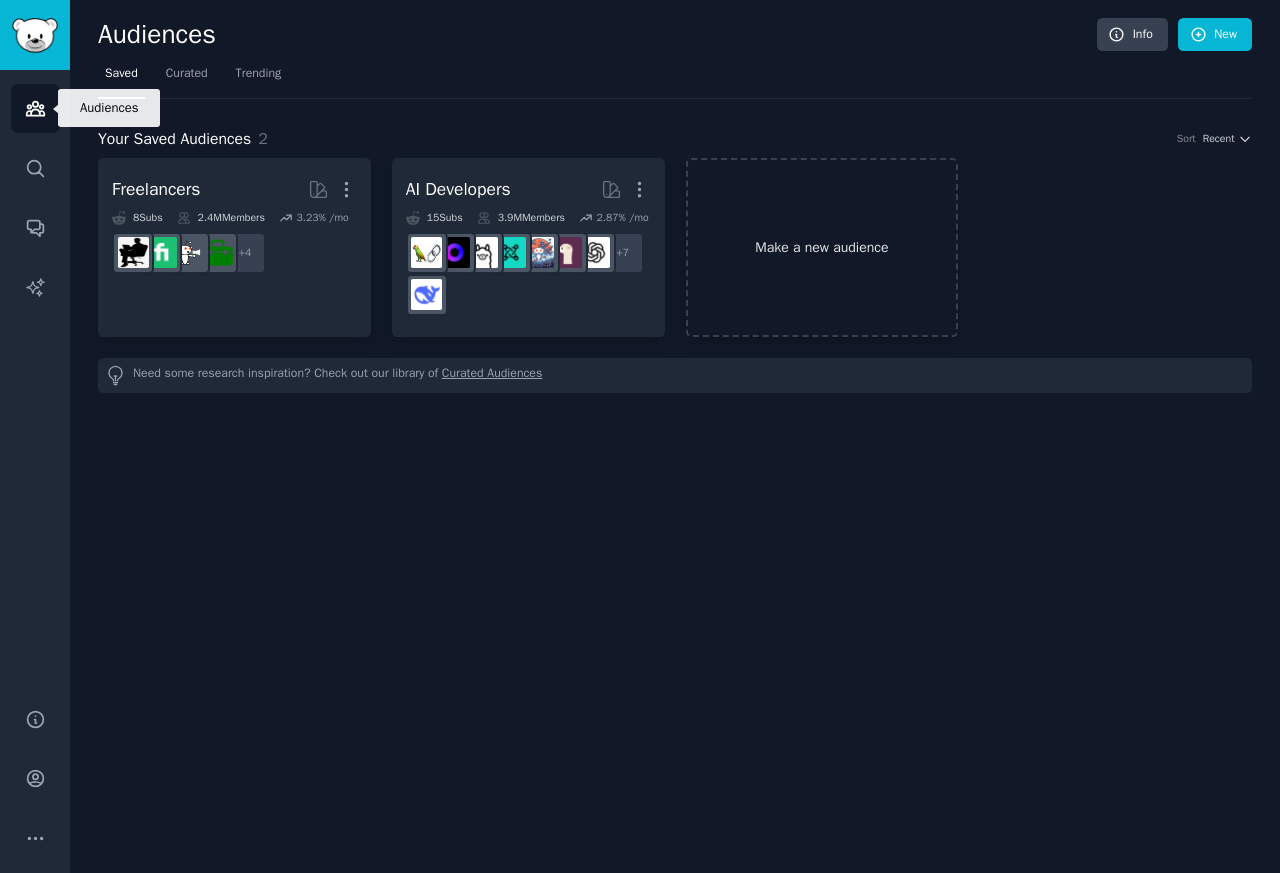click on "Make a new audience" at bounding box center [822, 247] 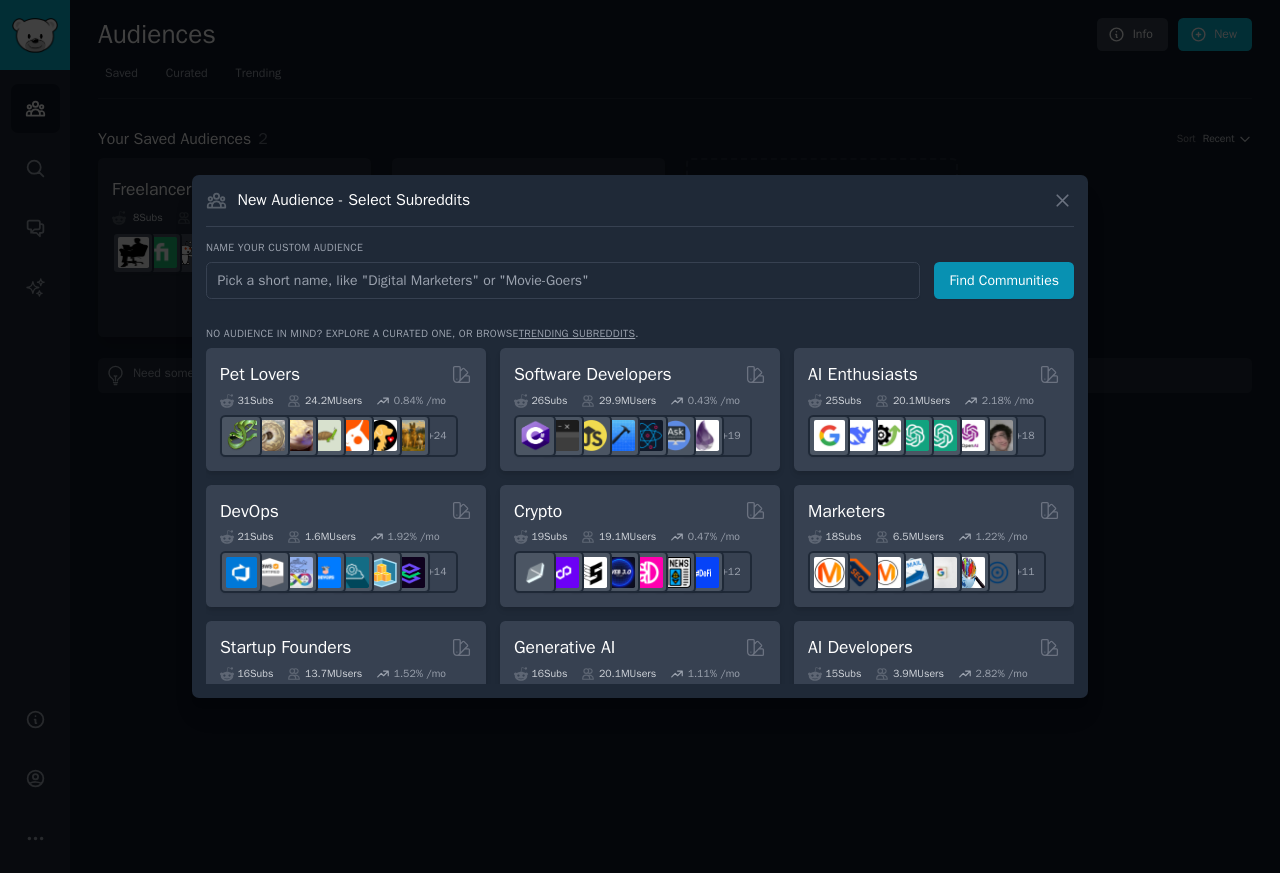 click at bounding box center (563, 280) 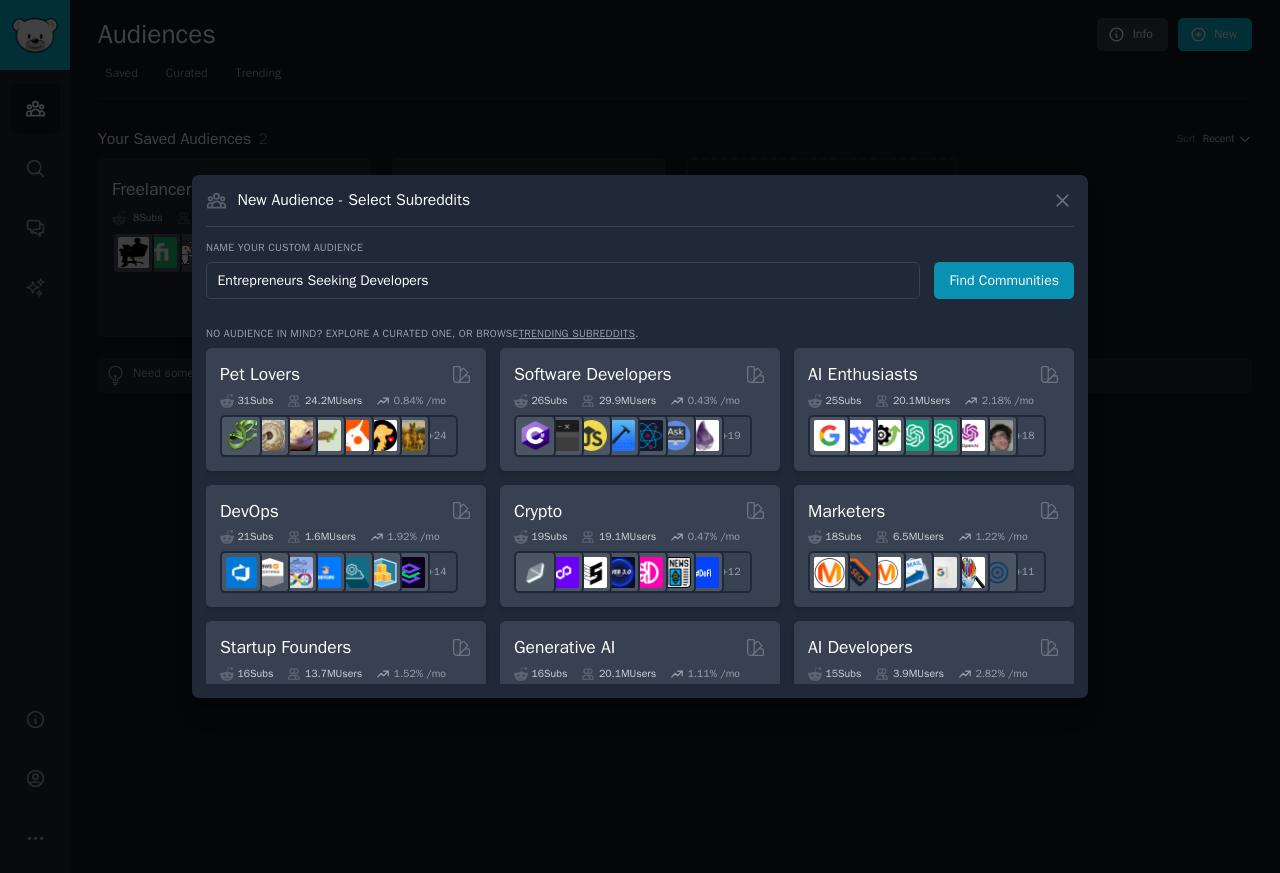 click on "Find Communities" at bounding box center (1004, 280) 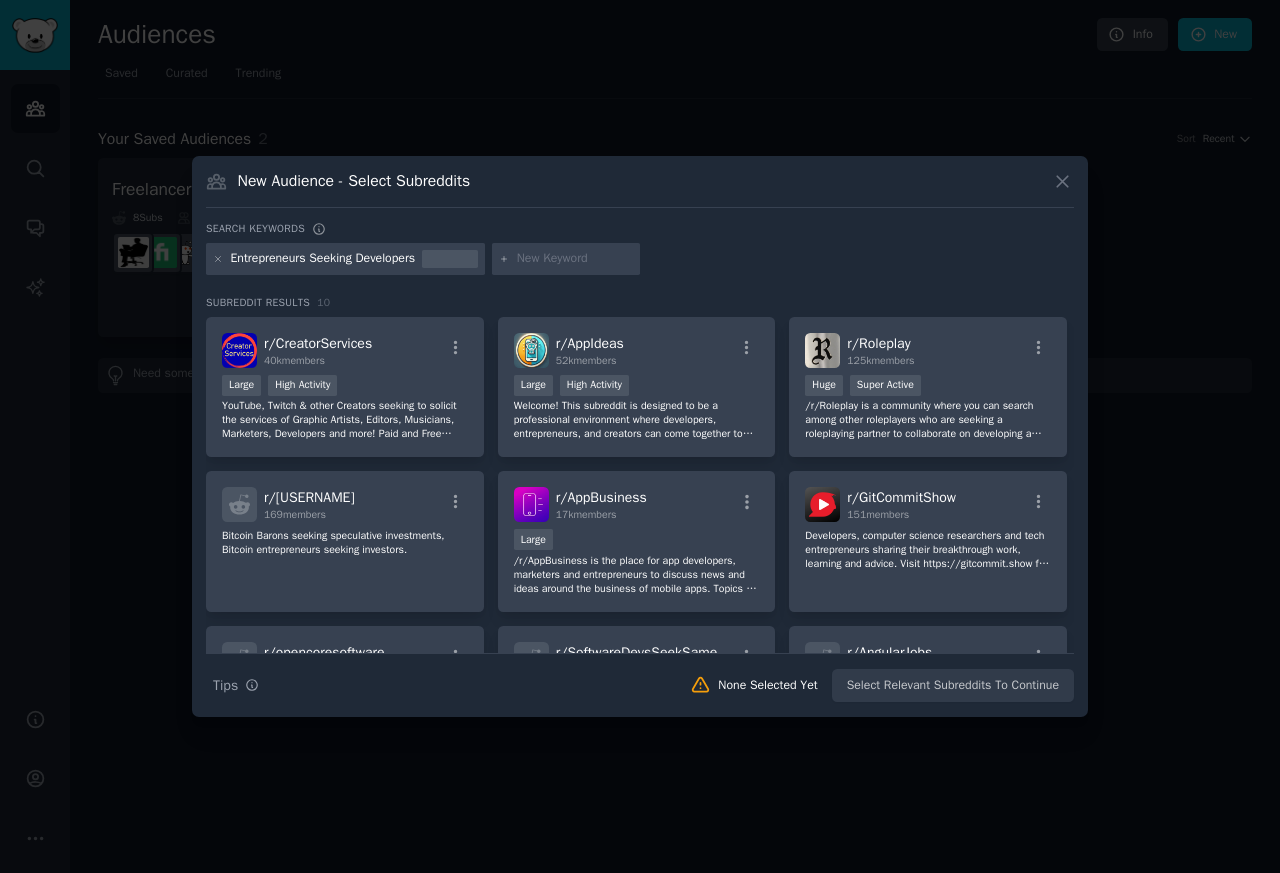 click at bounding box center [575, 259] 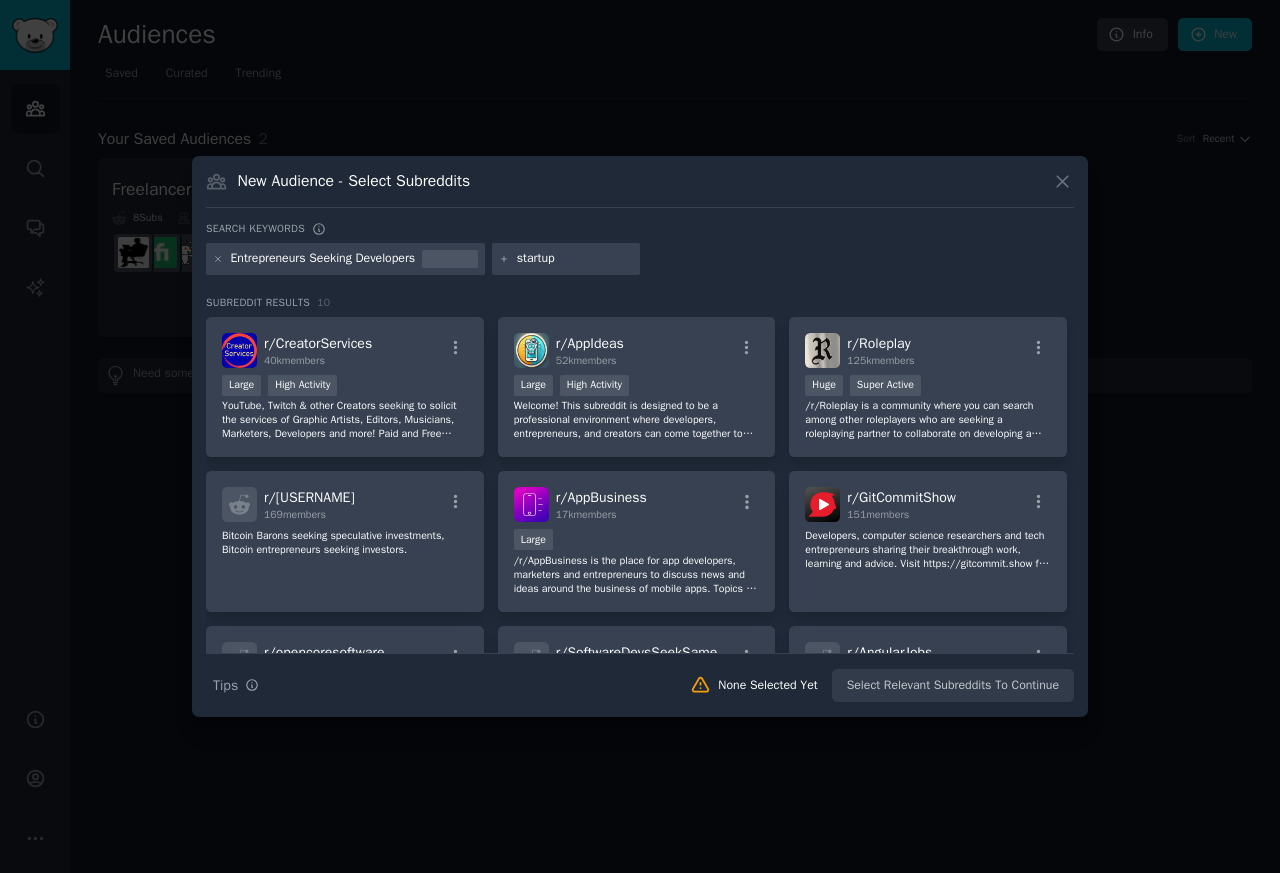 type 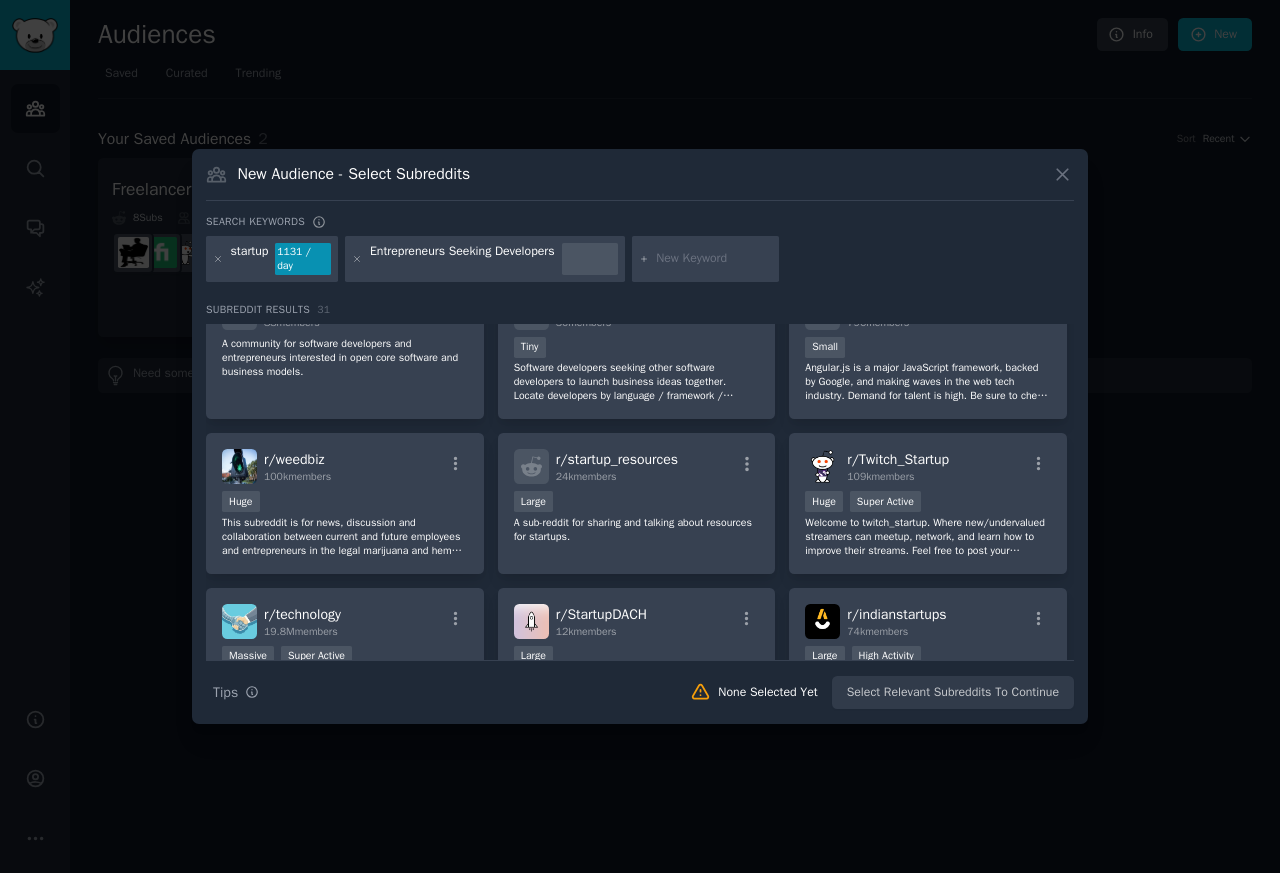 scroll, scrollTop: 957, scrollLeft: 0, axis: vertical 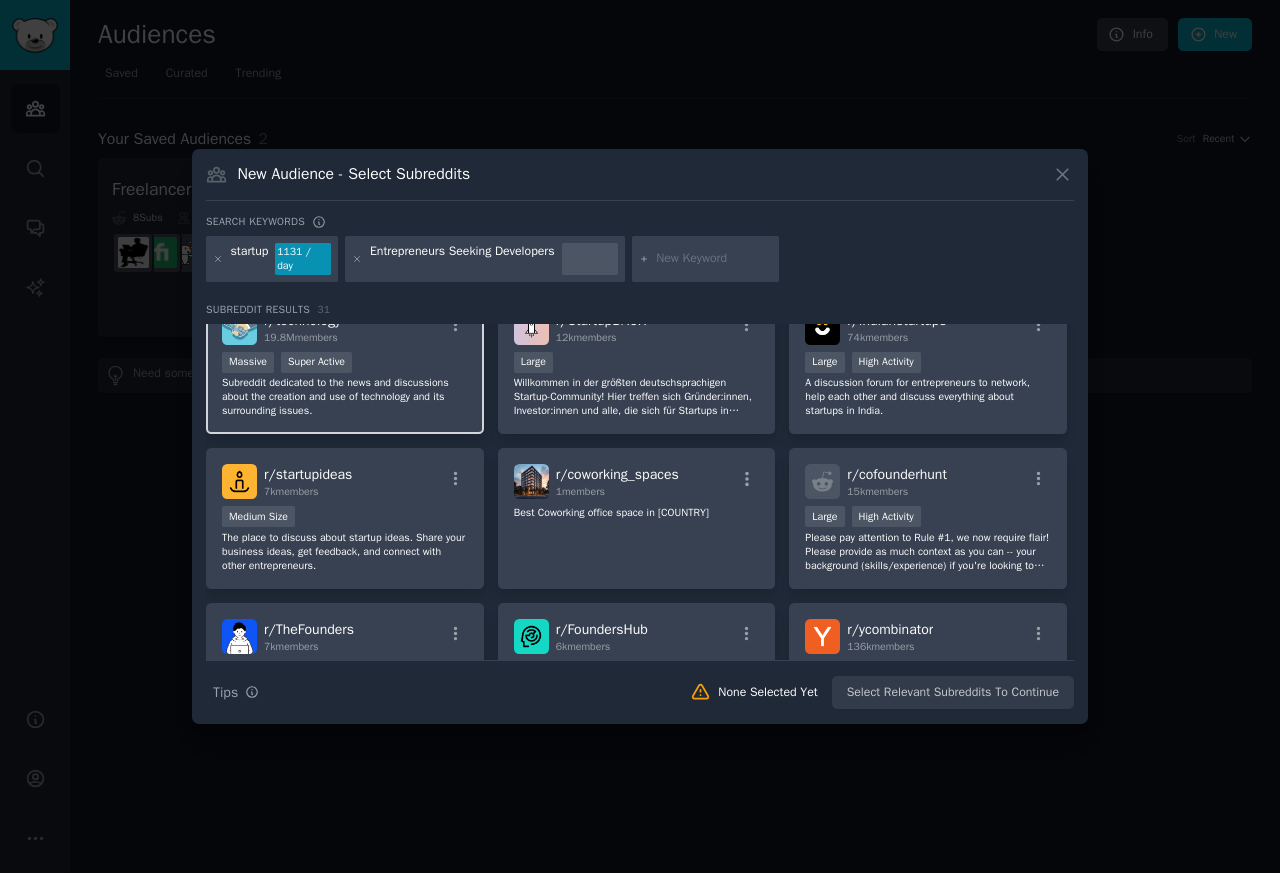 click on "Super Active" at bounding box center [316, 362] 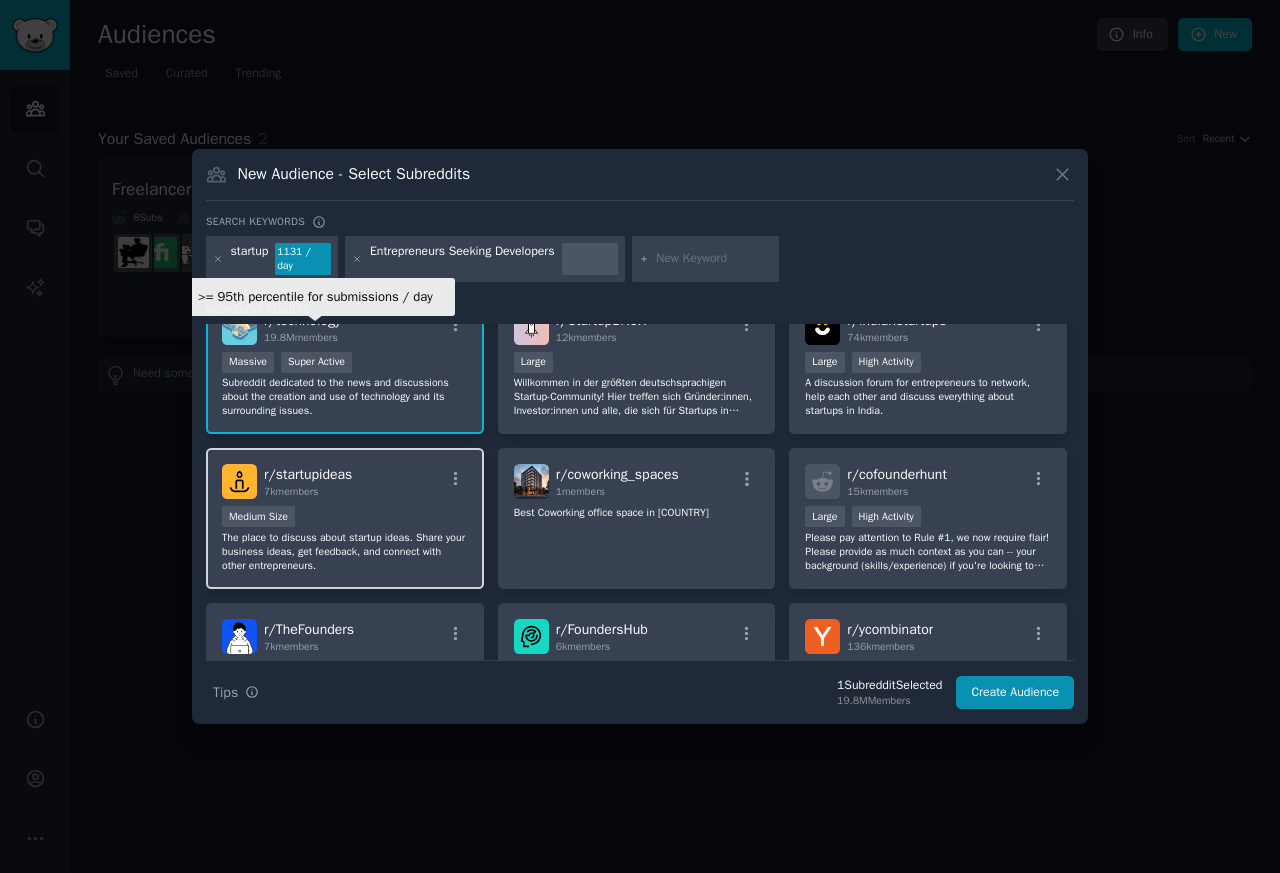 click on "7k  members" at bounding box center (291, 491) 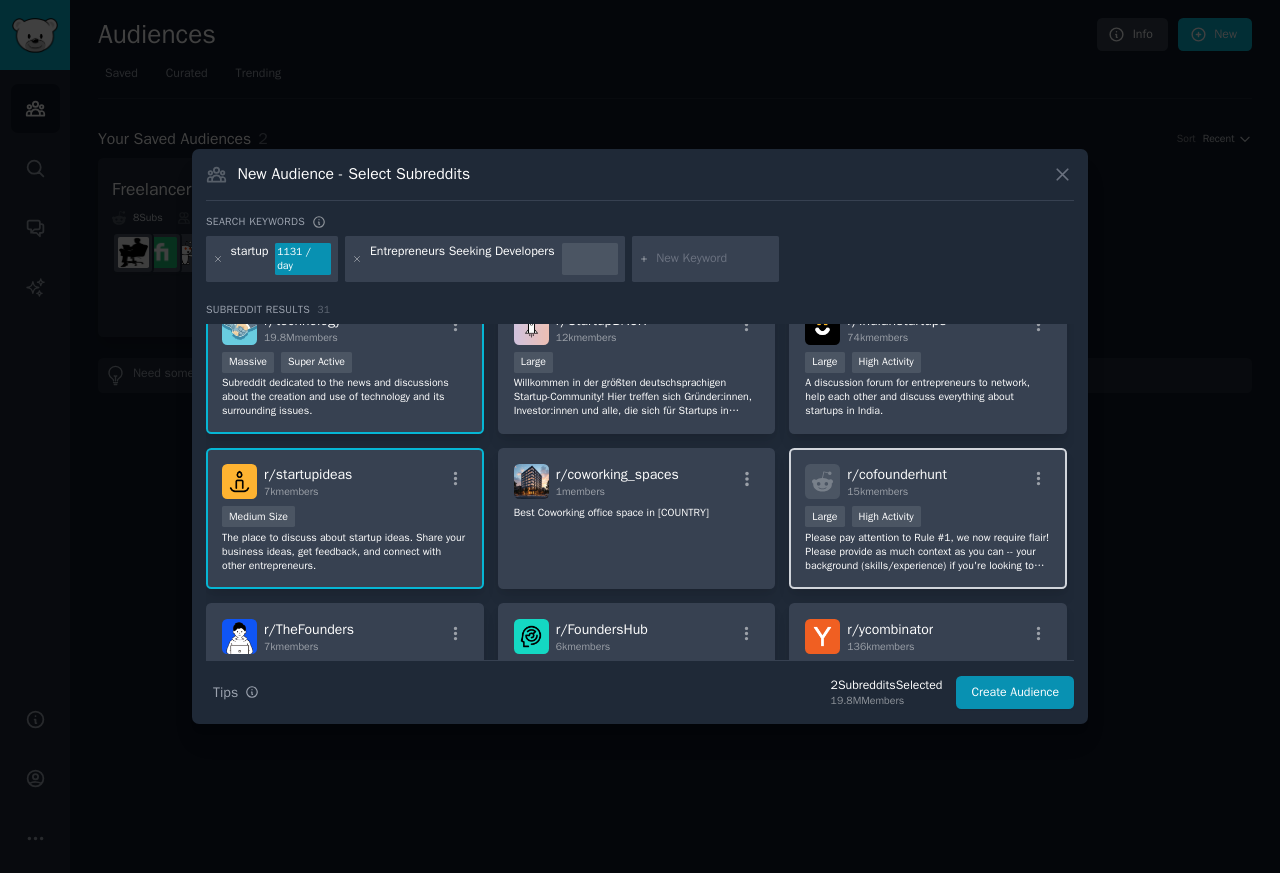 click on "15k  members" at bounding box center (877, 491) 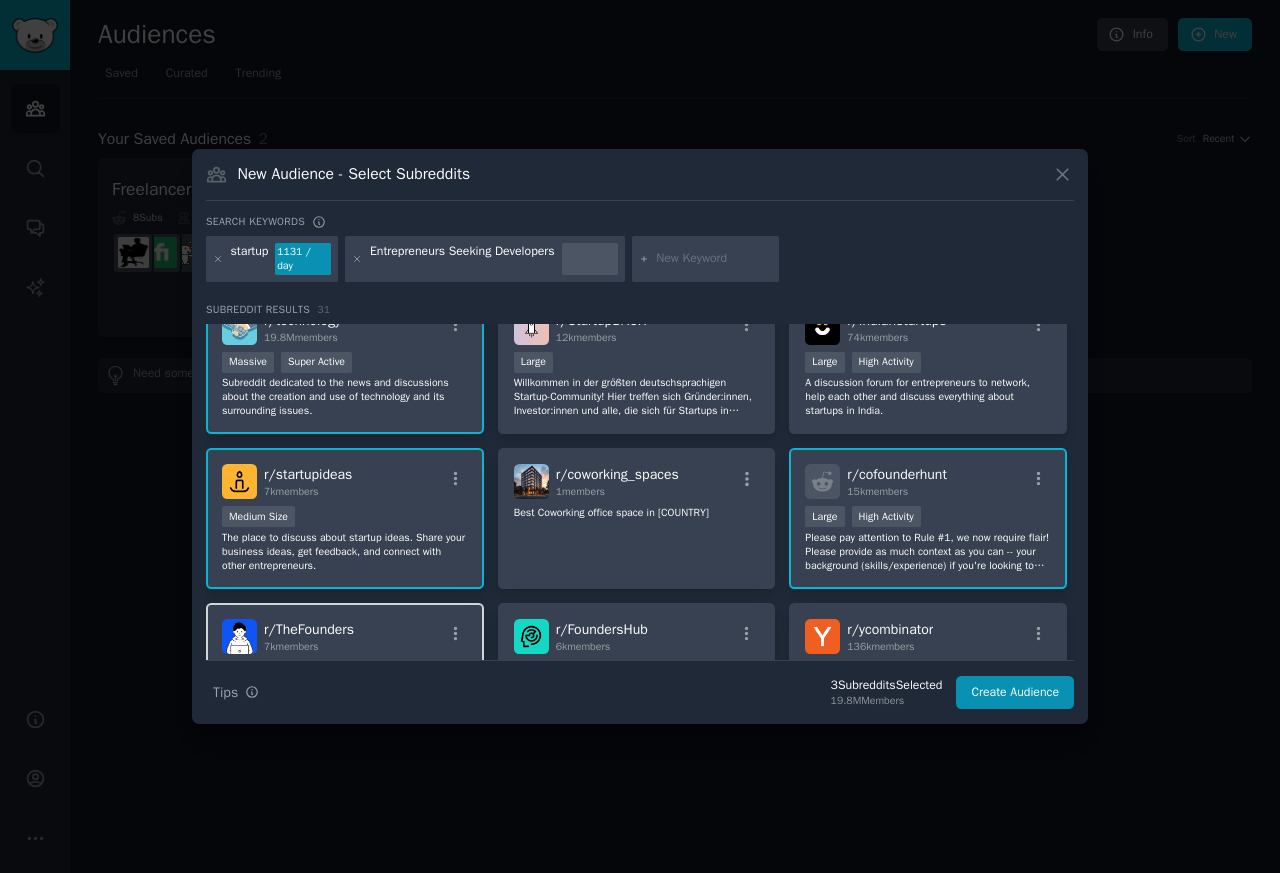 click on "r/ [SUBREDDIT]" at bounding box center (309, 629) 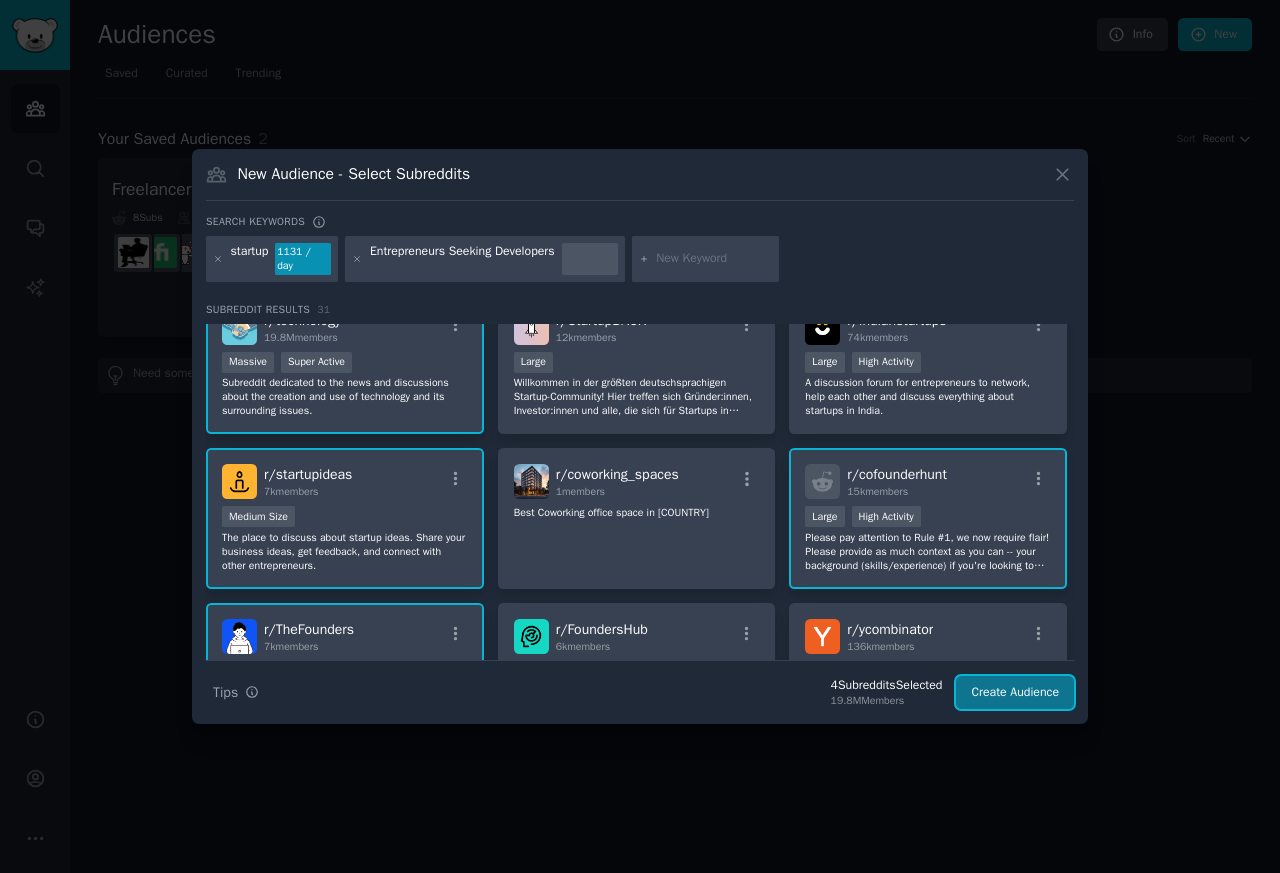 click on "Create Audience" at bounding box center [1015, 693] 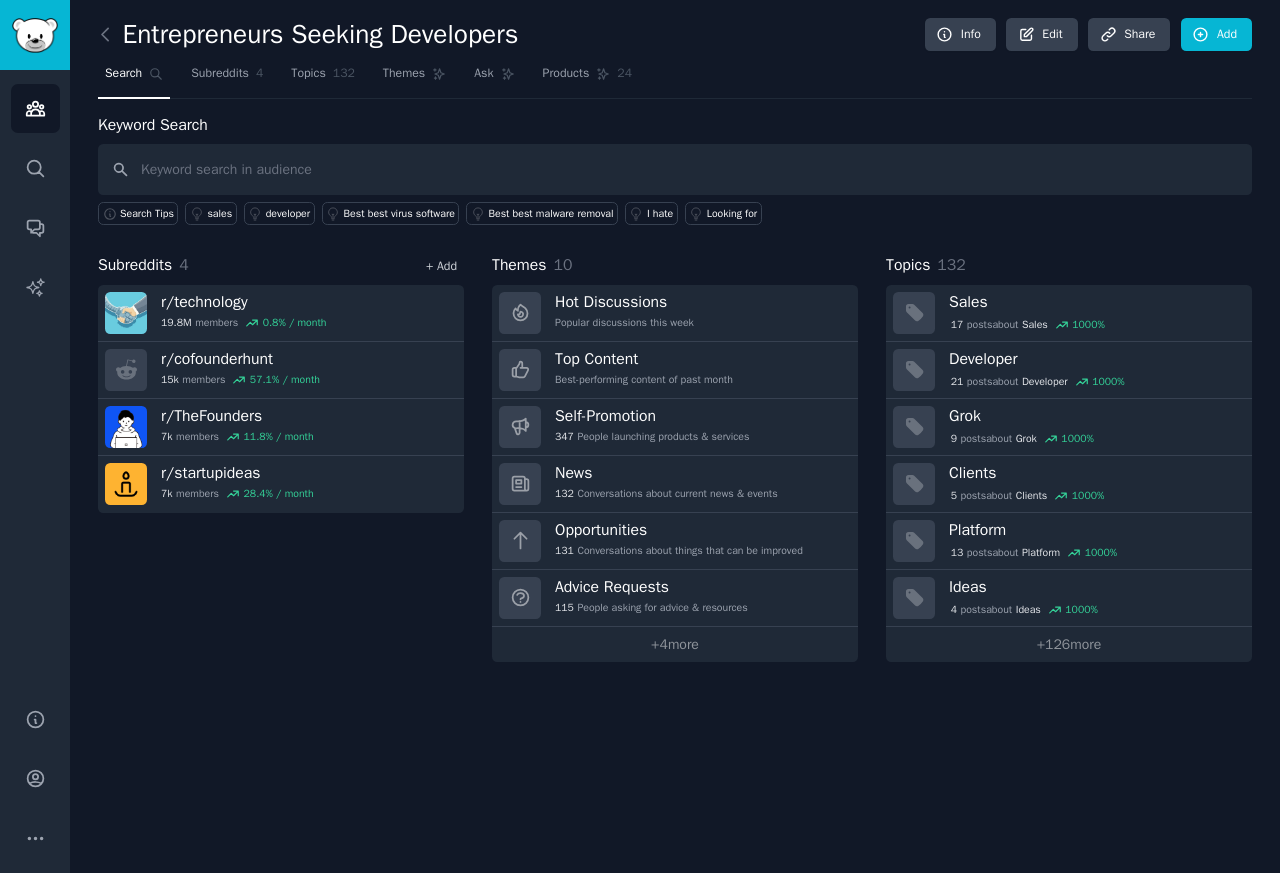 click on "+ Add" at bounding box center [441, 266] 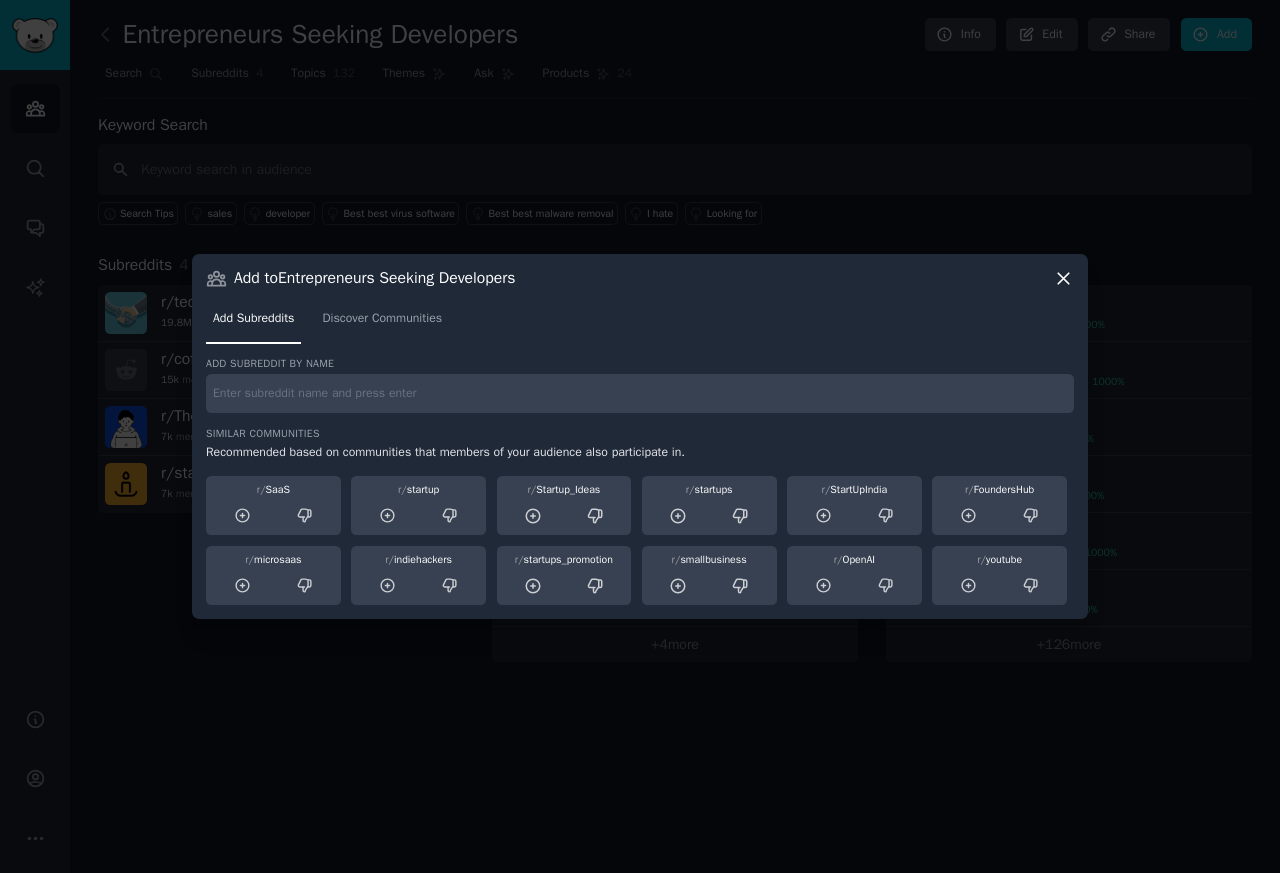 click on "Add subreddit by name Similar Communities Recommended based on communities that members of your audience also participate in. r/ SaaS r/ startup r/ Startup_Ideas r/ startups r/ StartUpIndia r/ FoundersHub r/ microsaas r/ indiehackers r/ startups_promotion r/ smallbusiness r/ OpenAI r/ youtube" at bounding box center [640, 481] 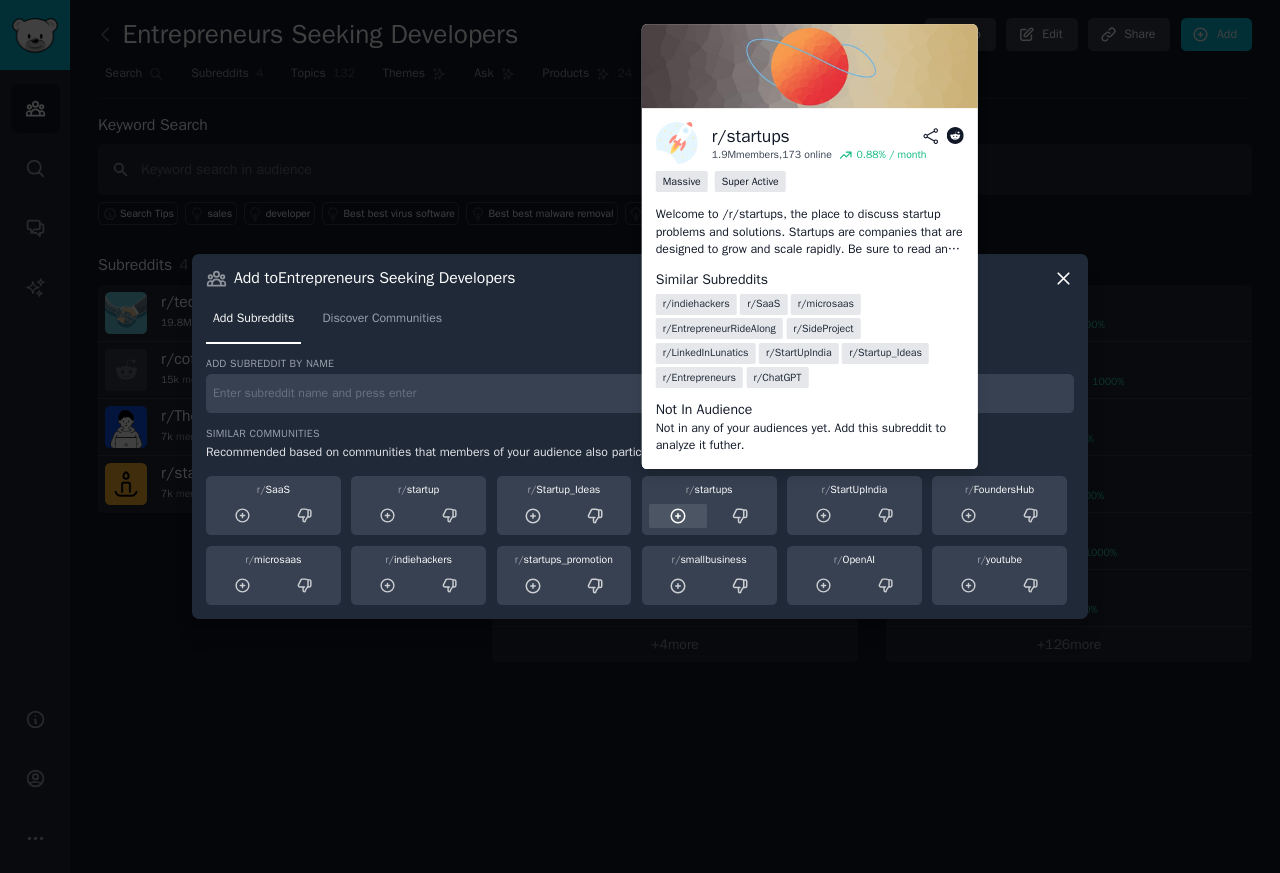 click 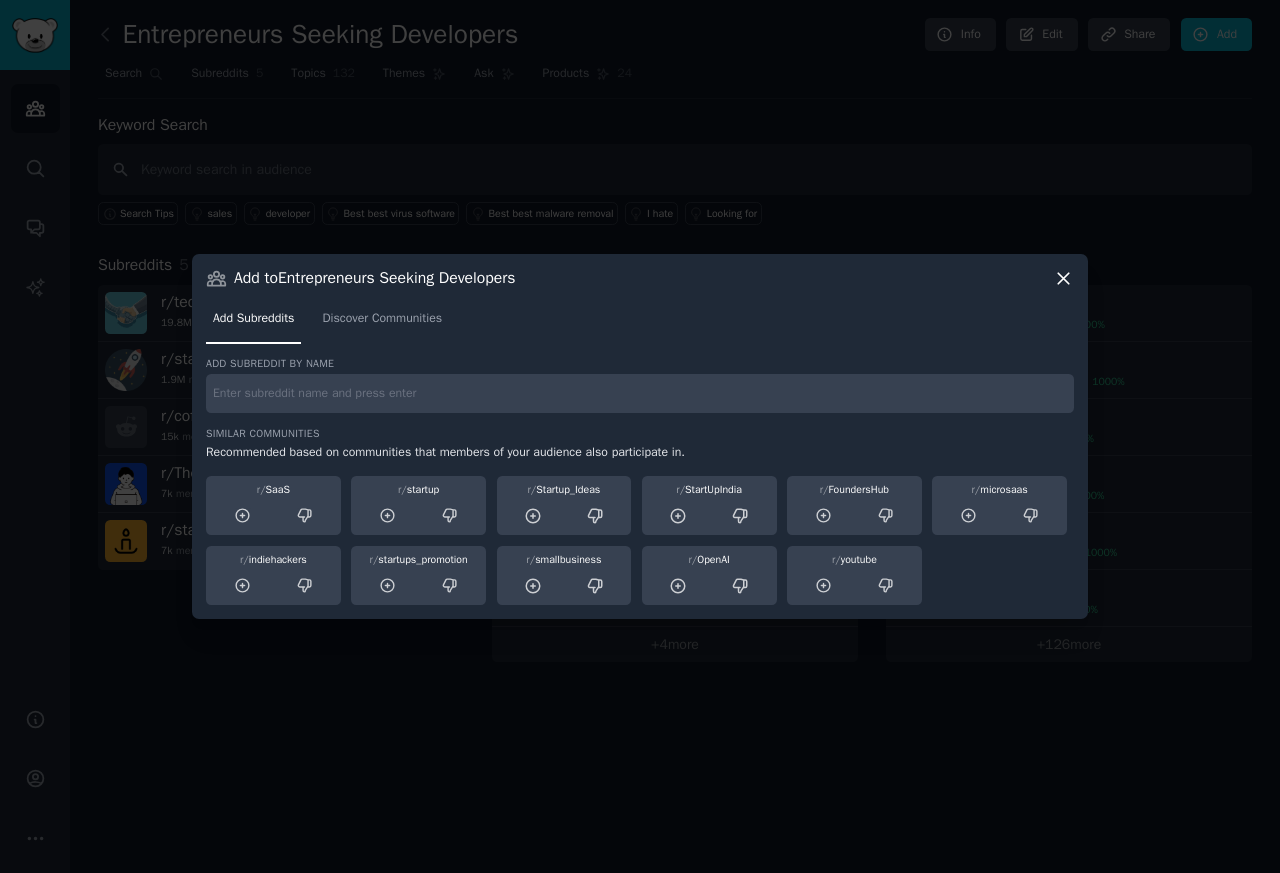 click at bounding box center (640, 393) 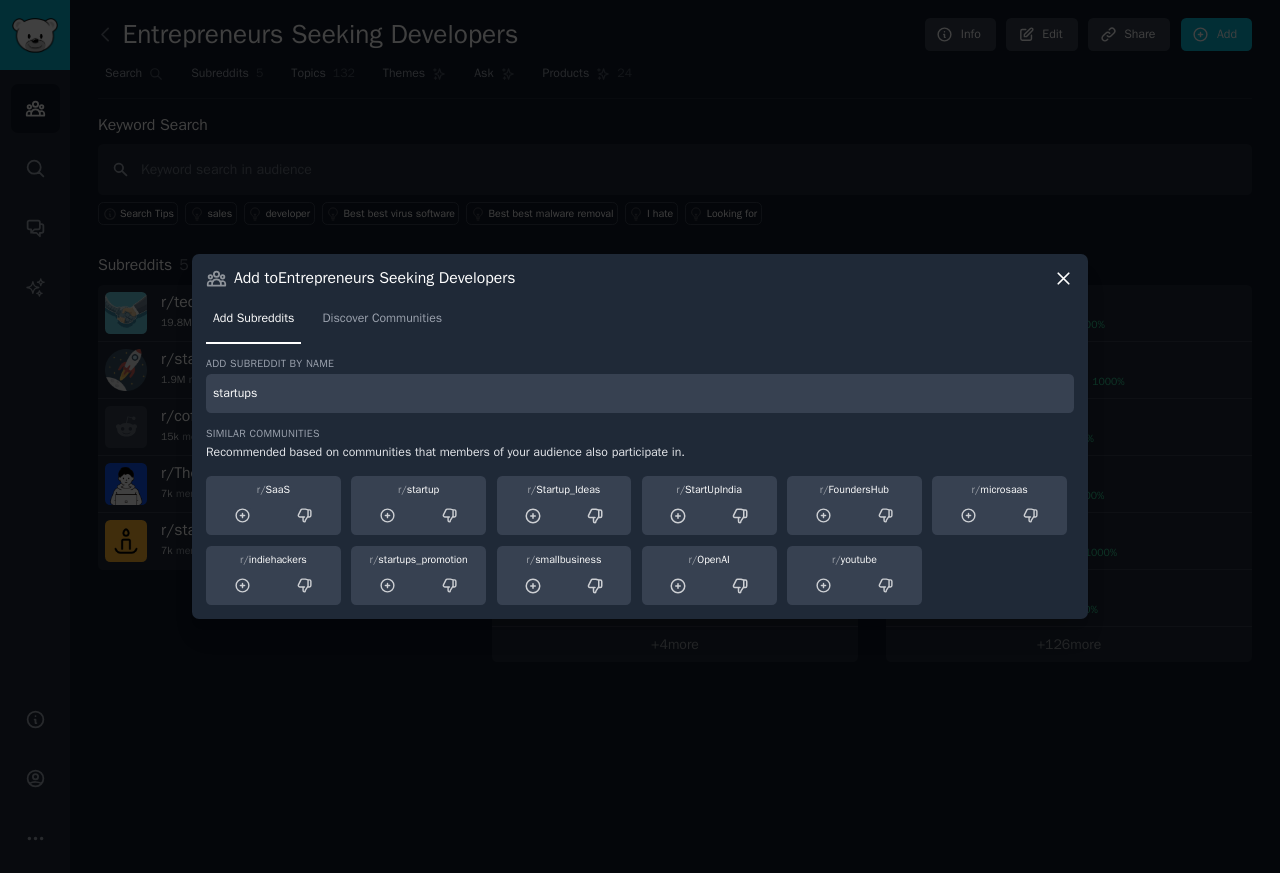 type on "startups" 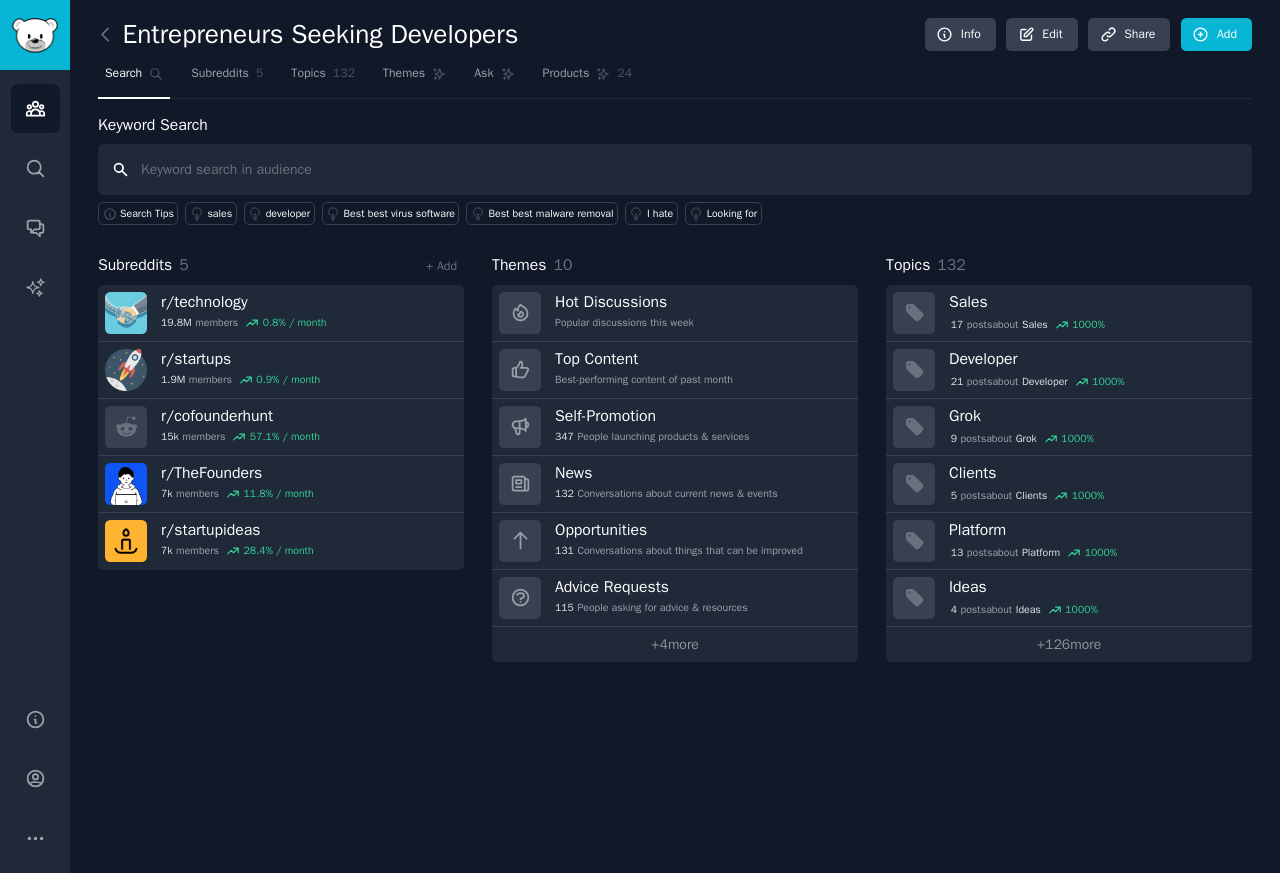 click at bounding box center (675, 169) 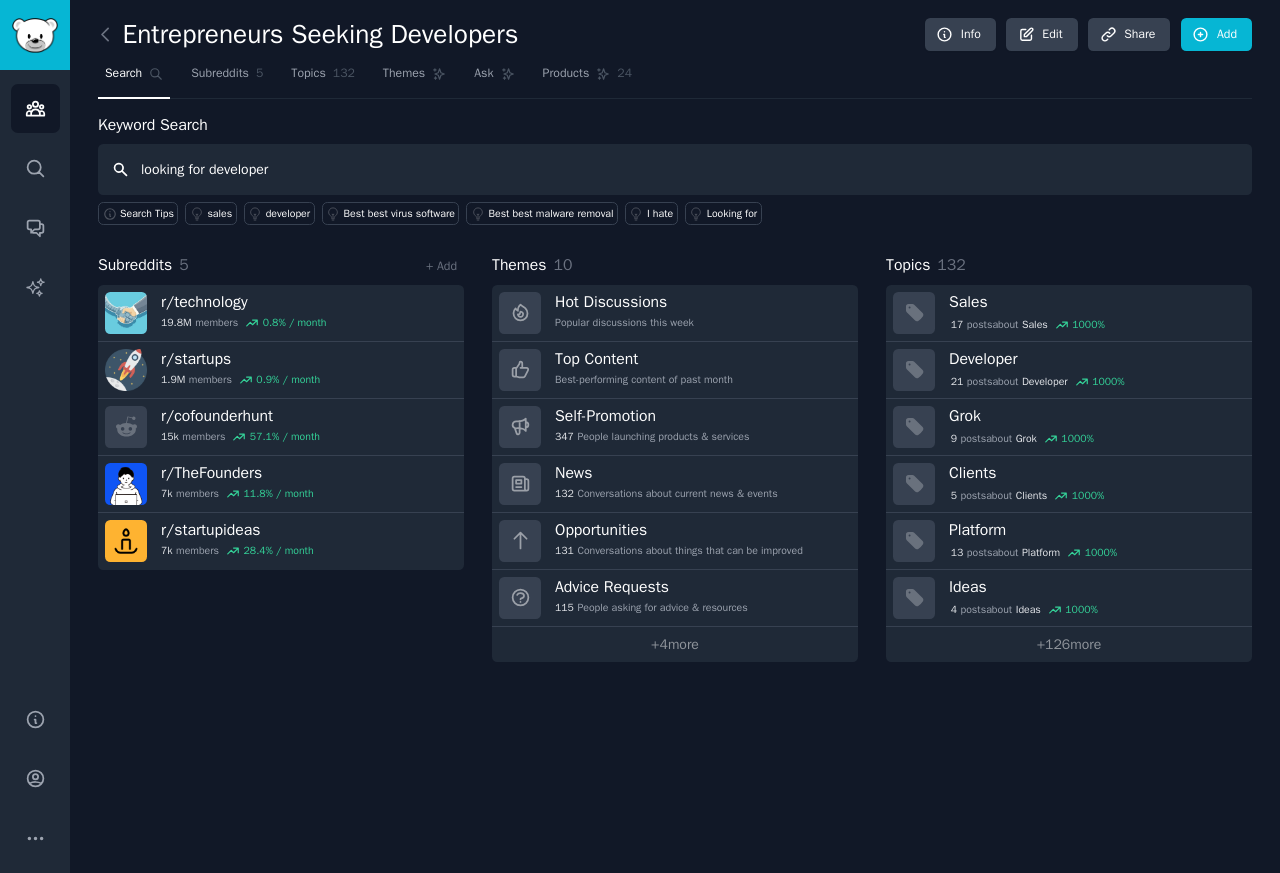 type on "looking for developer" 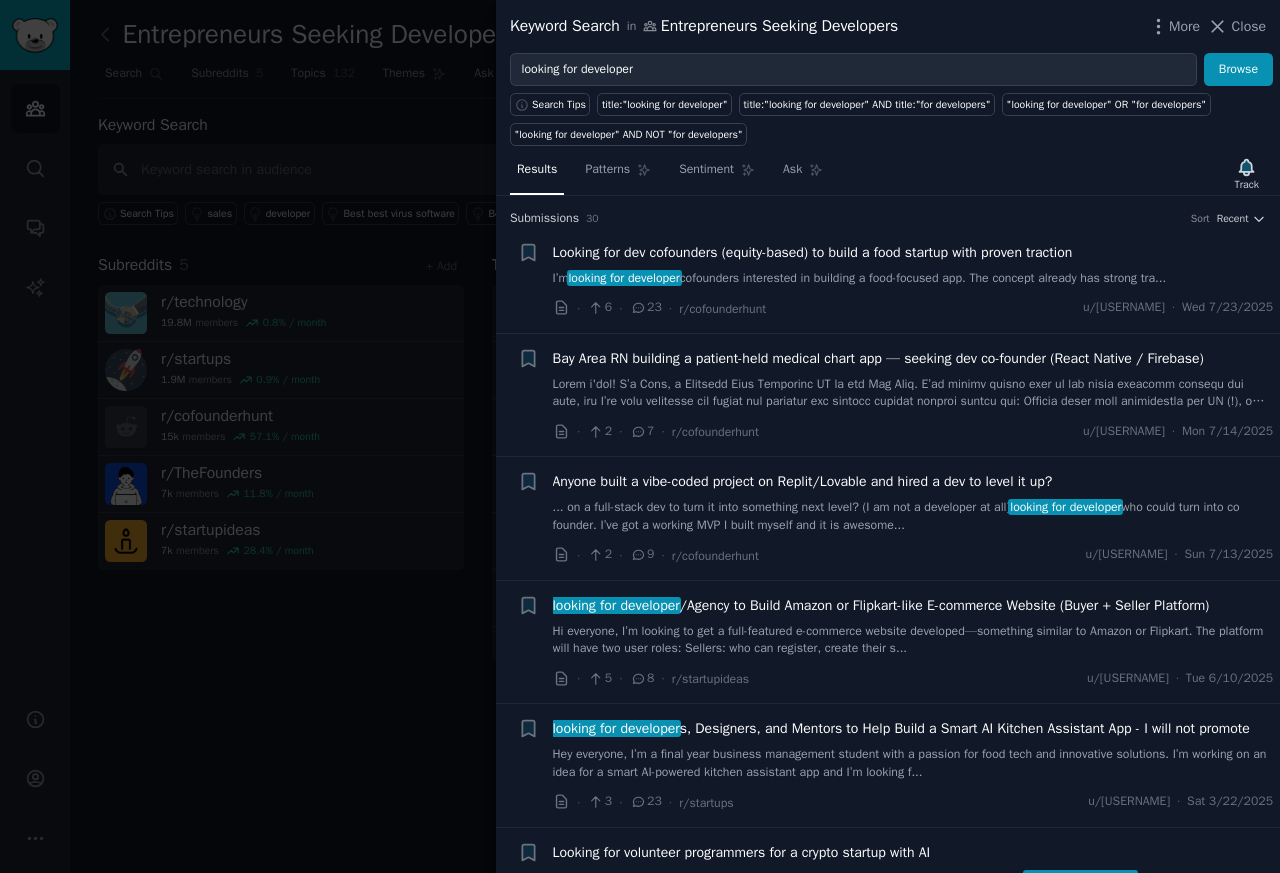 click on "Looking for dev cofounders (equity-based) to build a food startup with proven traction" at bounding box center (813, 252) 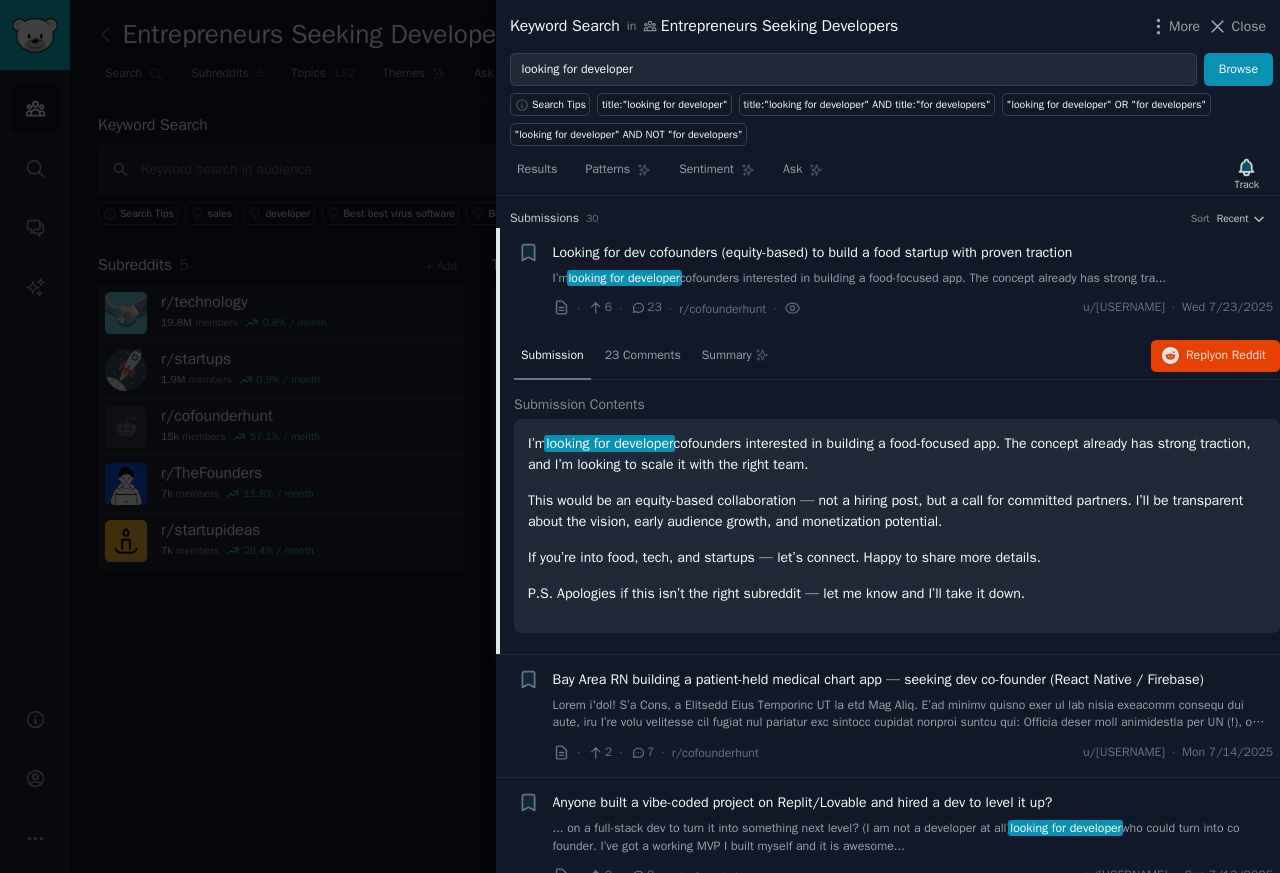 scroll, scrollTop: 31, scrollLeft: 0, axis: vertical 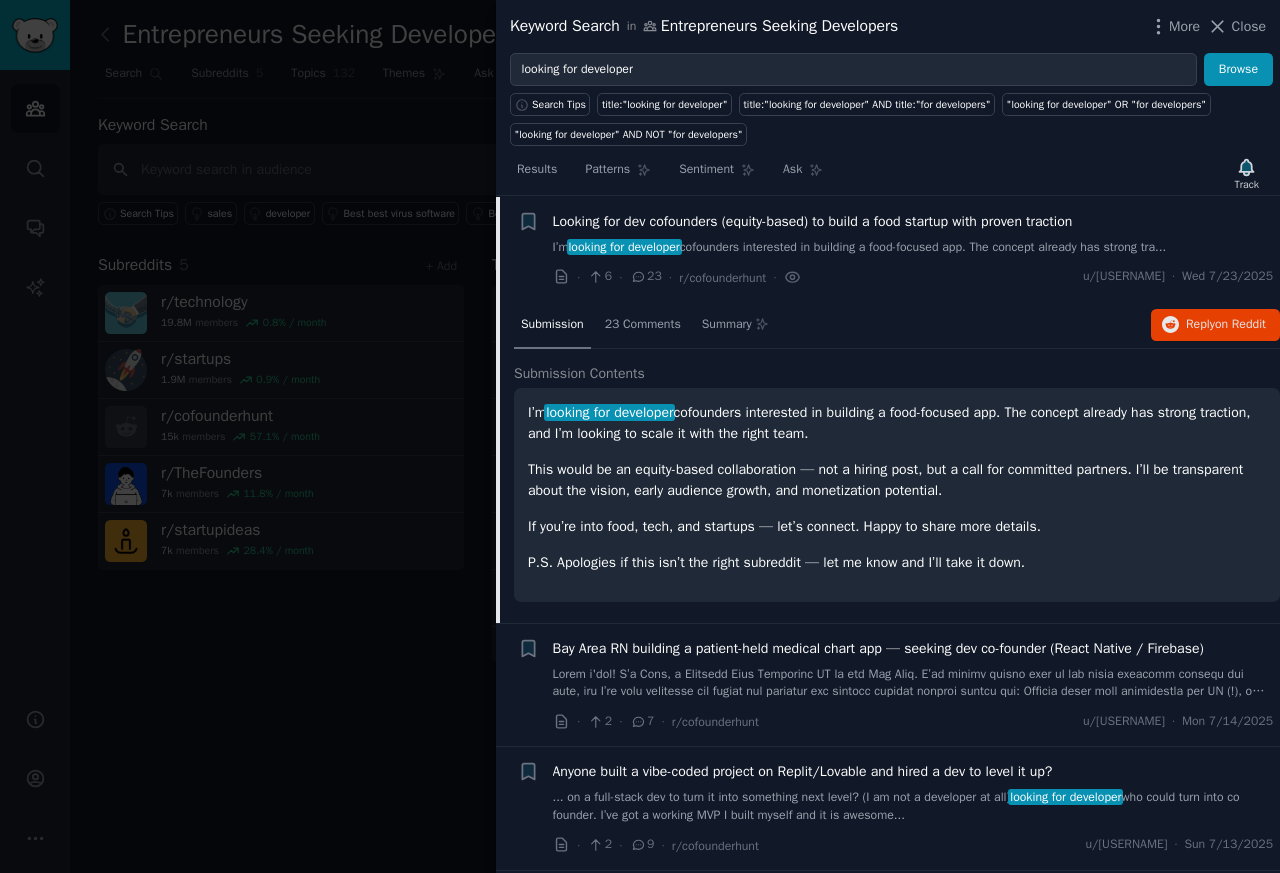 click on "Bay Area RN building a patient-held medical chart app — seeking dev co-founder (React Native / Firebase)" at bounding box center [878, 648] 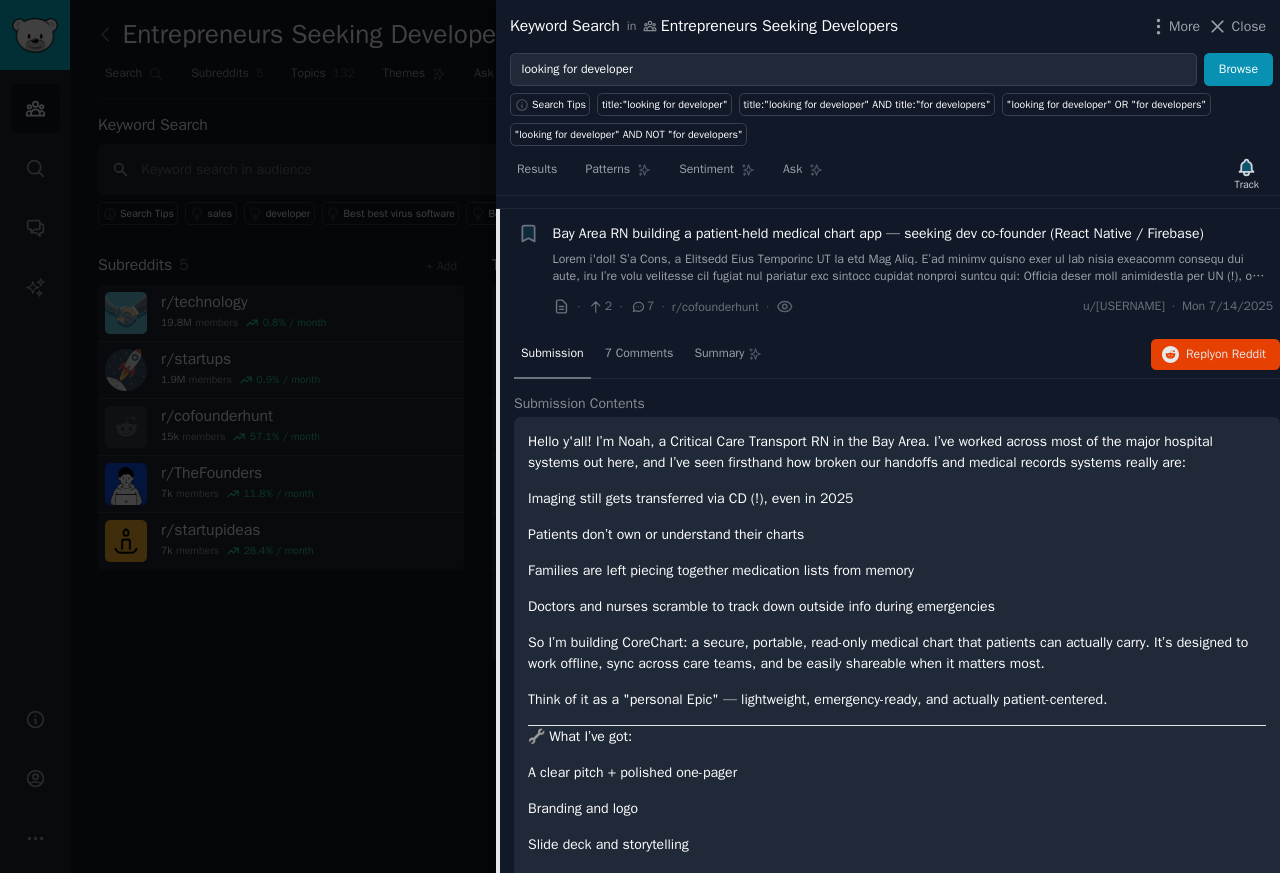 scroll, scrollTop: 137, scrollLeft: 0, axis: vertical 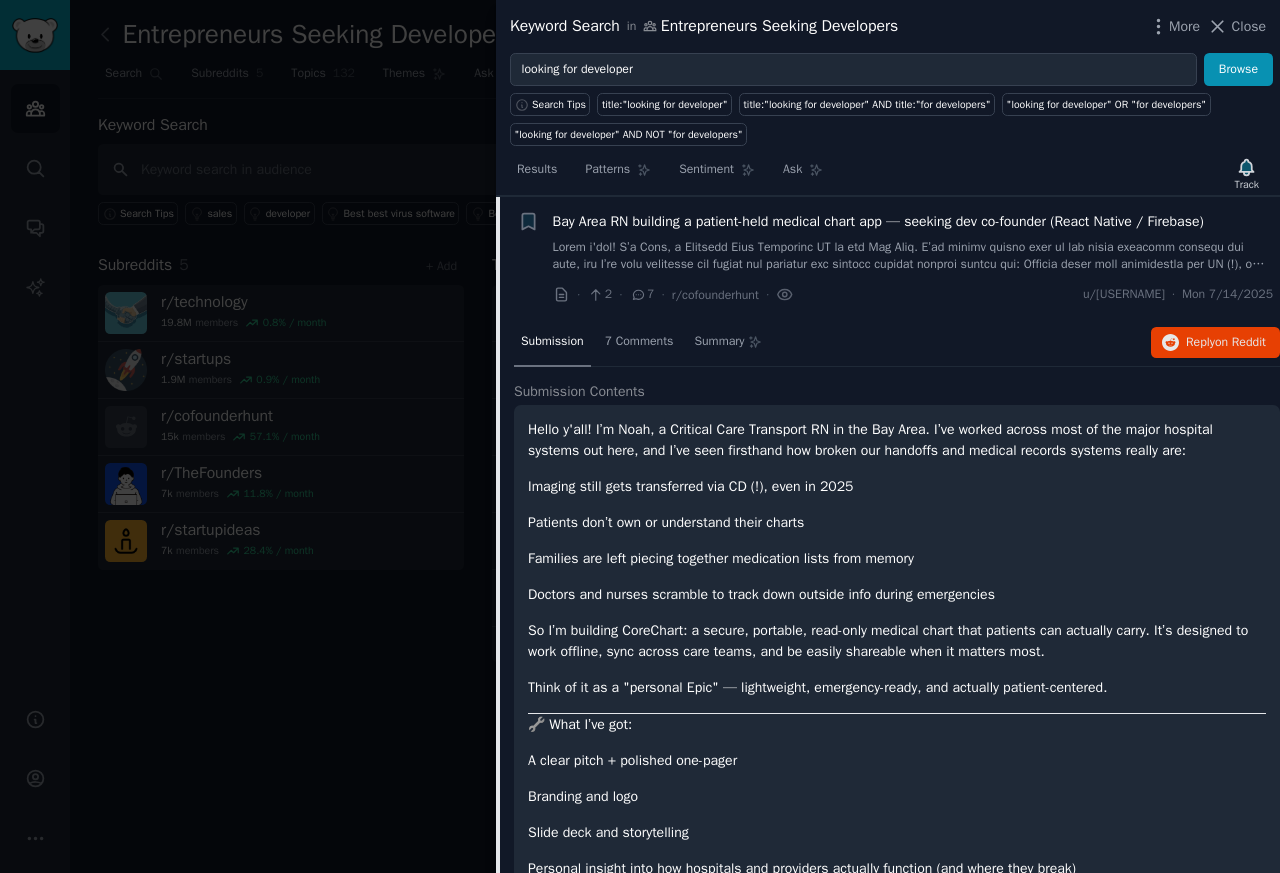 click on "Branding and logo" at bounding box center [897, 796] 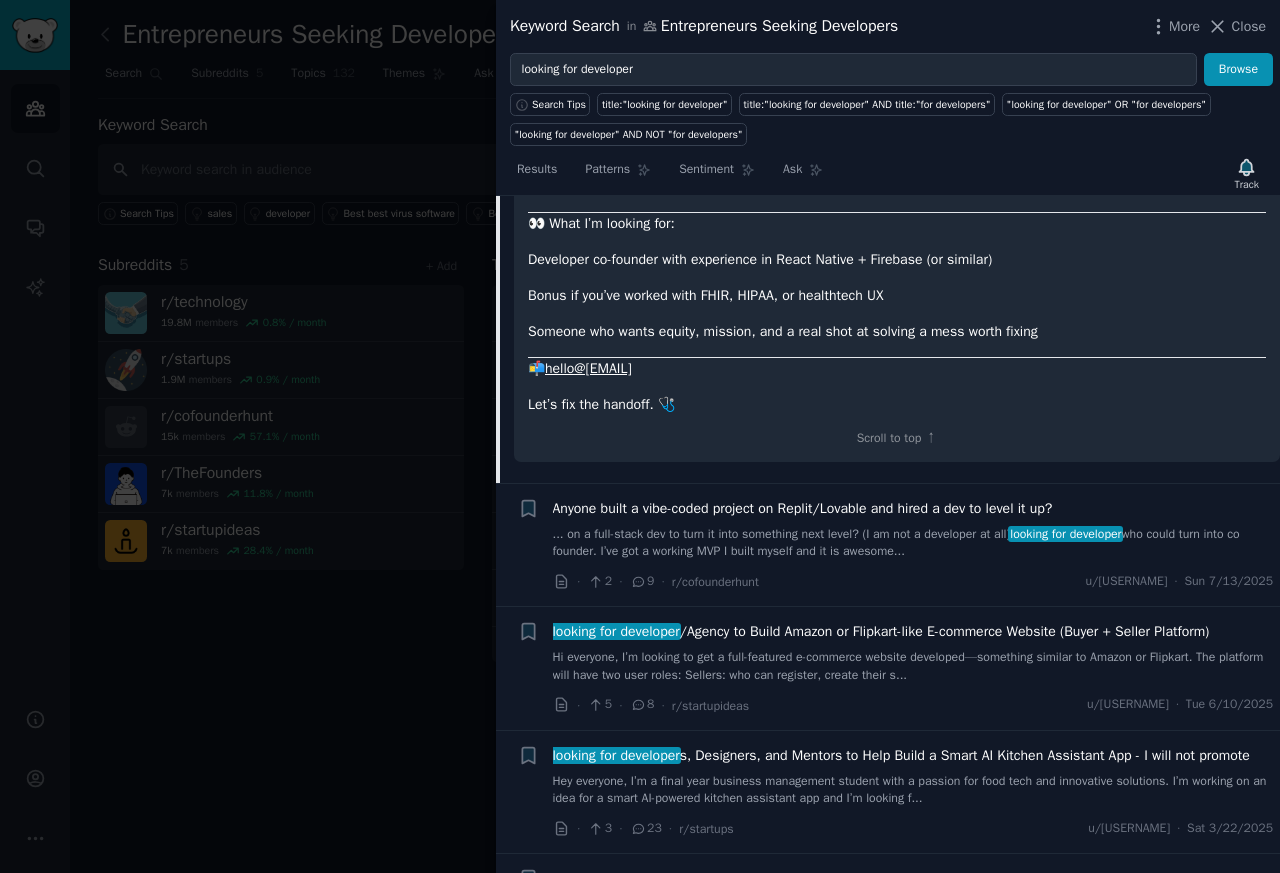 scroll, scrollTop: 857, scrollLeft: 0, axis: vertical 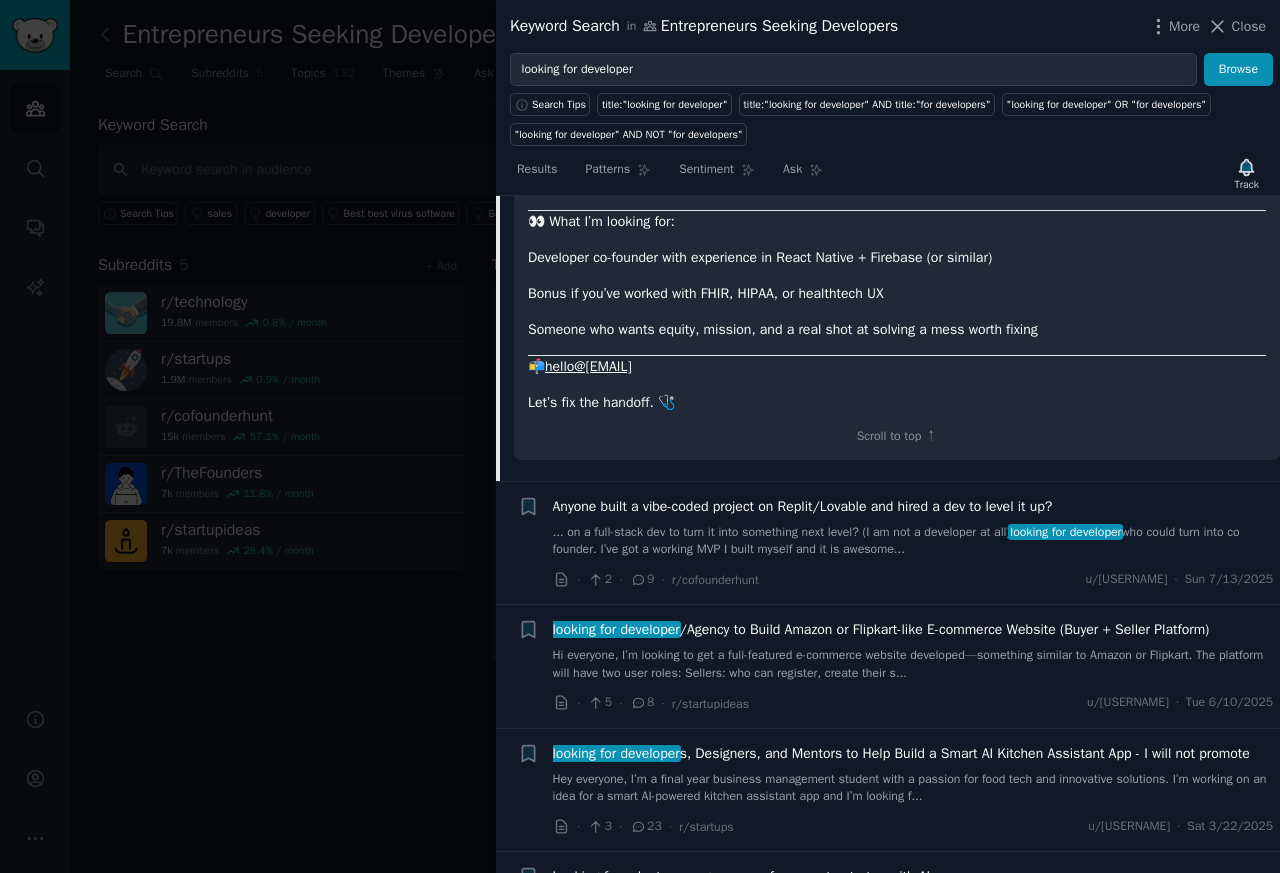 click on "...give up a chunk of equity in the venture to whomever helped but my limited ventures into" at bounding box center [913, 541] 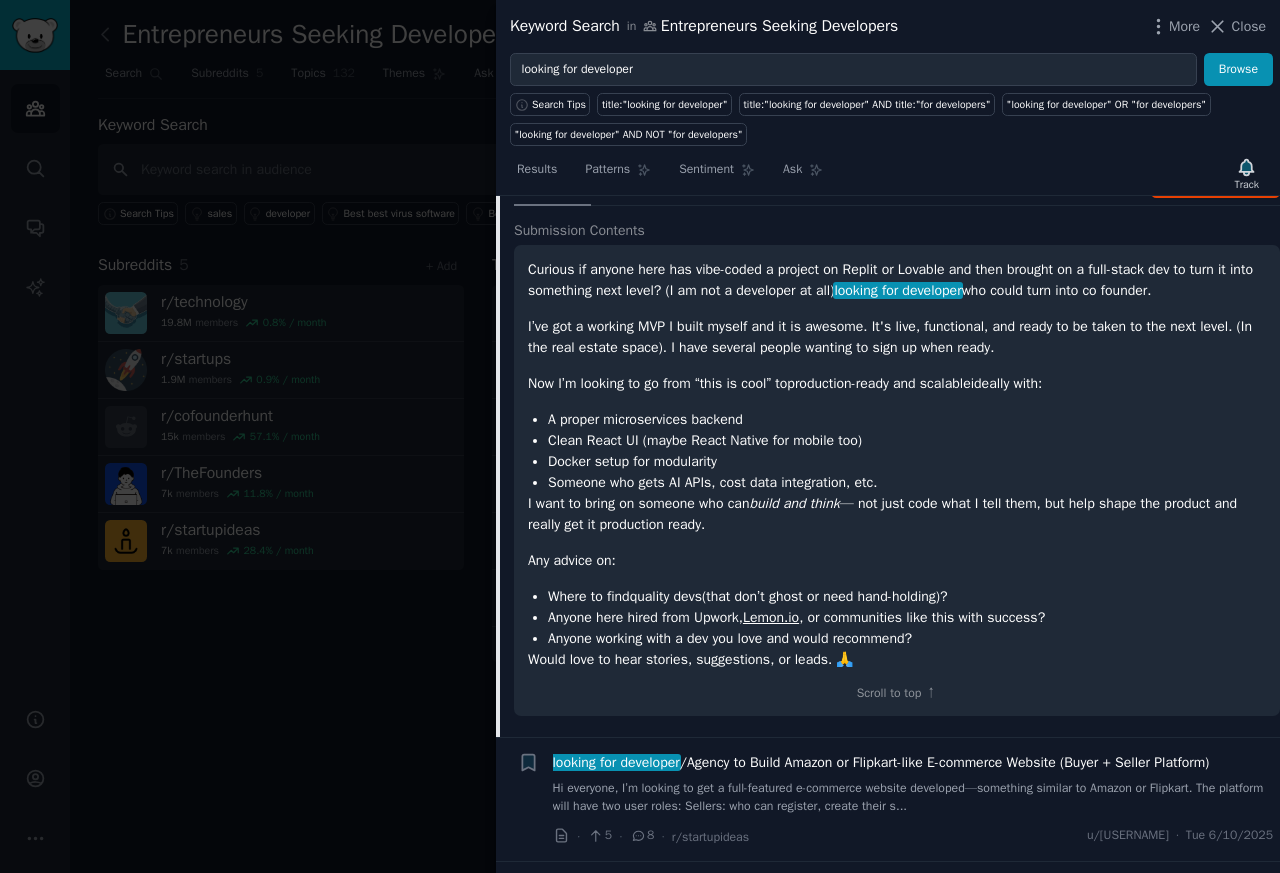 scroll, scrollTop: 261, scrollLeft: 0, axis: vertical 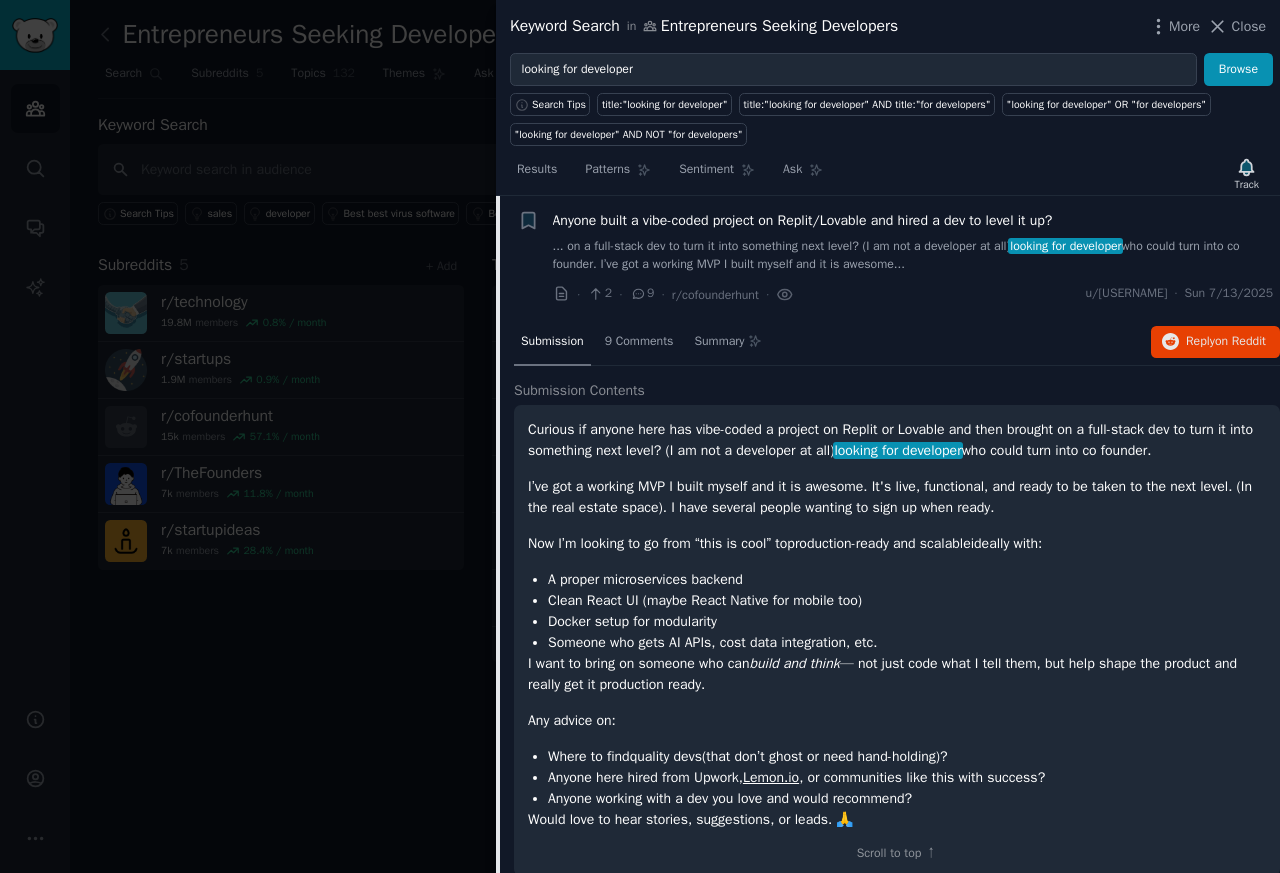 click on "Where to find quality devs (that don’t ghost or need hand-holding)?" at bounding box center (907, 756) 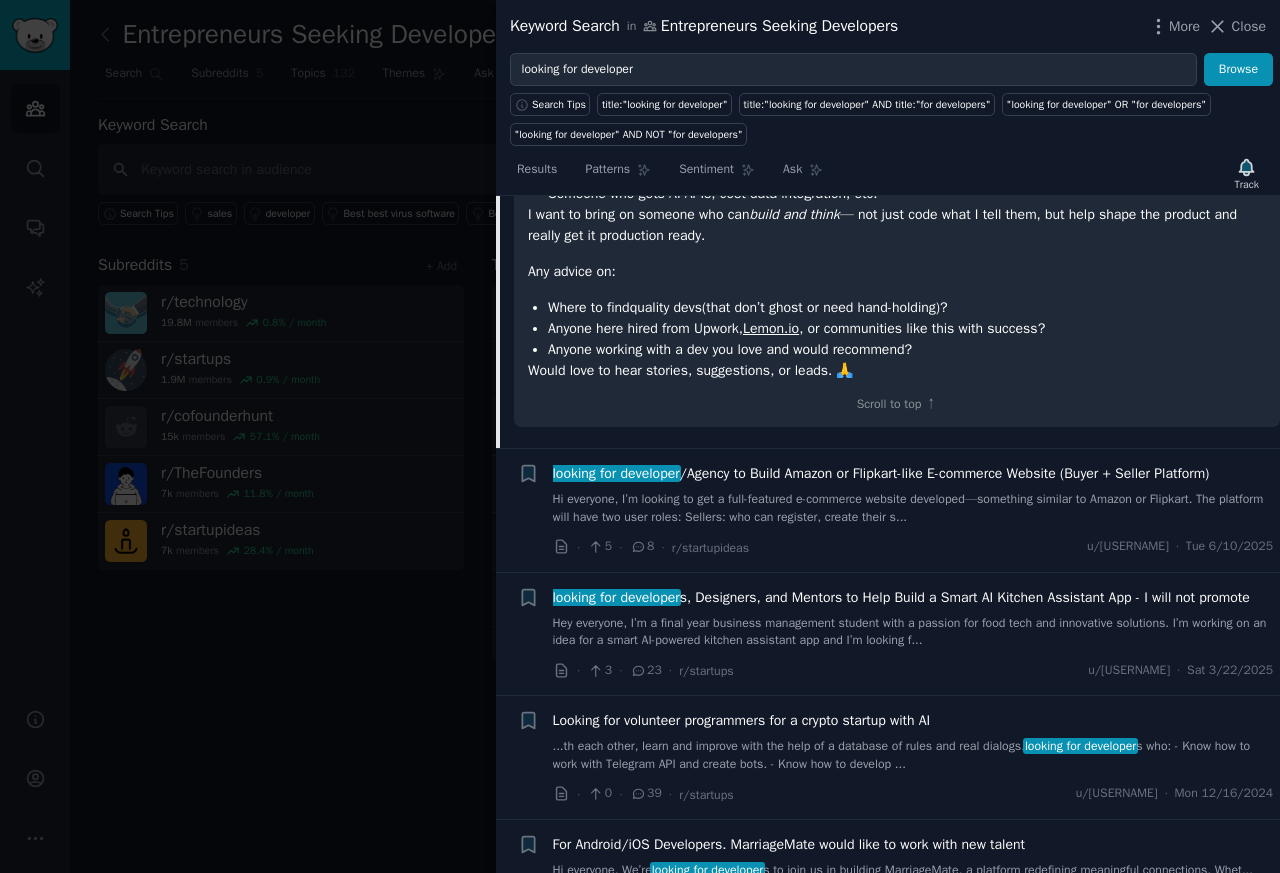 scroll, scrollTop: 981, scrollLeft: 0, axis: vertical 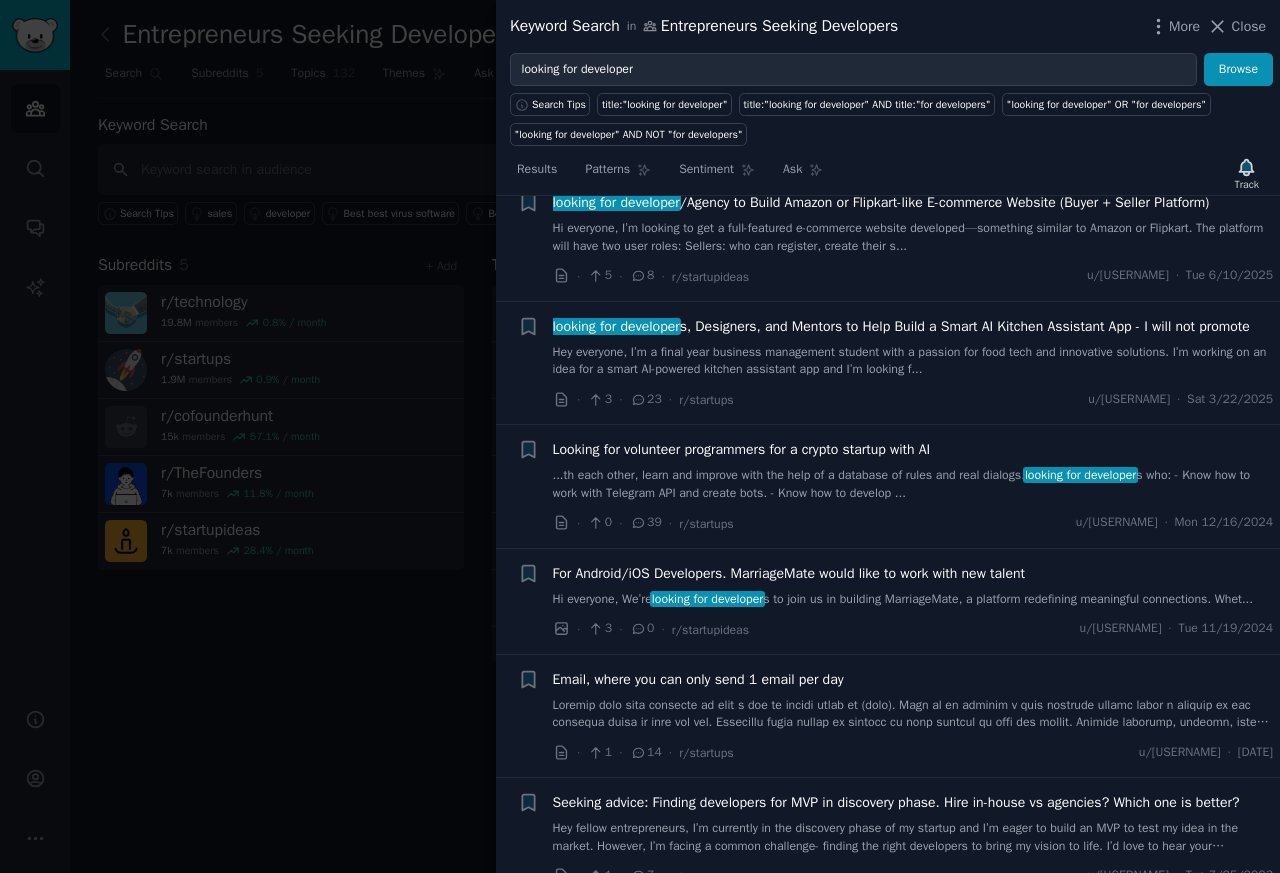 click on "looking for developer /Agency to Build Amazon or Flipkart-like E-commerce Website (Buyer + Seller Platform)" at bounding box center [881, 202] 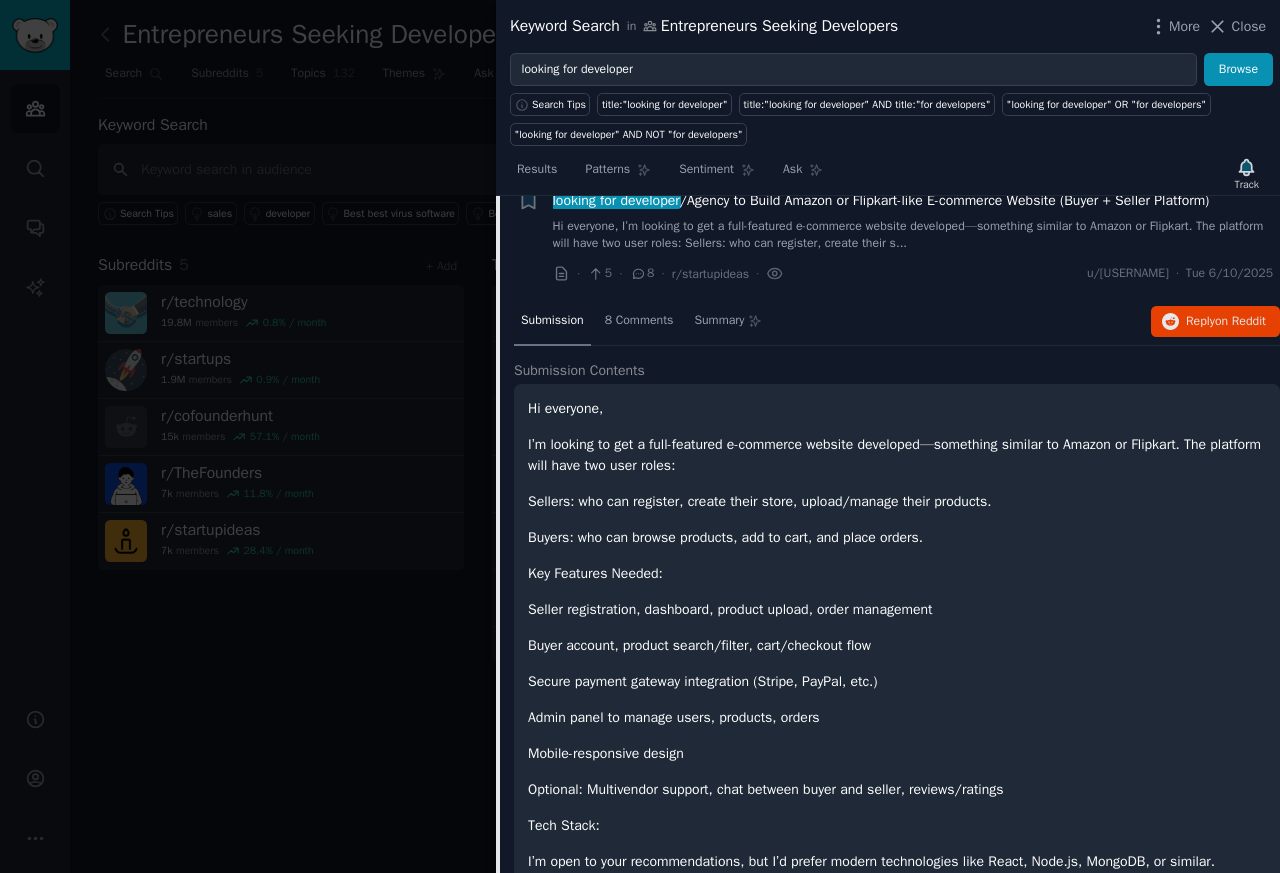 scroll, scrollTop: 385, scrollLeft: 0, axis: vertical 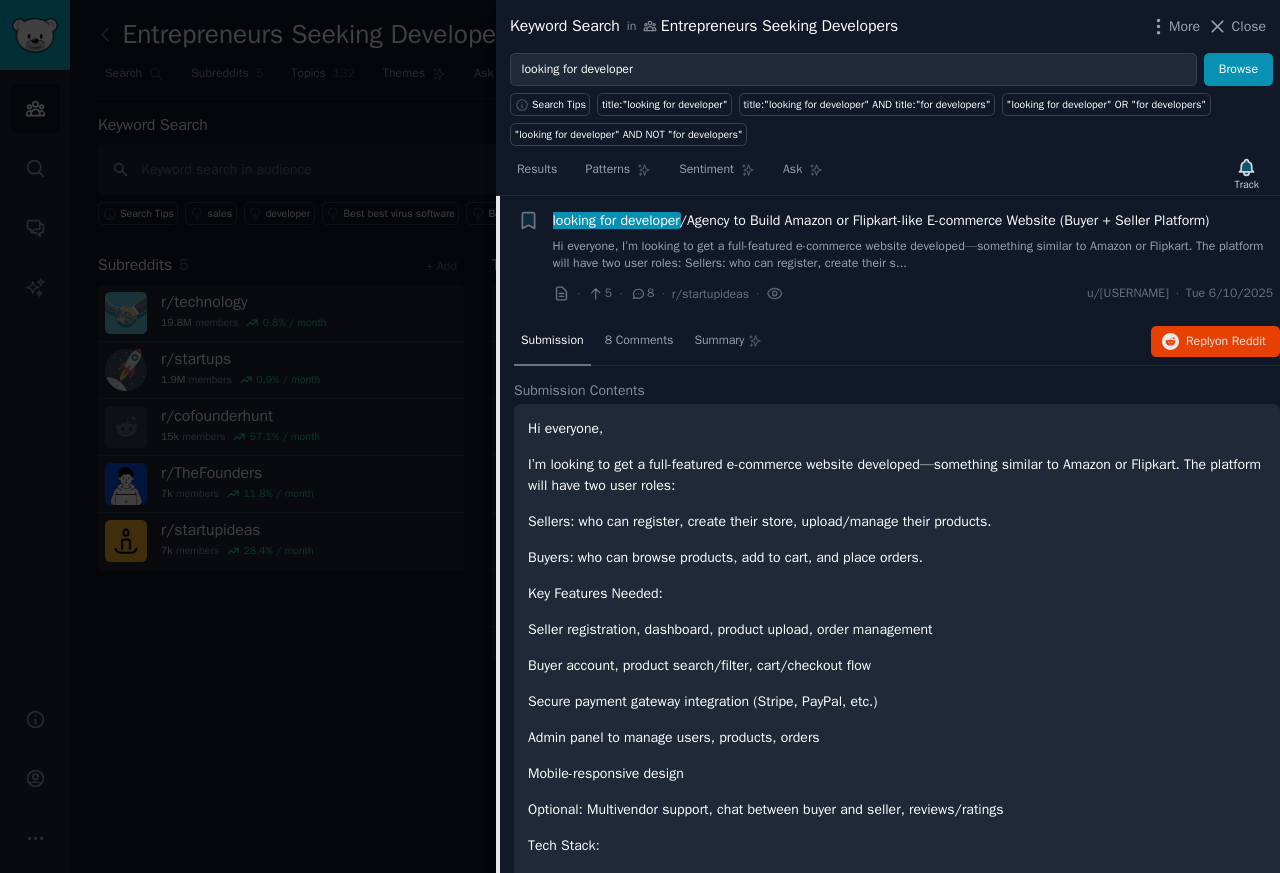 click on "Submission 8 Comments Summary Reply on Reddit Submission Contents Hi everyone,
I’m looking to get a full-featured e-commerce website developed—something similar to Amazon or Flipkart. The platform will have two user roles:
Sellers: who can register, create their store, upload/manage their products.
Buyers: who can browse products, add to cart, and place orders.
Key Features Needed:
Seller registration, dashboard, product upload, order management
Buyer account, product search/filter, cart/checkout flow
Secure payment gateway integration (Stripe, PayPal, etc.)
Admin panel to manage users, products, orders
Mobile-responsive design
Optional: Multivendor support, chat between buyer and seller, reviews/ratings
Tech Stack:
I’m open to your recommendations, but I’d prefer modern technologies like React, Node.js, MongoDB, or similar. WordPress/WooCommerce with multivendor plugins is also acceptable if it can scale.
Please let me know:
Estimated time to complete" at bounding box center (897, 775) 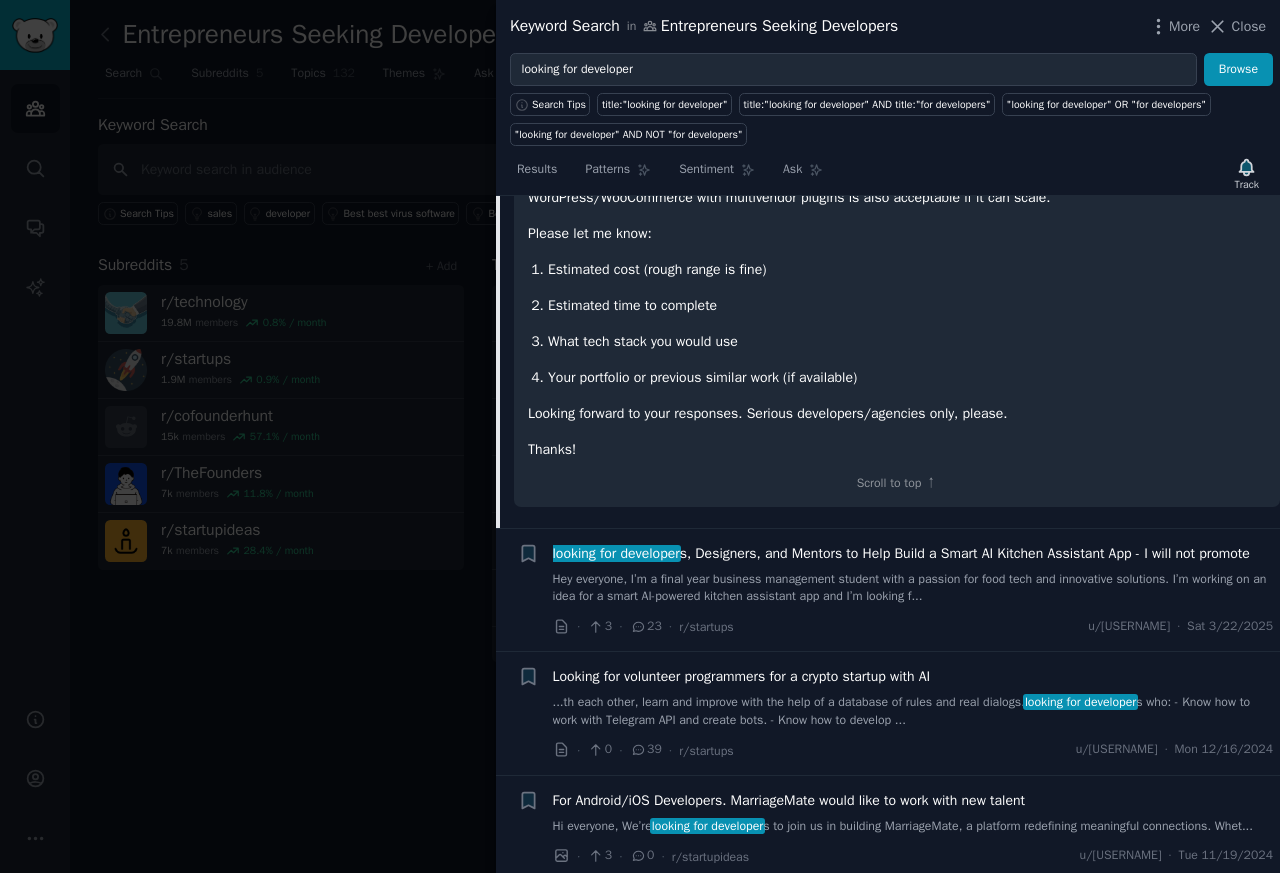 scroll, scrollTop: 1105, scrollLeft: 0, axis: vertical 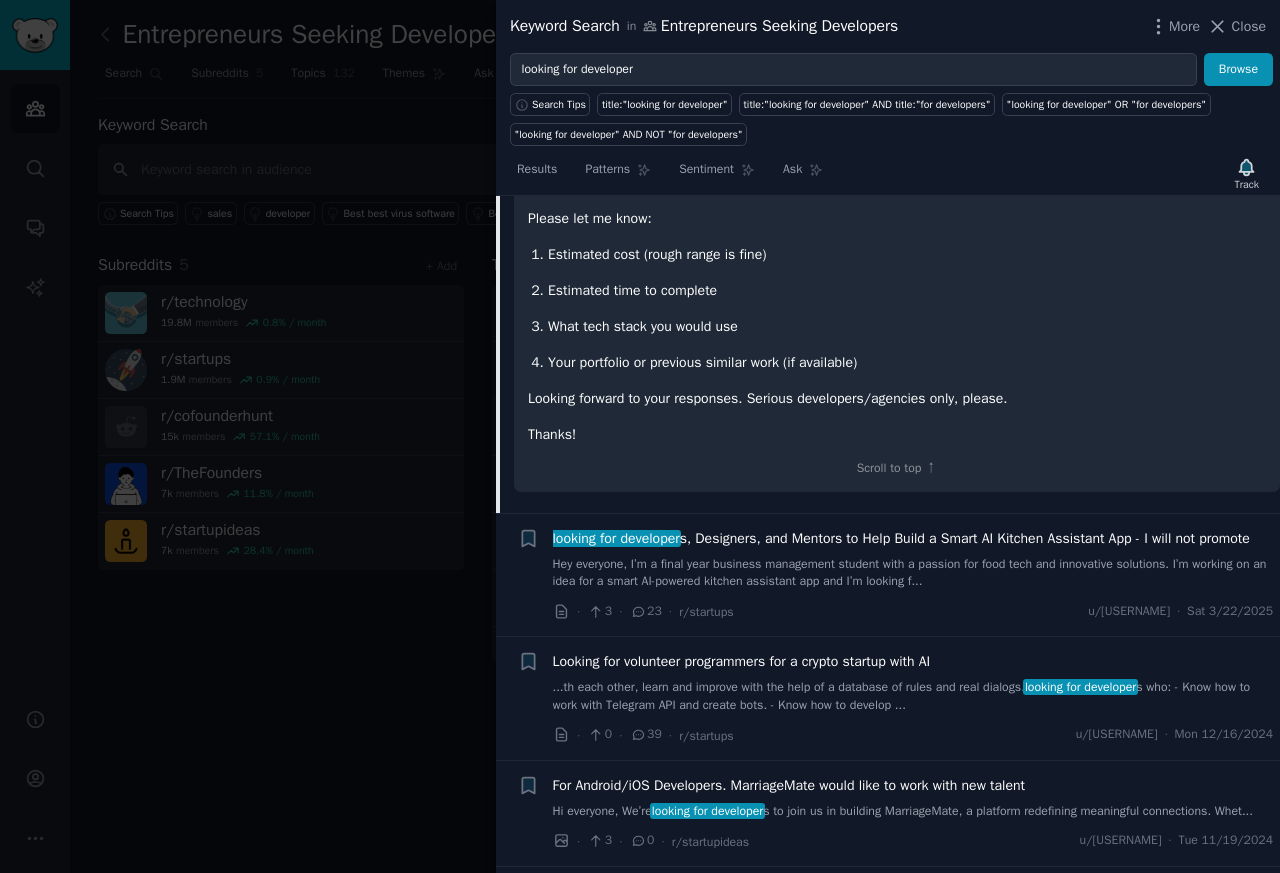 click on "looking for developer s, Designers, and Mentors to Help Build a Smart AI Kitchen Assistant App - I will not promote" at bounding box center (901, 538) 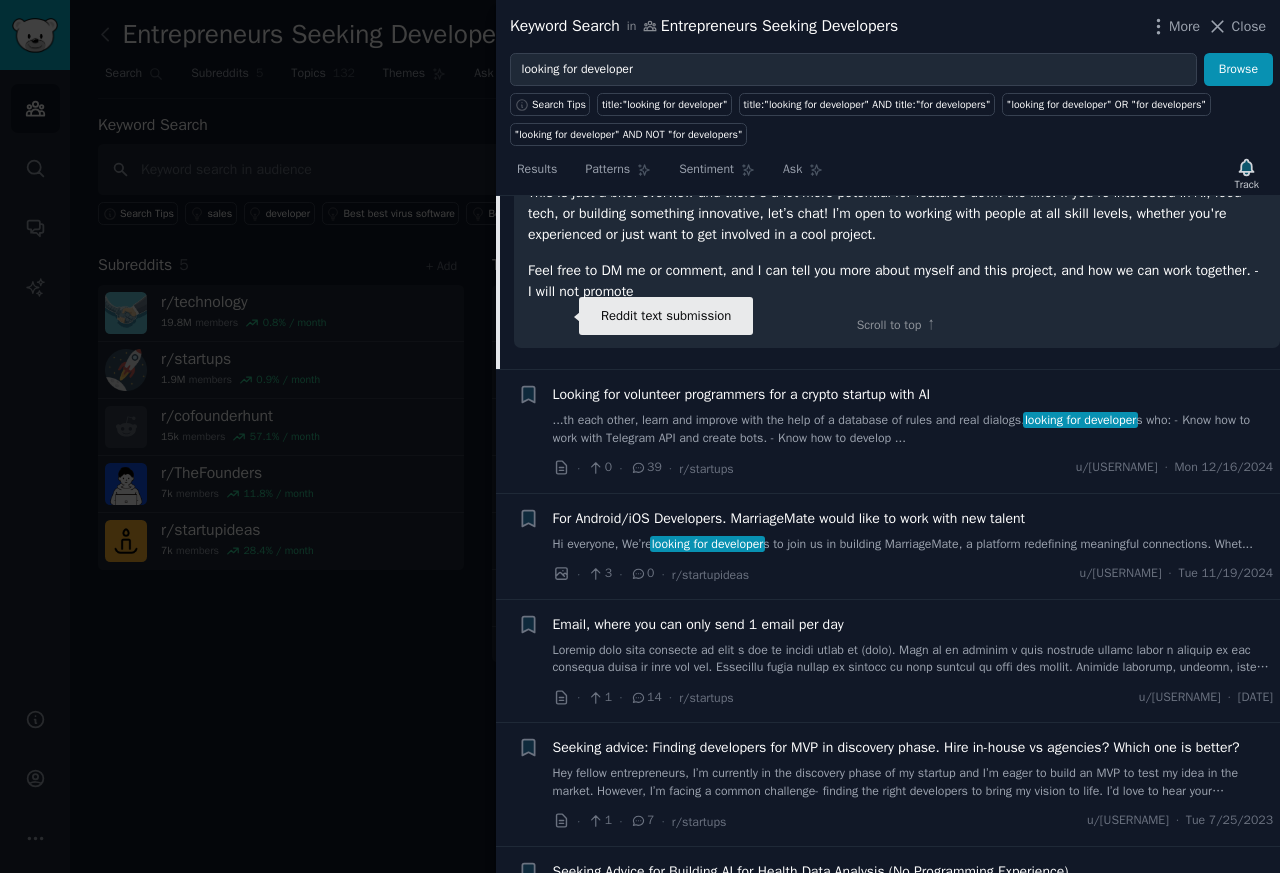 scroll, scrollTop: 1250, scrollLeft: 0, axis: vertical 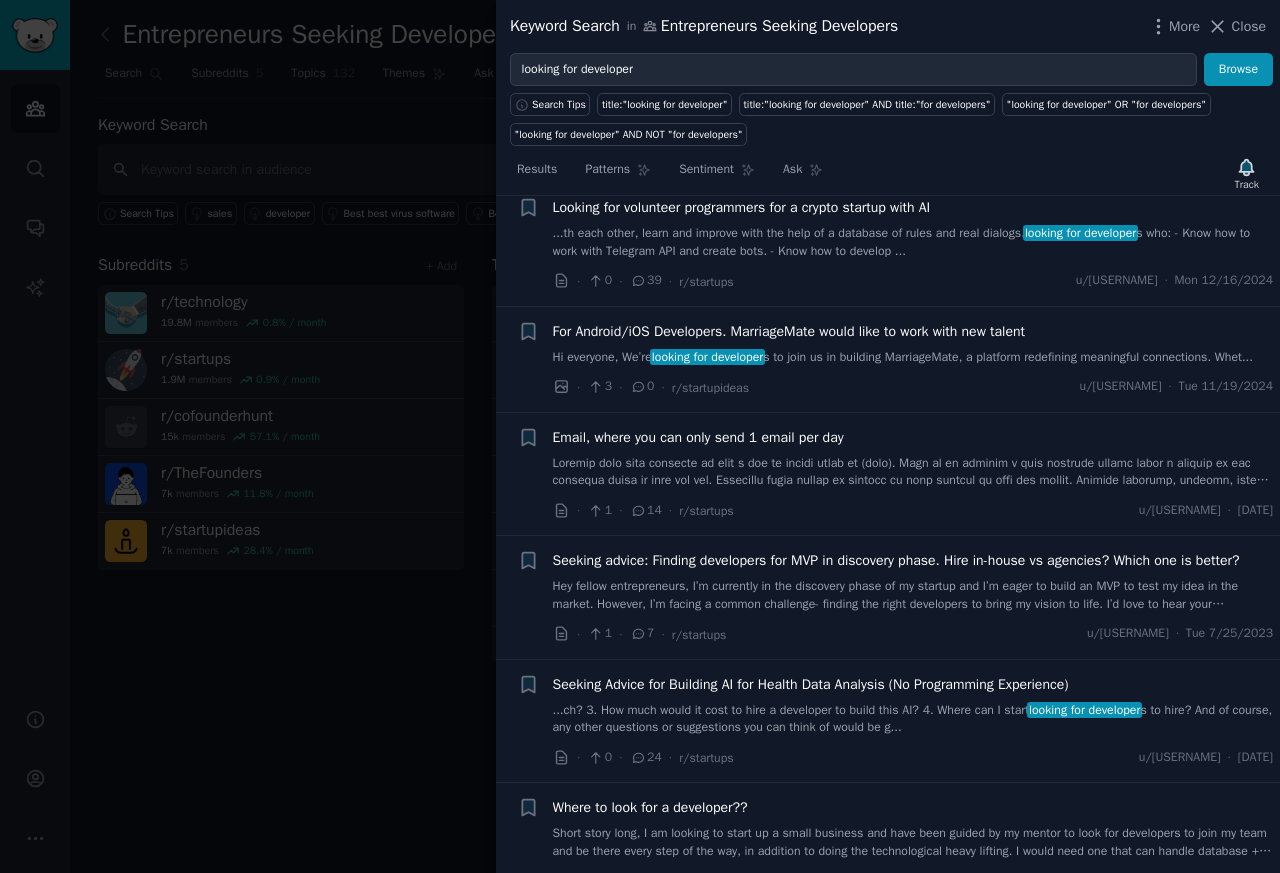 click on "...th each other, learn and improve with the help of a database of rules and real dialogs.
looking for developer s who:
\- Know how to work with Telegram API and create bots.
\- Know how to develop ..." at bounding box center (913, 242) 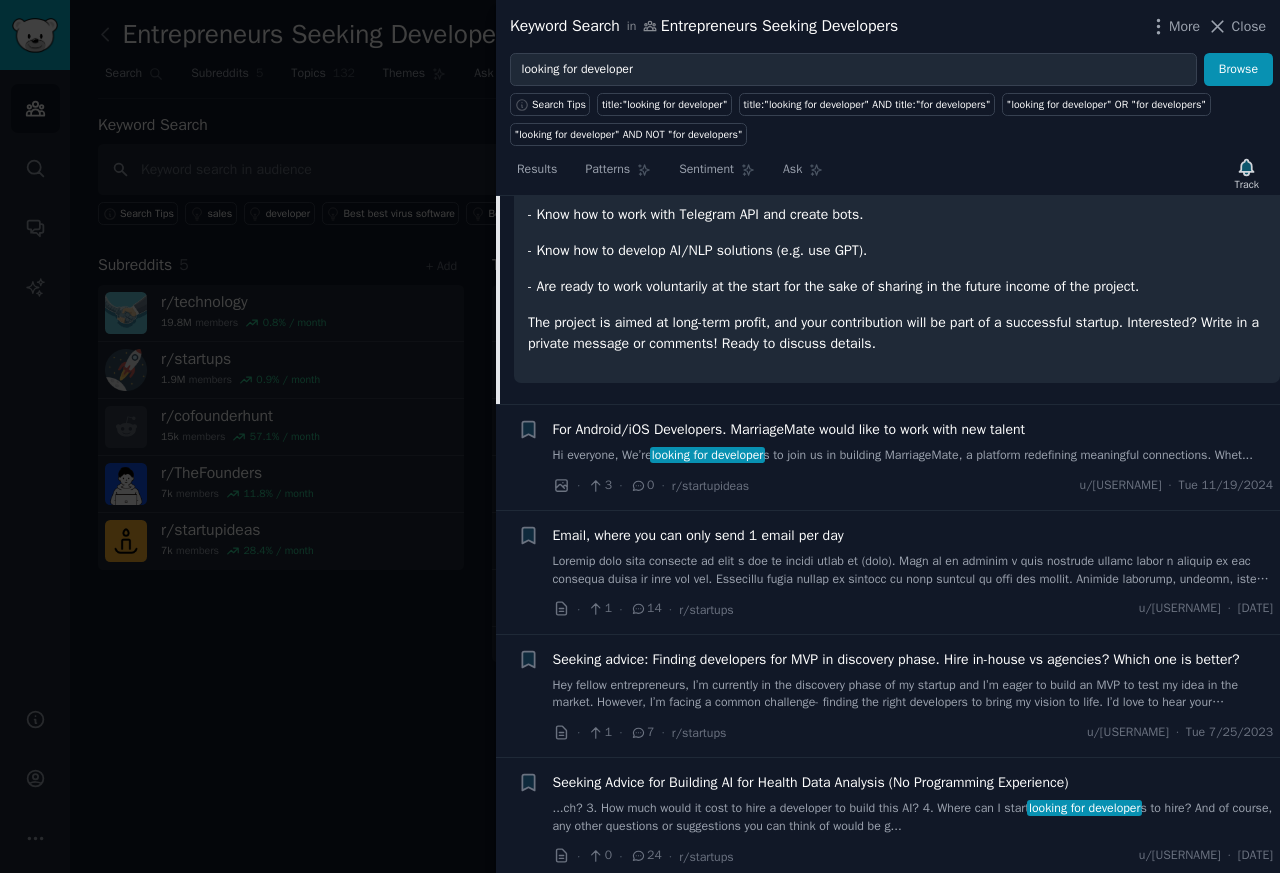 scroll, scrollTop: 675, scrollLeft: 0, axis: vertical 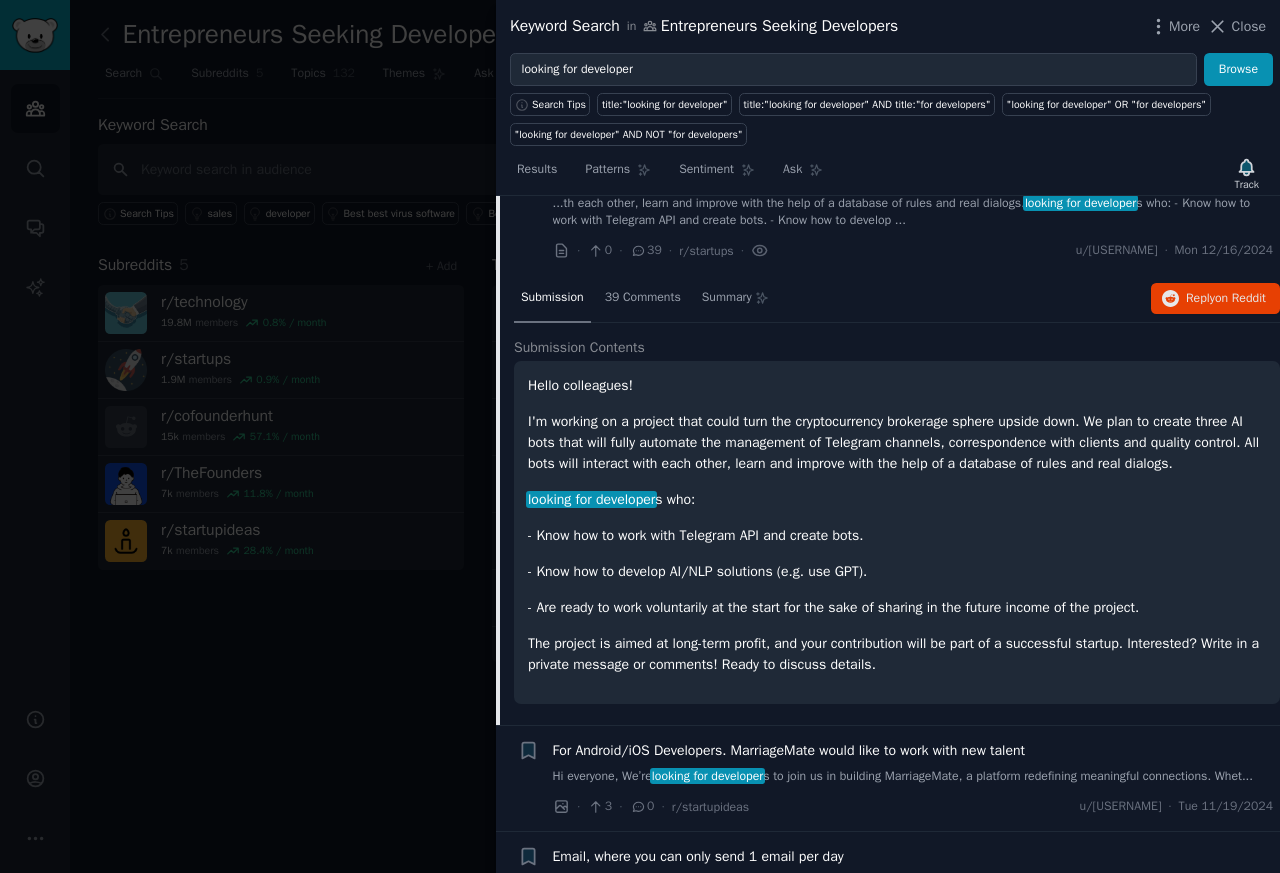 click on "- Are ready to work voluntarily at the start for the sake of sharing in the future income of the project." at bounding box center [897, 607] 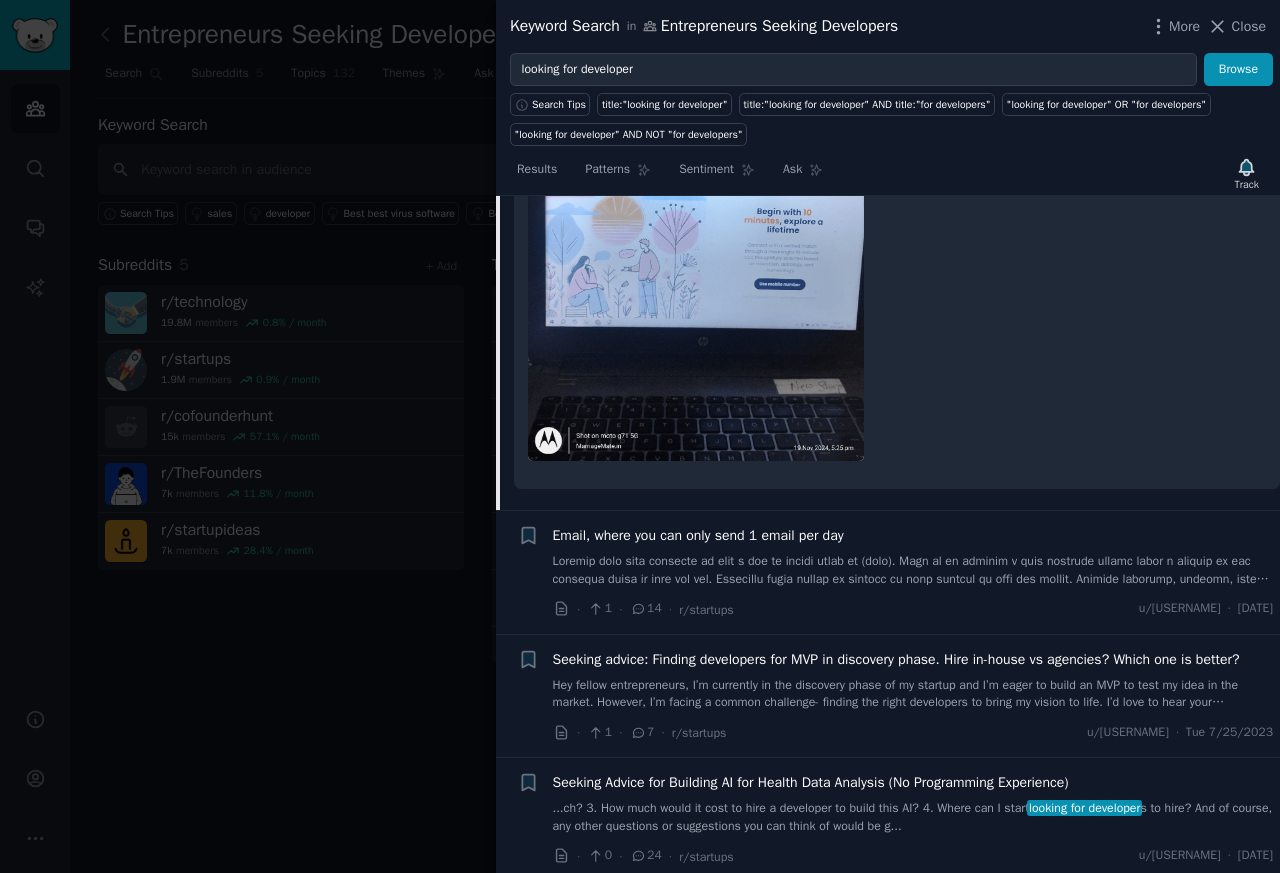 scroll, scrollTop: 1518, scrollLeft: 0, axis: vertical 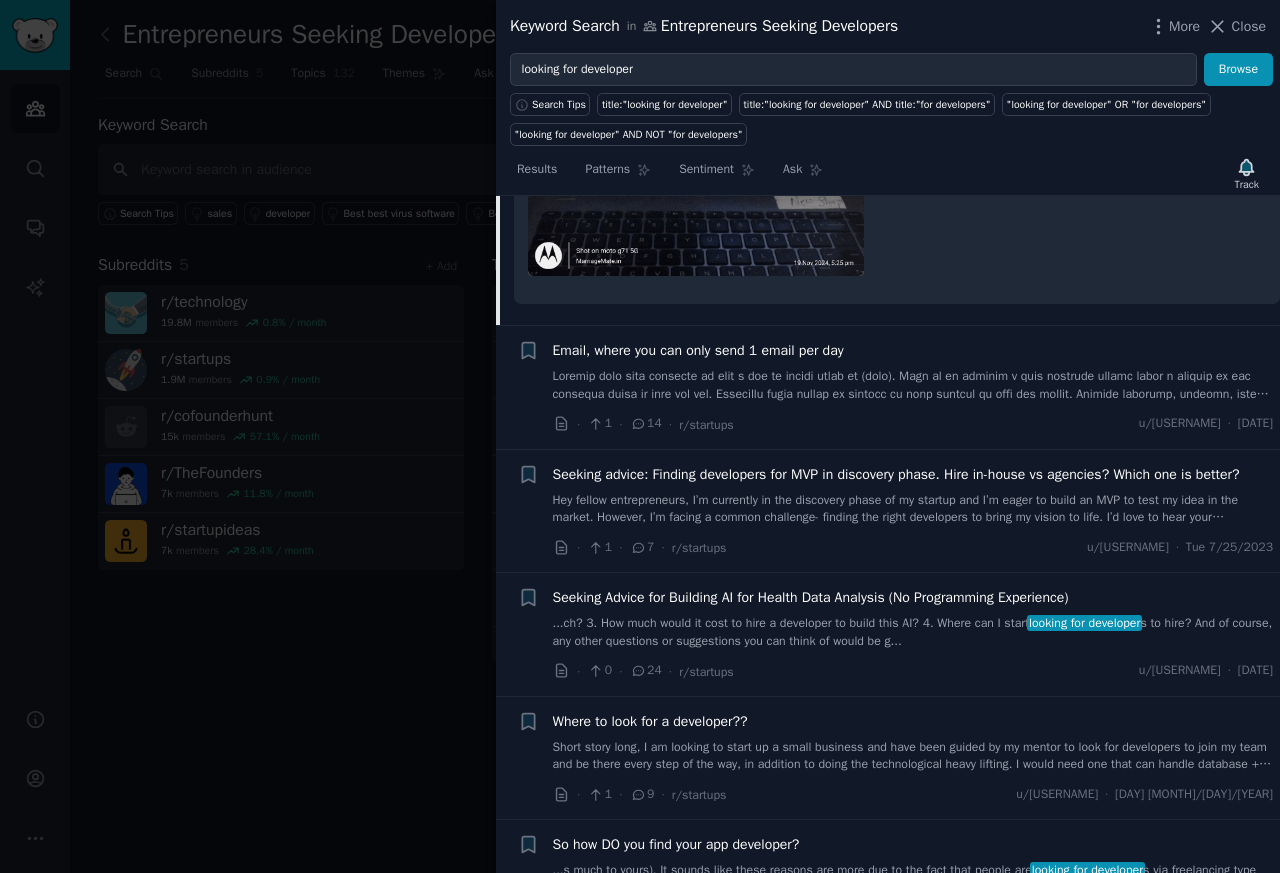 click at bounding box center [913, 385] 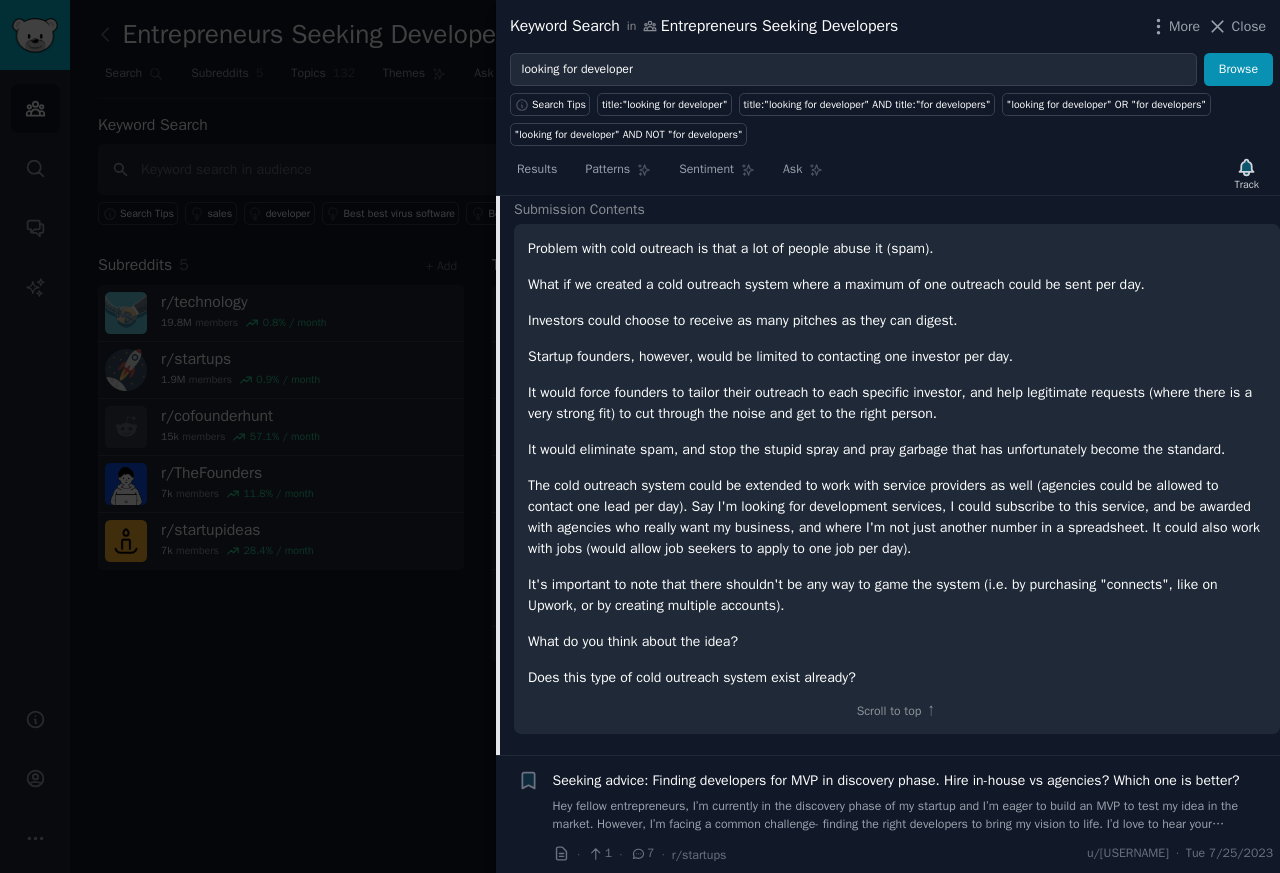 scroll, scrollTop: 1641, scrollLeft: 0, axis: vertical 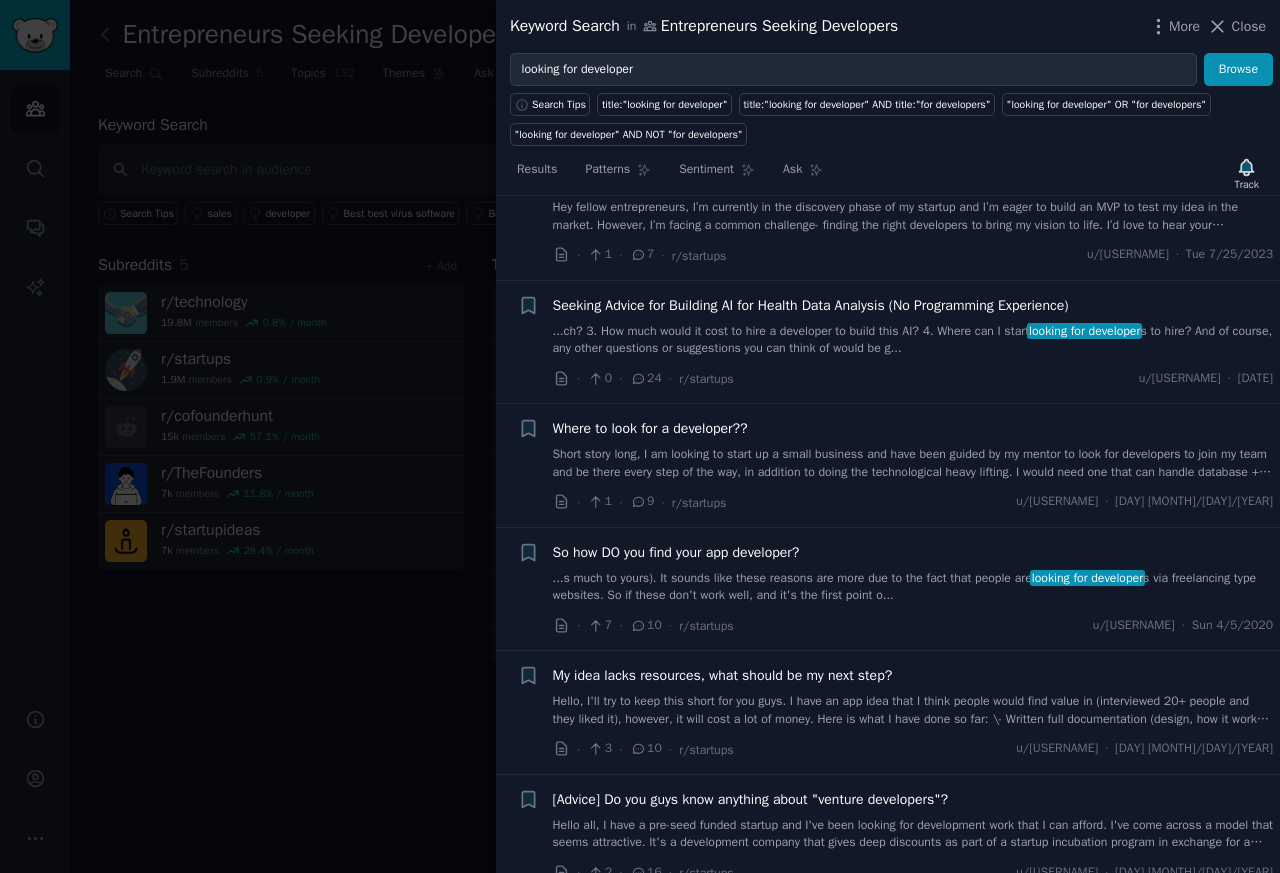 click on "Seeking advice: Finding developers for MVP in discovery phase. Hire in-house vs agencies? Which one is better?" at bounding box center (896, 181) 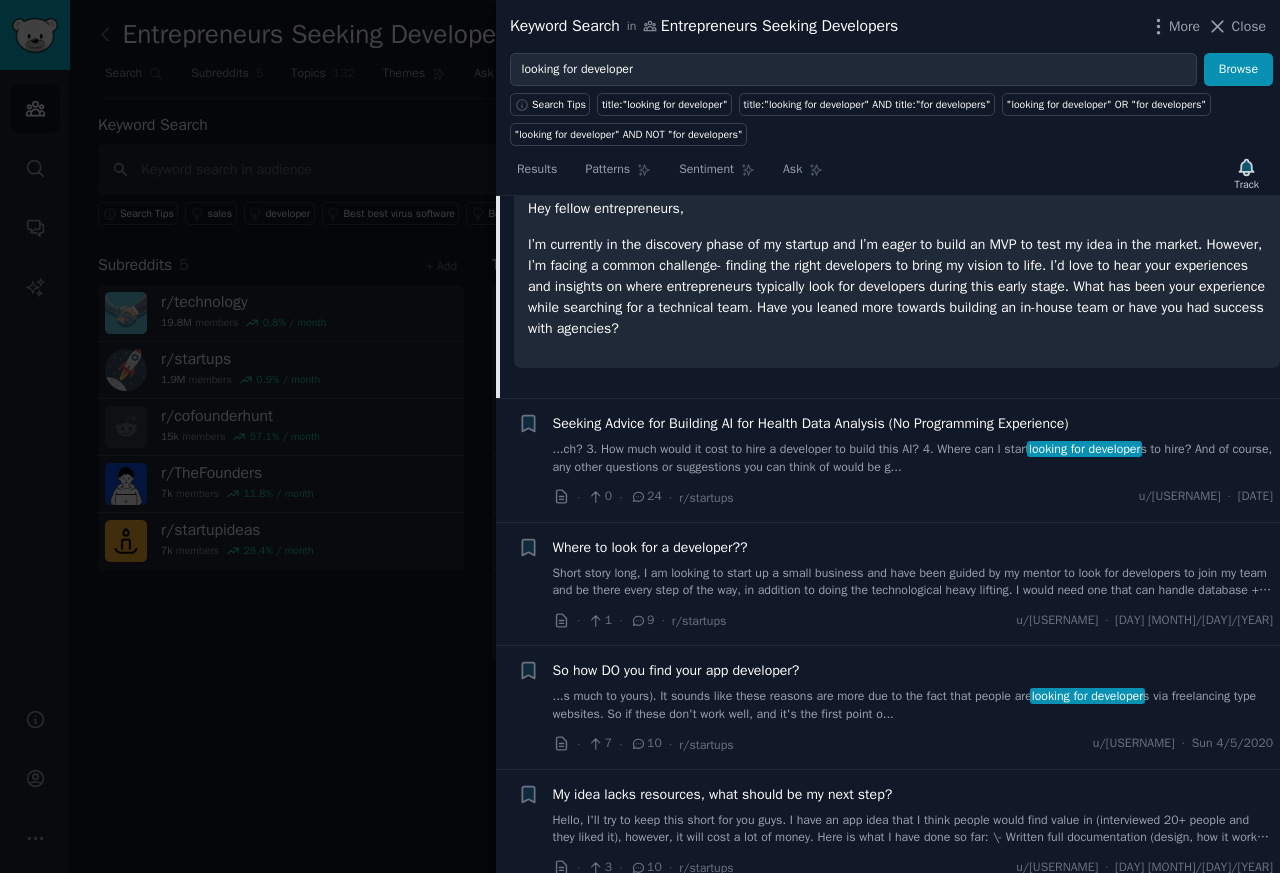 scroll, scrollTop: 1045, scrollLeft: 0, axis: vertical 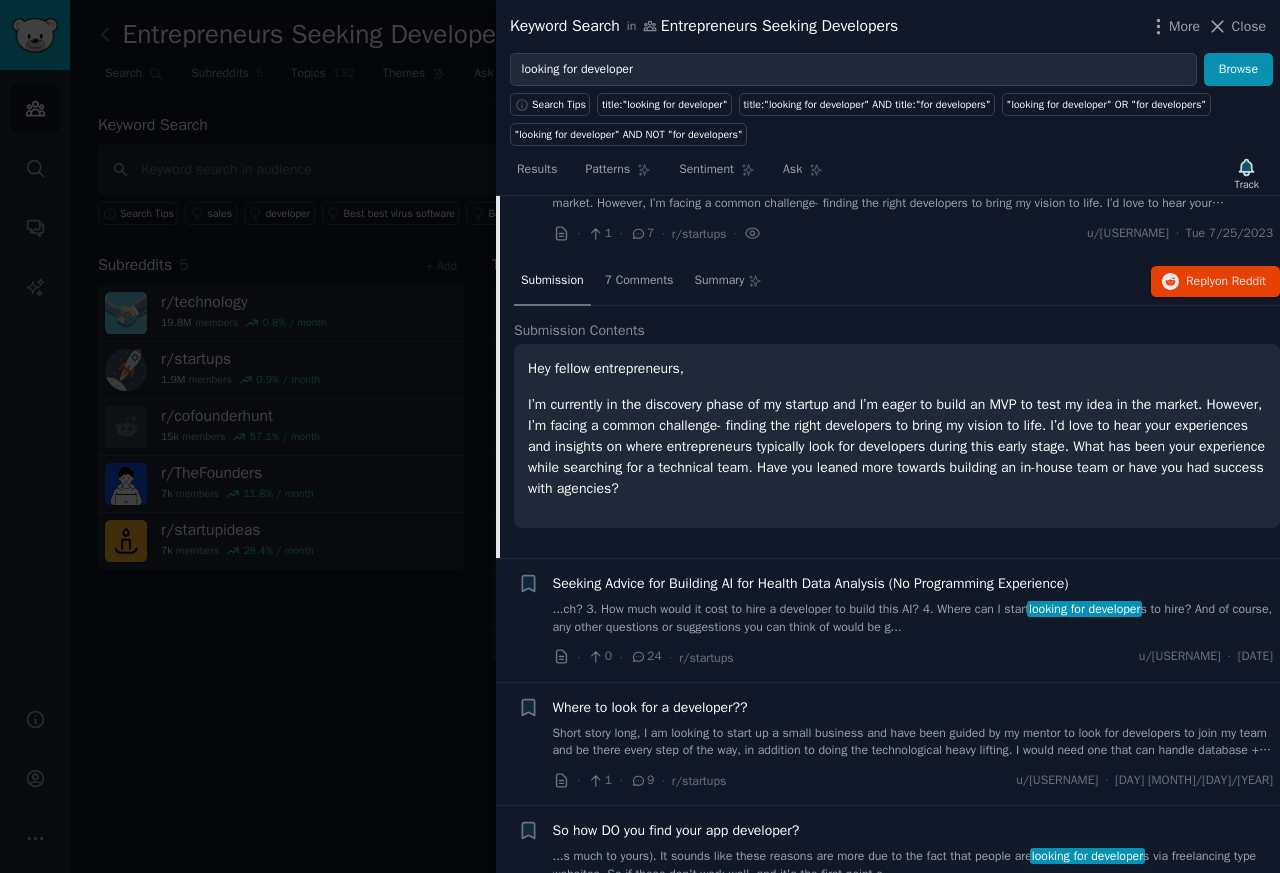 click on "I’m currently in the discovery phase of my startup and I’m eager to build an MVP to test my idea in the market. However, I’m facing a common challenge- finding the right developers to bring my vision to life. I’d love to hear your experiences and insights on where entrepreneurs typically look for developers during this early stage. What has been your experience while searching for a technical team. Have you leaned more towards building an in-house team or have you had success with agencies?" at bounding box center (897, 446) 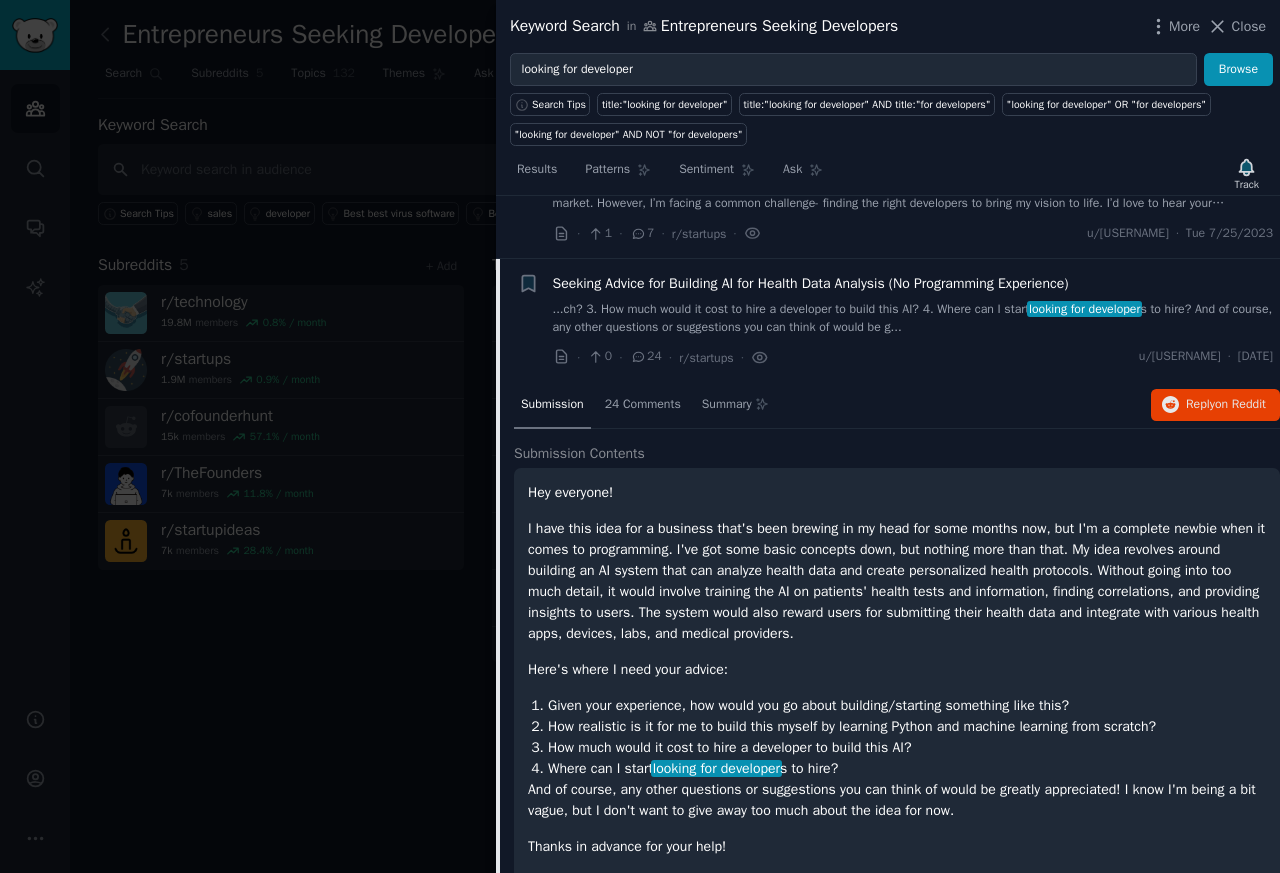 scroll, scrollTop: 1190, scrollLeft: 0, axis: vertical 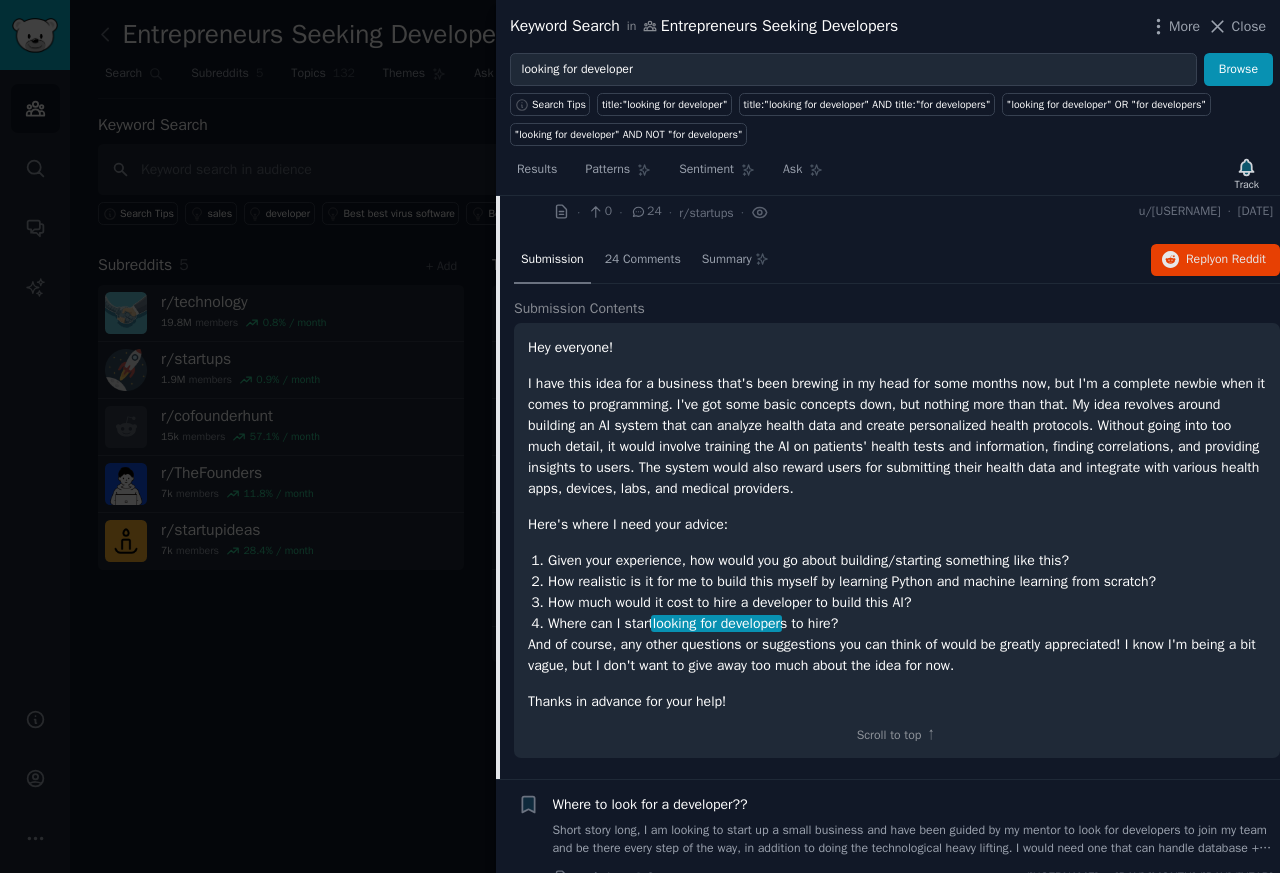 click on "Thanks in advance for your help!" at bounding box center (897, 701) 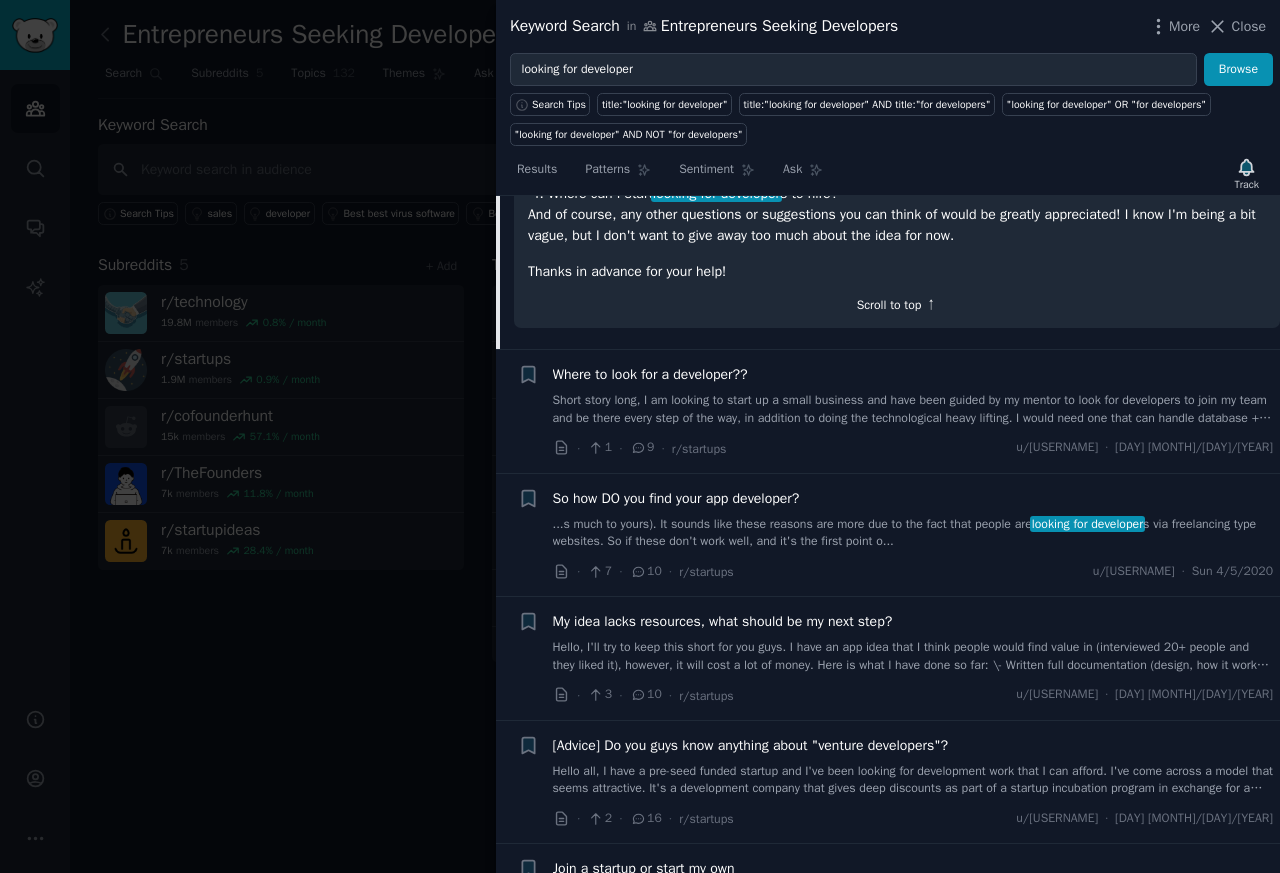 scroll, scrollTop: 1790, scrollLeft: 0, axis: vertical 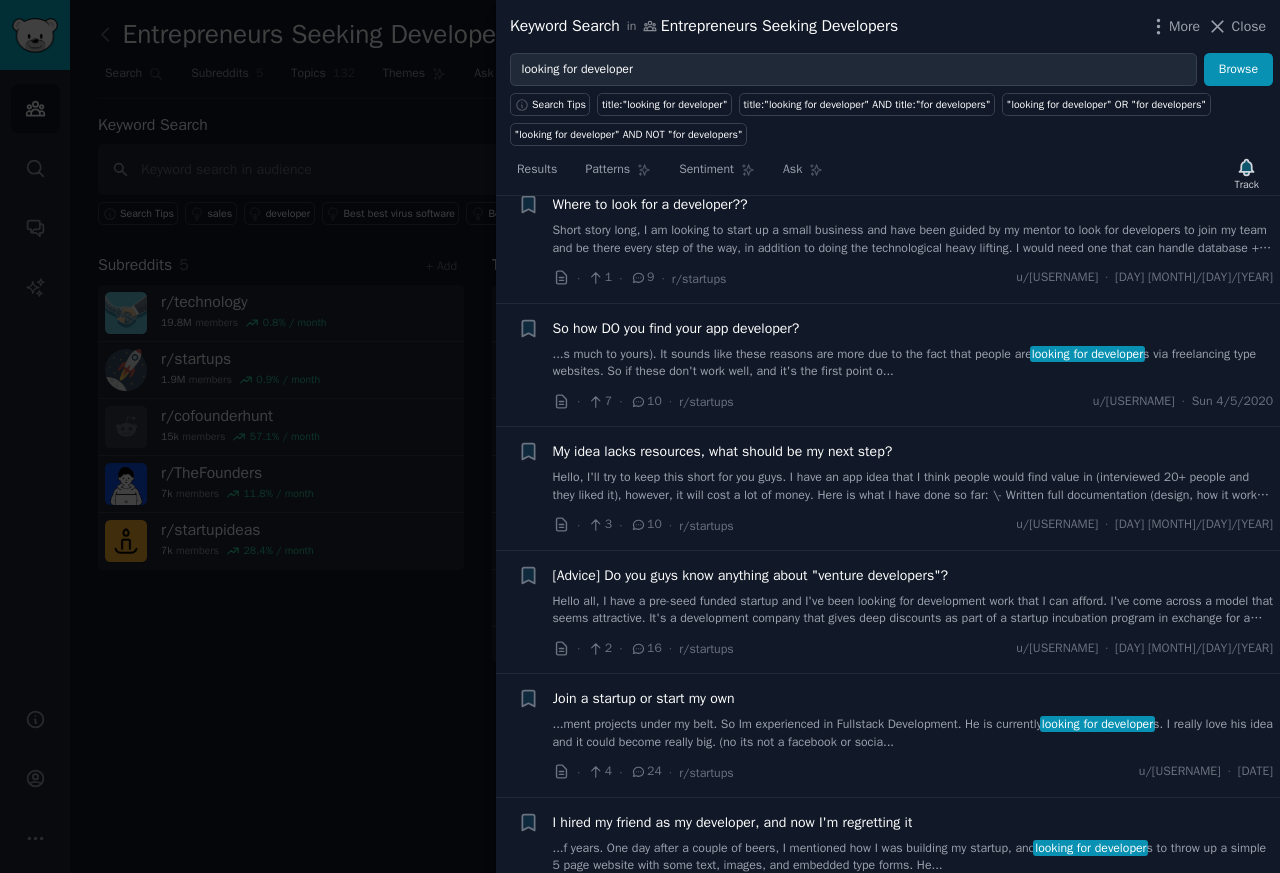 click on "9" at bounding box center [642, 278] 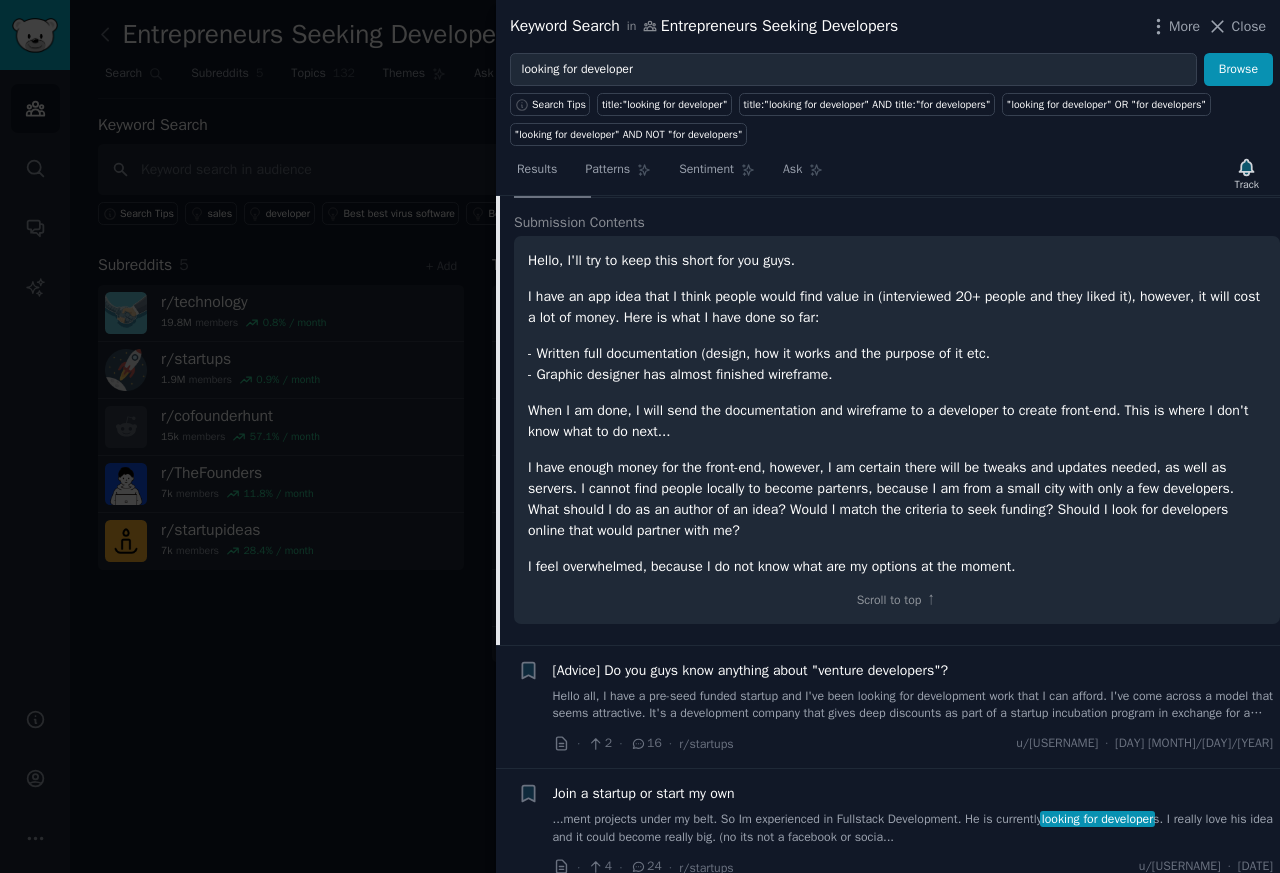 scroll, scrollTop: 2161, scrollLeft: 0, axis: vertical 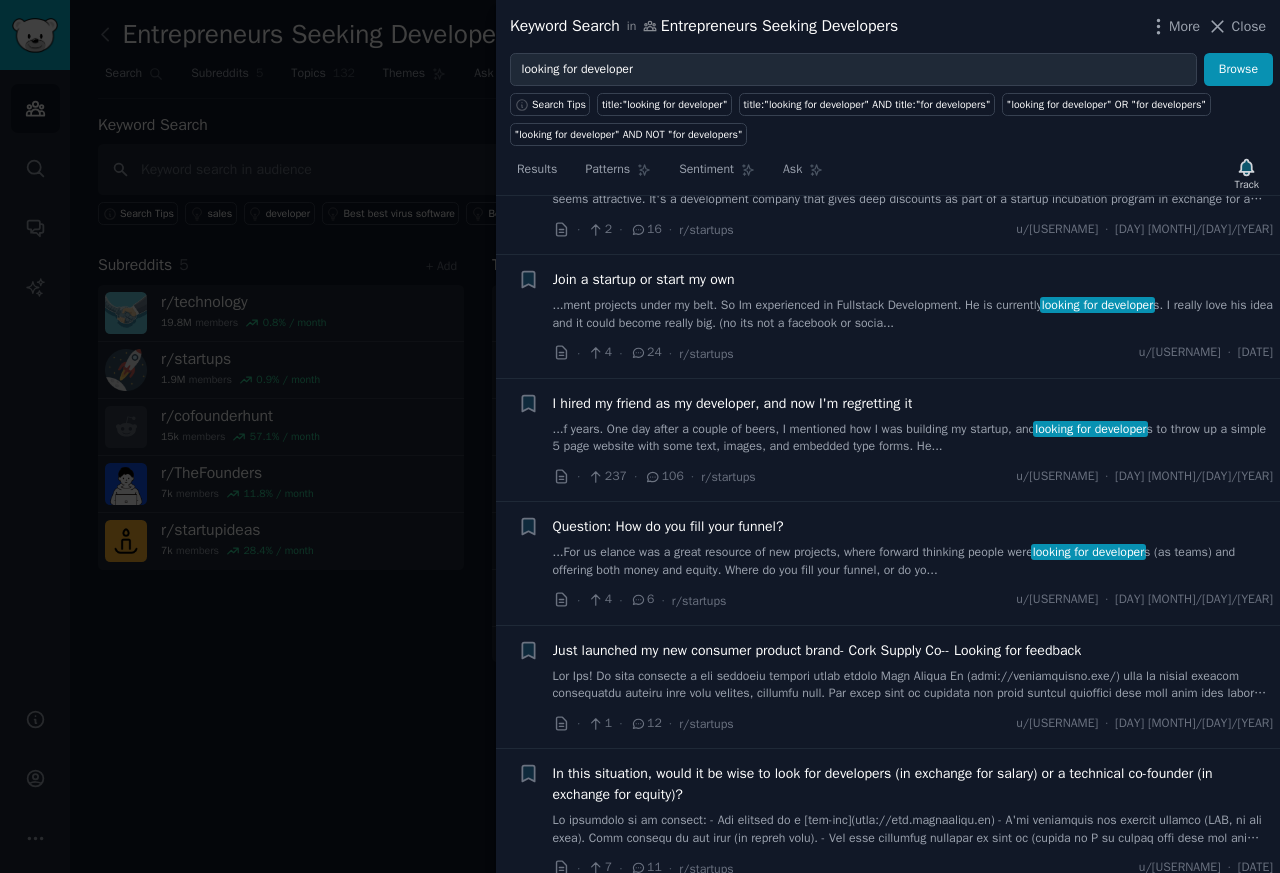 click on "Hello all, I have a pre-seed funded startup and I've been looking for development work that I can afford. I've come across a model that seems attractive. It's a development company that gives deep discounts as part of a startup incubation program in exchange for a small equity stake (2%-10%). Development is in-house, and they provide assistance with strategy, marketing and seo. Then they have a network of investors that they market you to later.
You do pay for the development, so you have to have some funding or be able to get it.
Do any of you know anything about this model? Is it legitimate?
To be clear, this is different from the "venture studio" or "startup foundry" model, where they take a controlling interest in a startup.
Thanks for the help. I just want to do right by my initial investors!" at bounding box center (913, 191) 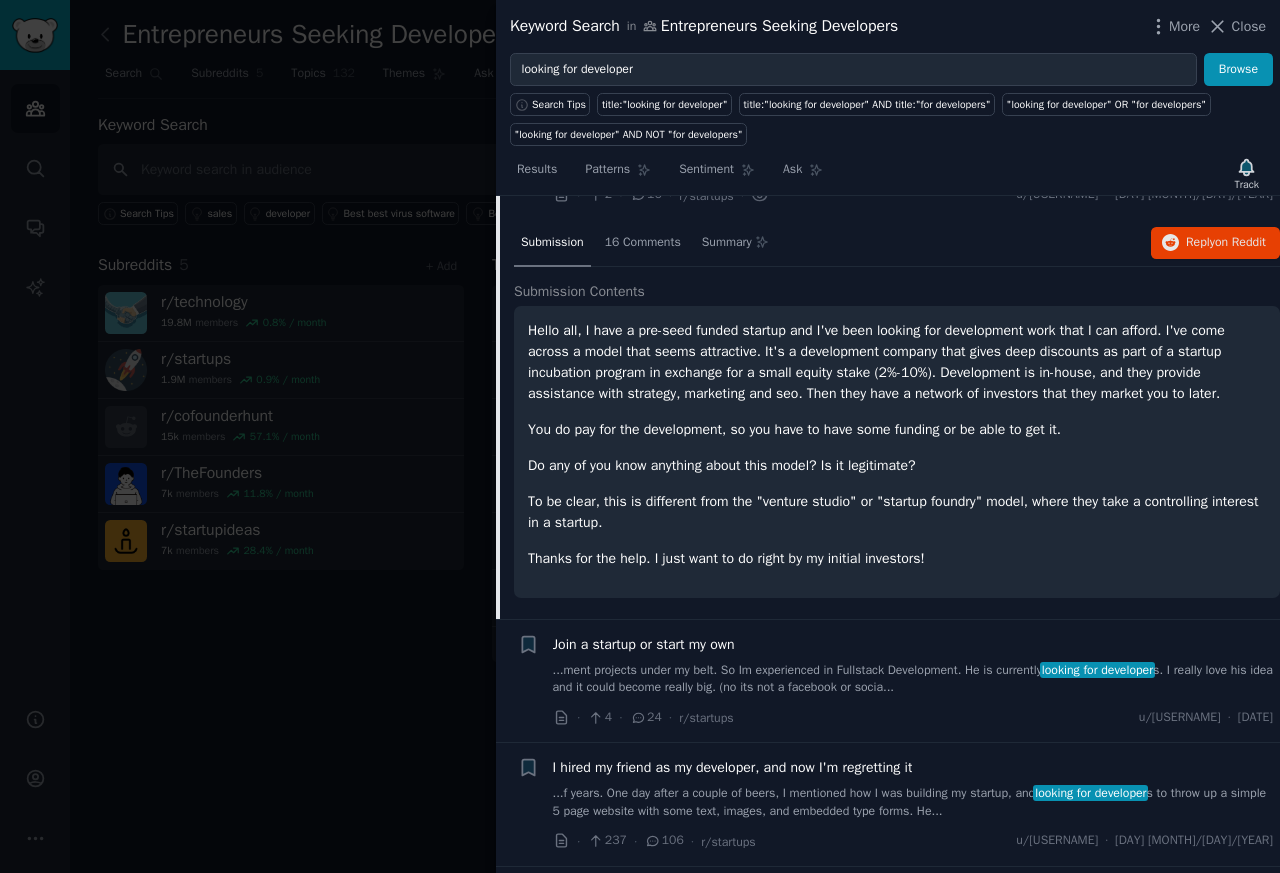 scroll, scrollTop: 1685, scrollLeft: 0, axis: vertical 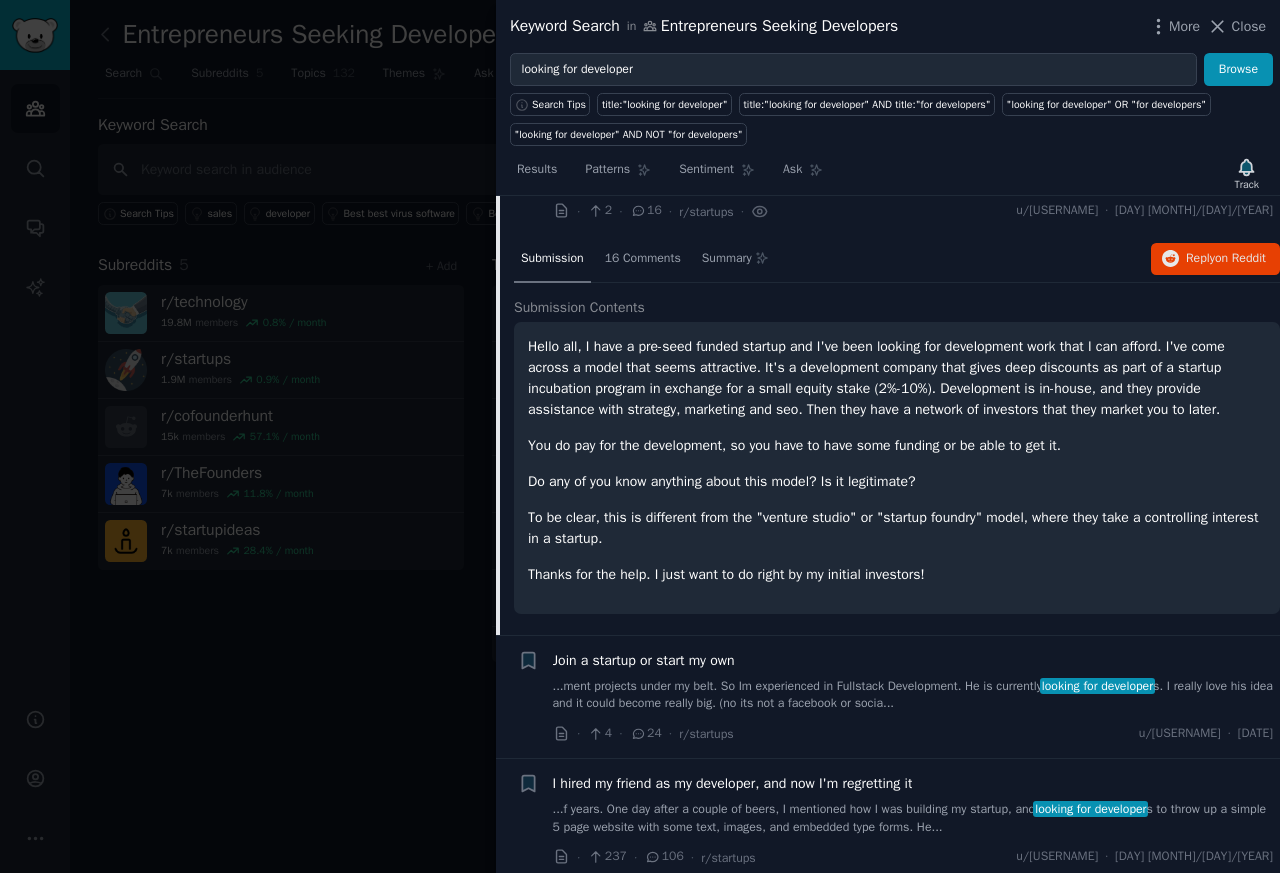 click on "Hello all, I have a pre-seed funded startup and I've been looking for development work that I can afford. I've come across a model that seems attractive. It's a development company that gives deep discounts as part of a startup incubation program in exchange for a small equity stake (2%-10%). Development is in-house, and they provide assistance with strategy, marketing and seo. Then they have a network of investors that they market you to later.
You do pay for the development, so you have to have some funding or be able to get it.
Do any of you know anything about this model? Is it legitimate?
To be clear, this is different from the "venture studio" or "startup foundry" model, where they take a controlling interest in a startup.
Thanks for the help. I just want to do right by my initial investors!" at bounding box center [897, 468] 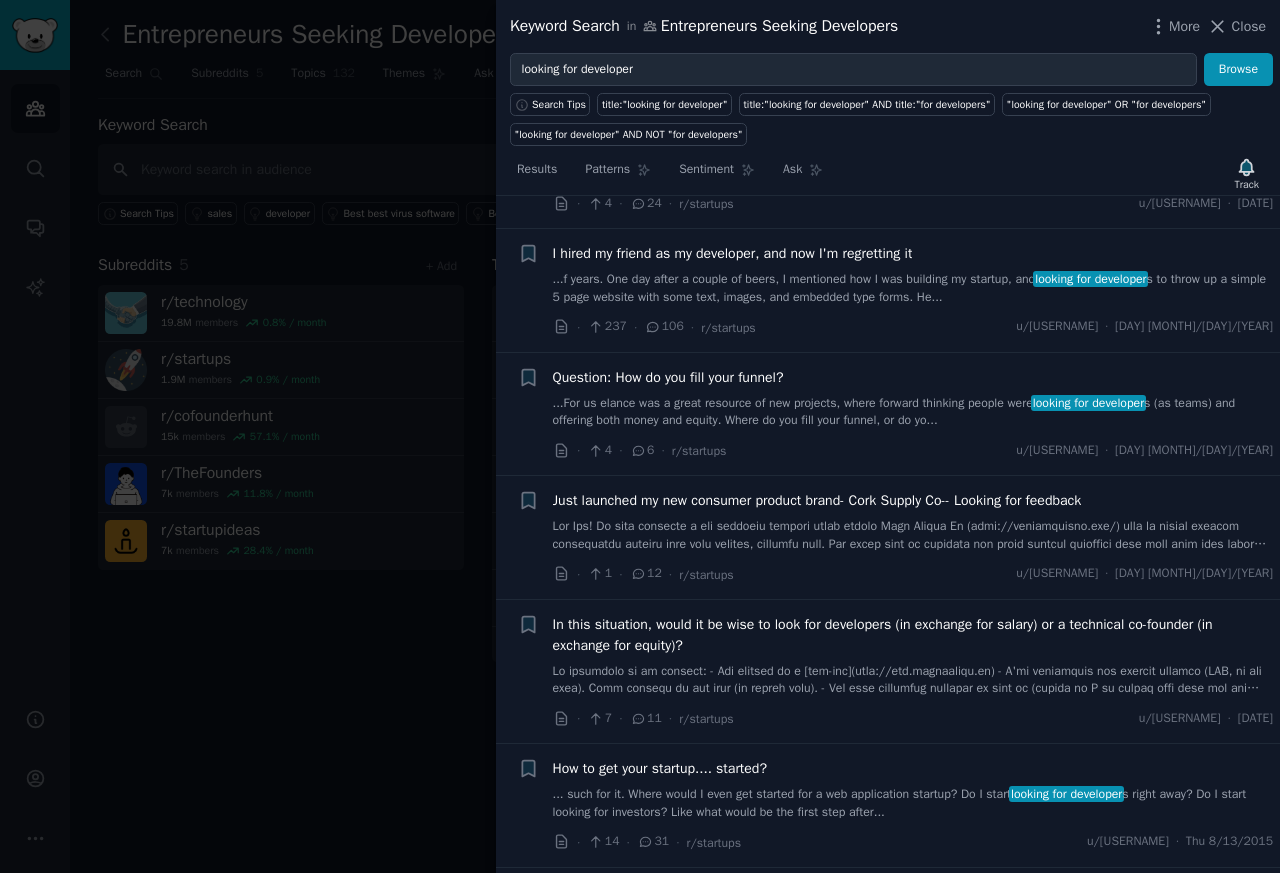 scroll, scrollTop: 2285, scrollLeft: 0, axis: vertical 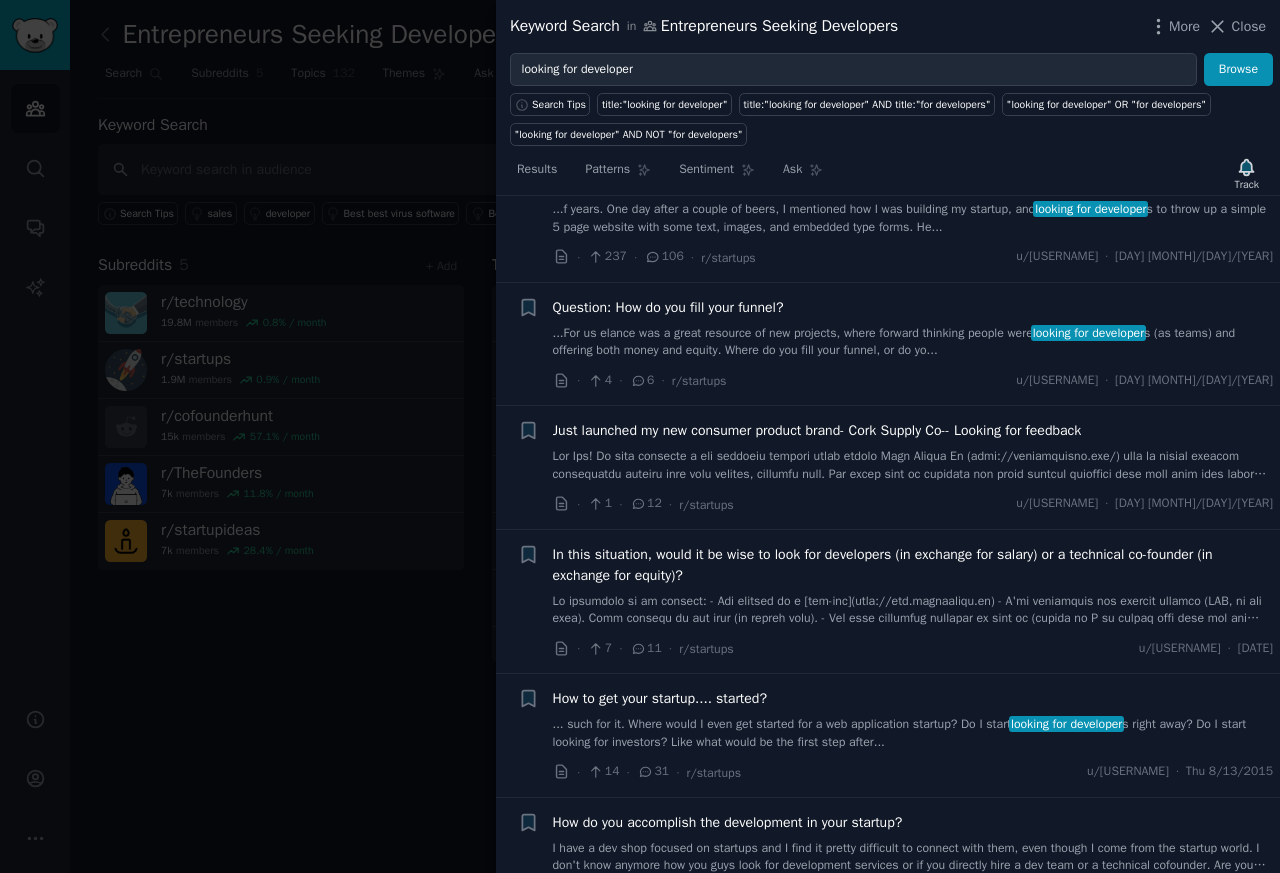 click on "...ment projects under my belt. So Im experienced in Fullstack Development. He is currently looking for developer s. I really love his idea and it could become really big. (no its not a facebook or socia..." at bounding box center (913, 95) 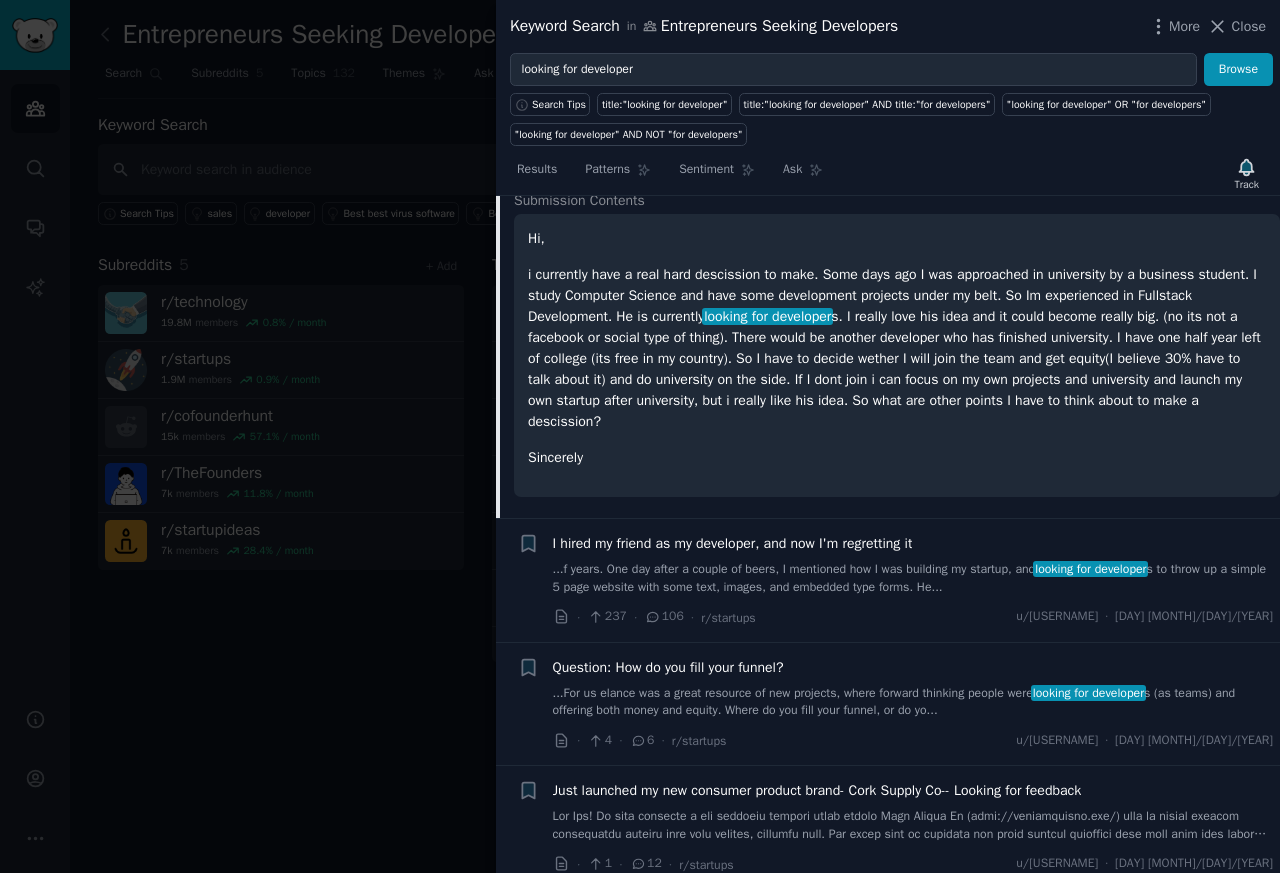 scroll, scrollTop: 2288, scrollLeft: 0, axis: vertical 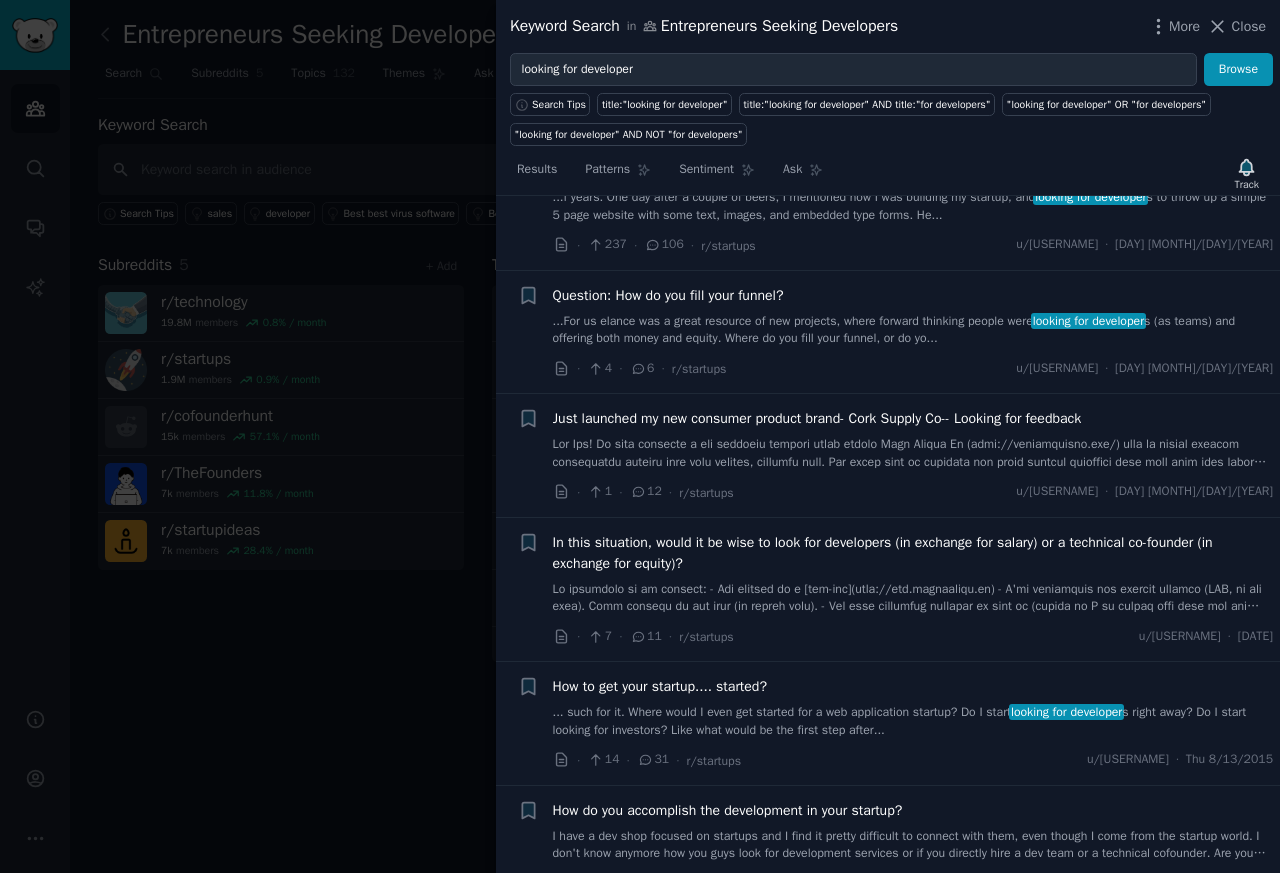 click on "...f years. One day after a couple of beers, I mentioned how I was building my startup, and looking for developer s to throw up a simple 5 page website with some text, images, and embedded type forms. He..." at bounding box center (913, 206) 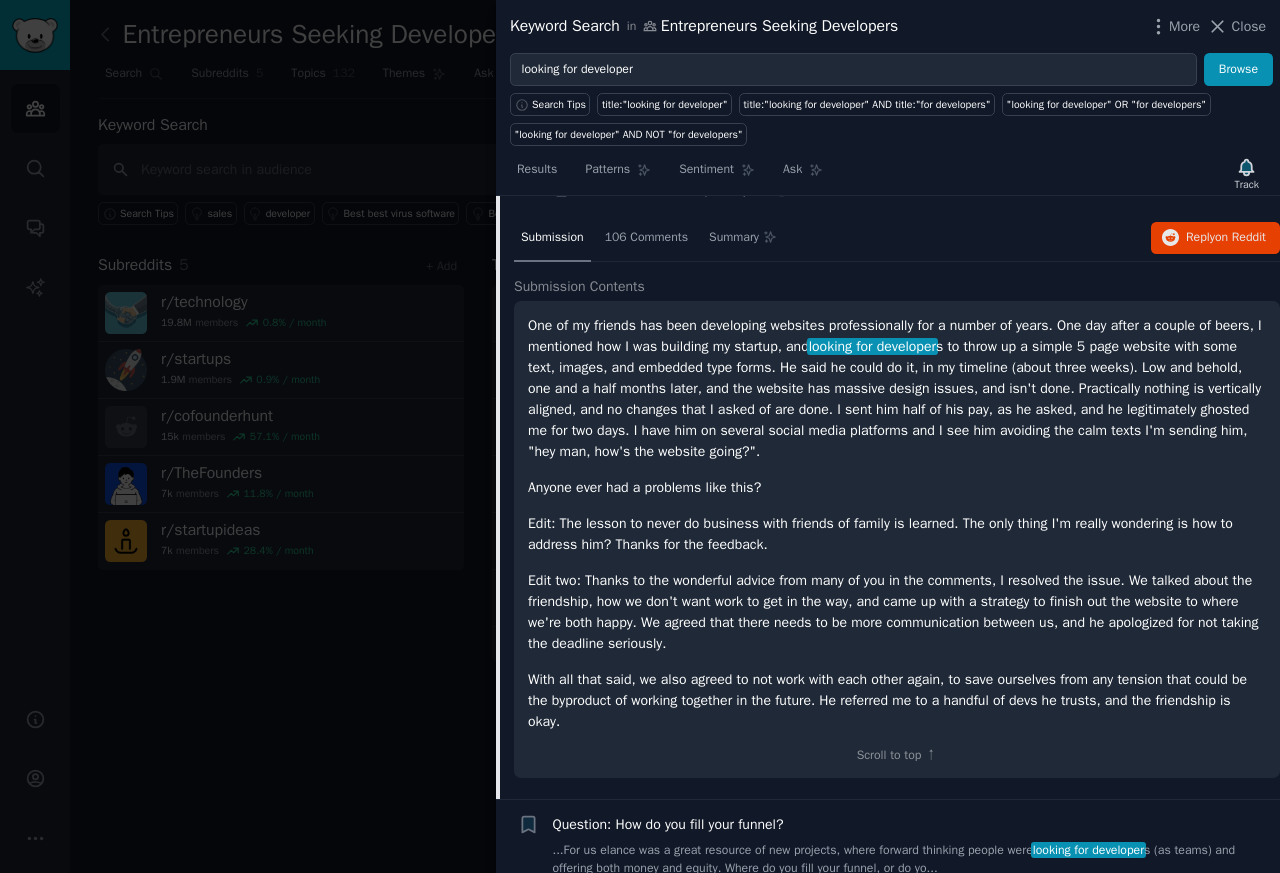 scroll, scrollTop: 1932, scrollLeft: 0, axis: vertical 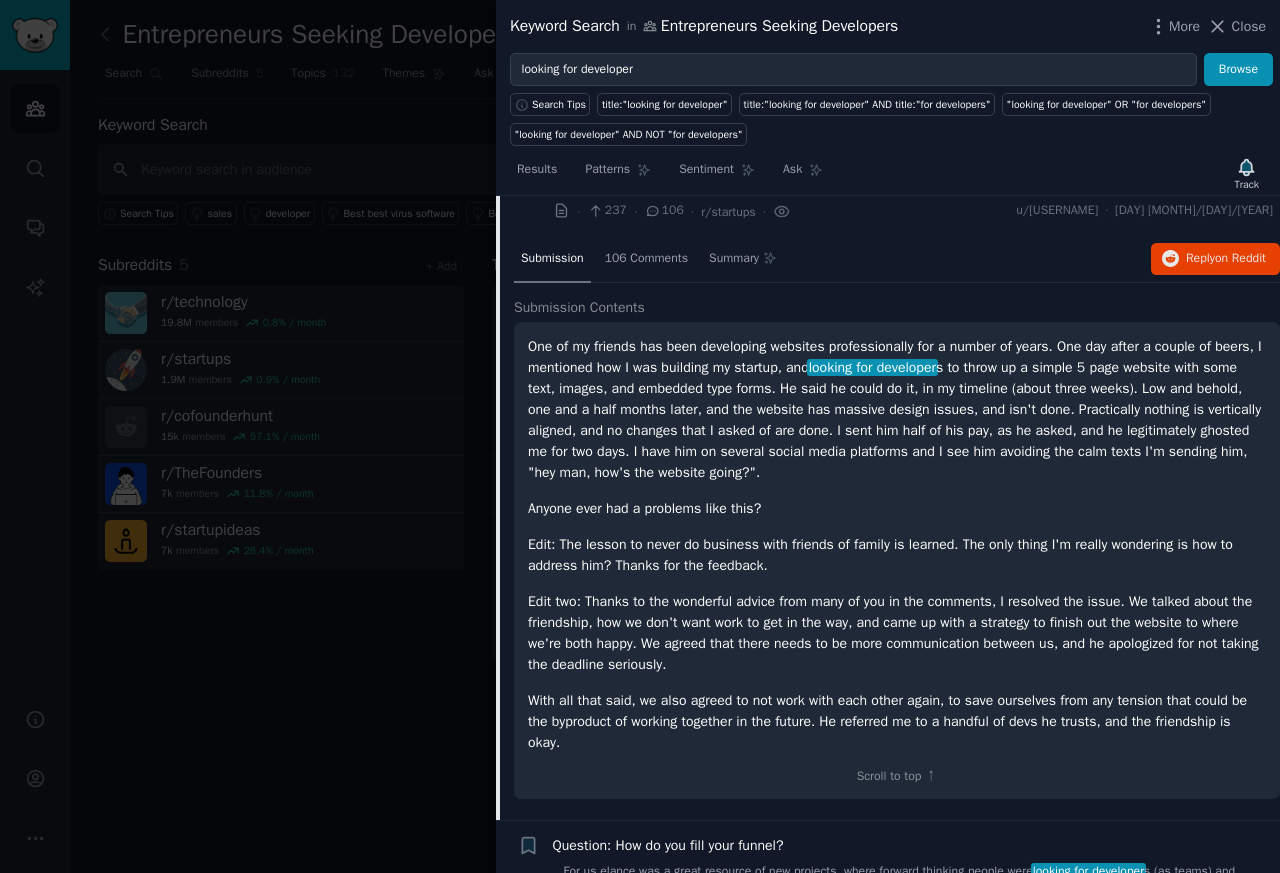 click on "One of my friends has been developing websites professionally for a number of years. One day after a couple of beers, I mentioned how I was building my startup, and looking for developer s to throw up a simple 5 page website with some text, images, and embedded type forms. He said he could do it, in my timeline (about three weeks). Low and behold, one and a half months later, and the website has massive design issues, and isn't done. Practically nothing is vertically aligned, and no changes that I asked of are done. I sent him half of his pay, as he asked, and he legitimately ghosted me for two days. I have him on several social media platforms and I see him avoiding the calm texts I'm sending him, "hey man, how's the website going?"." at bounding box center [897, 409] 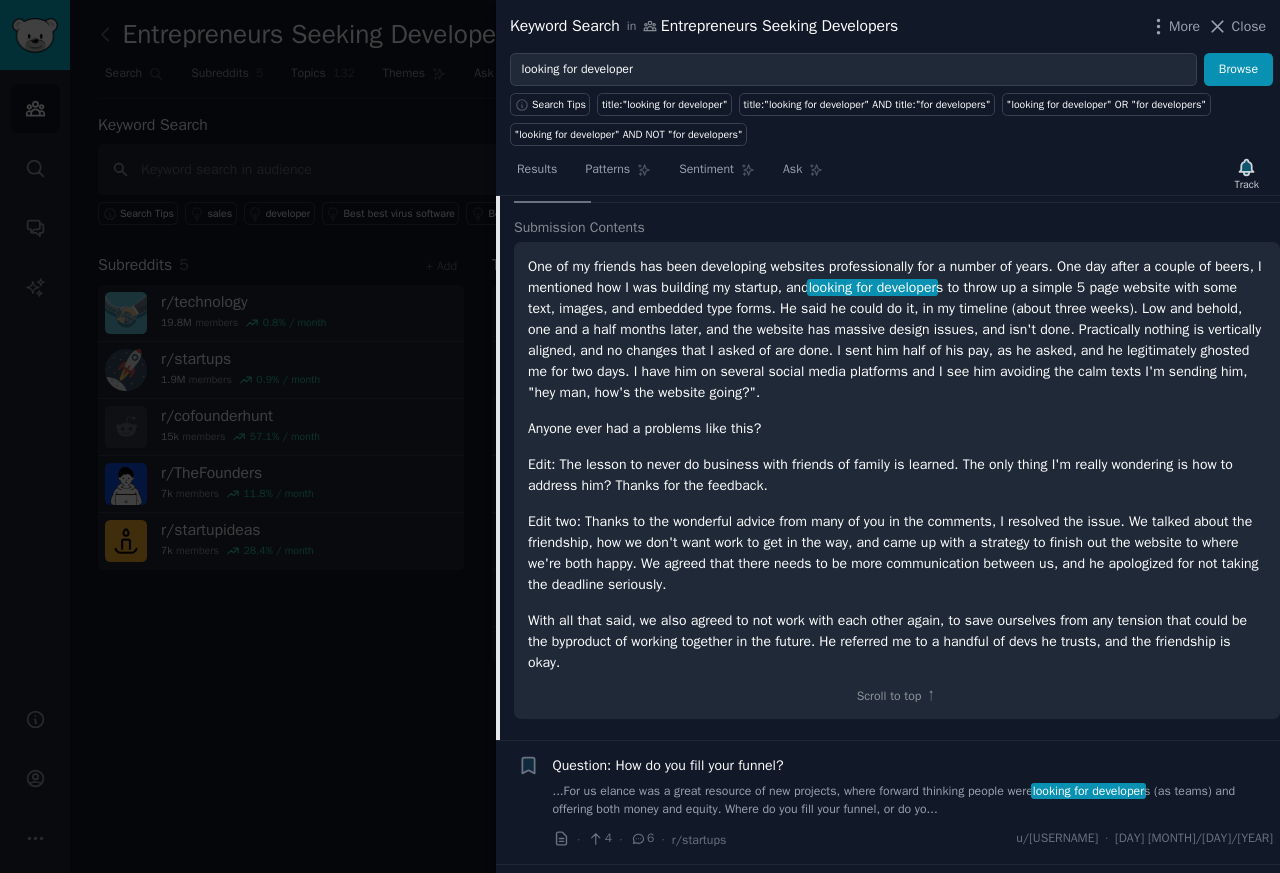 scroll, scrollTop: 2532, scrollLeft: 0, axis: vertical 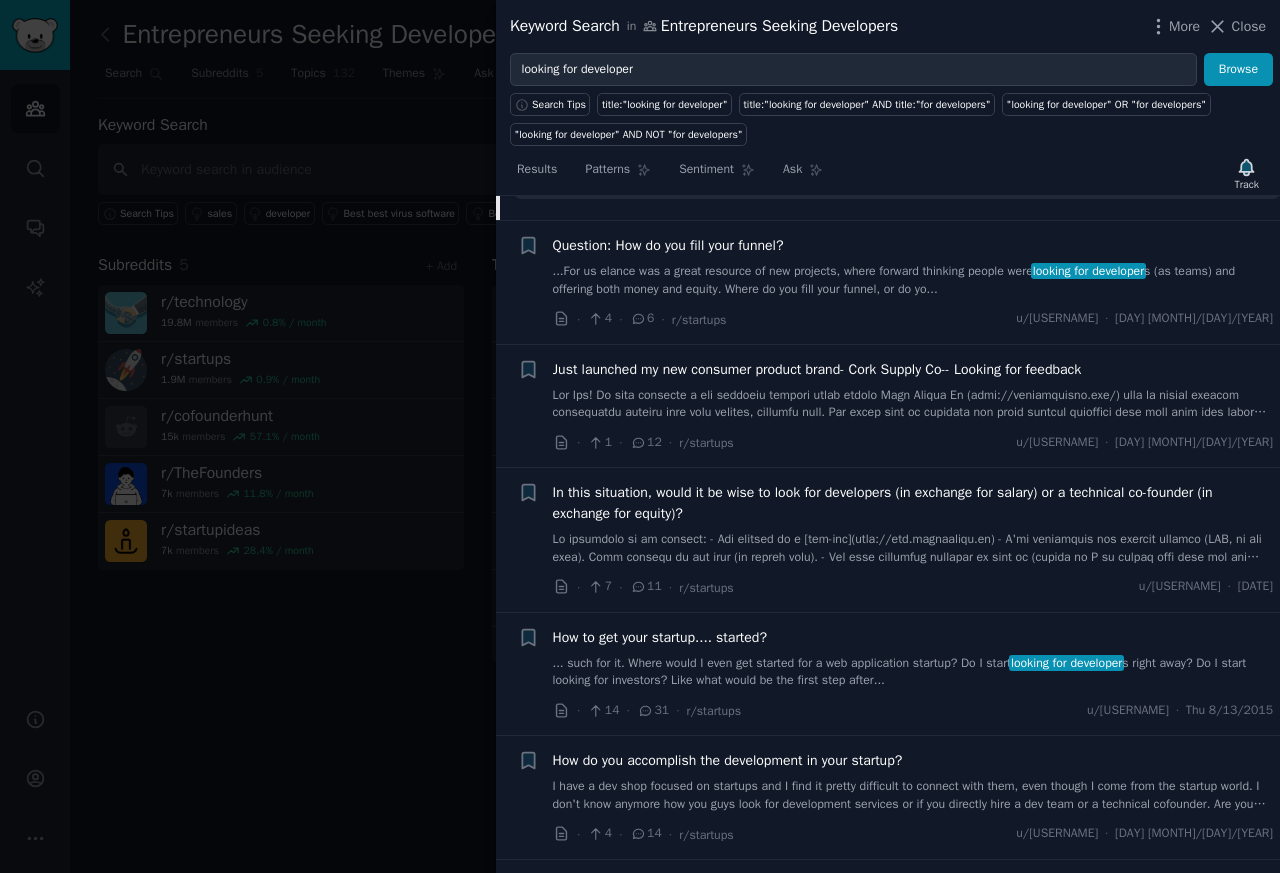 click on "...
For us elance was a great resource of new projects, where forward thinking people were looking for developer s (as teams) and offering both money and equity.
Where do you fill your funnel, or do yo..." at bounding box center [913, 280] 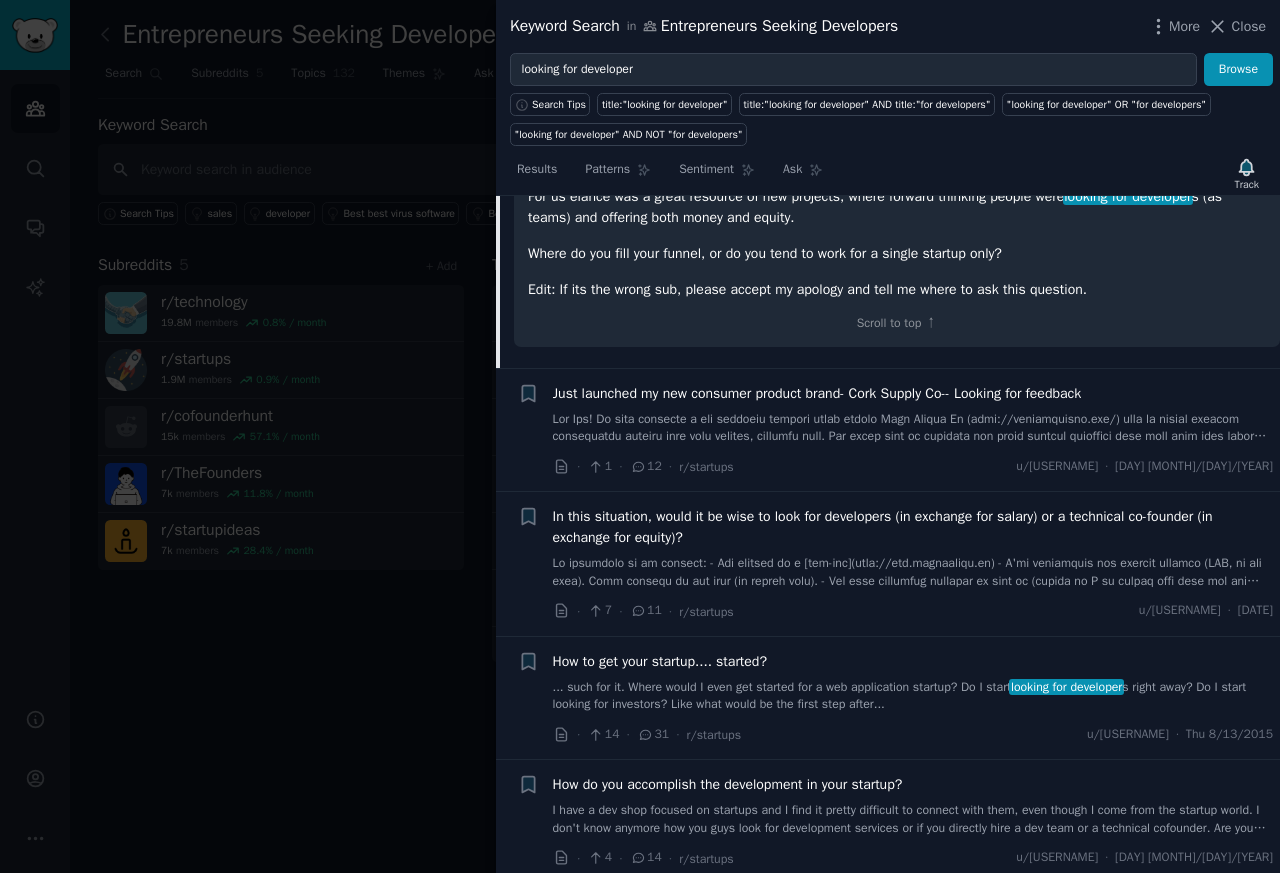 scroll, scrollTop: 2536, scrollLeft: 0, axis: vertical 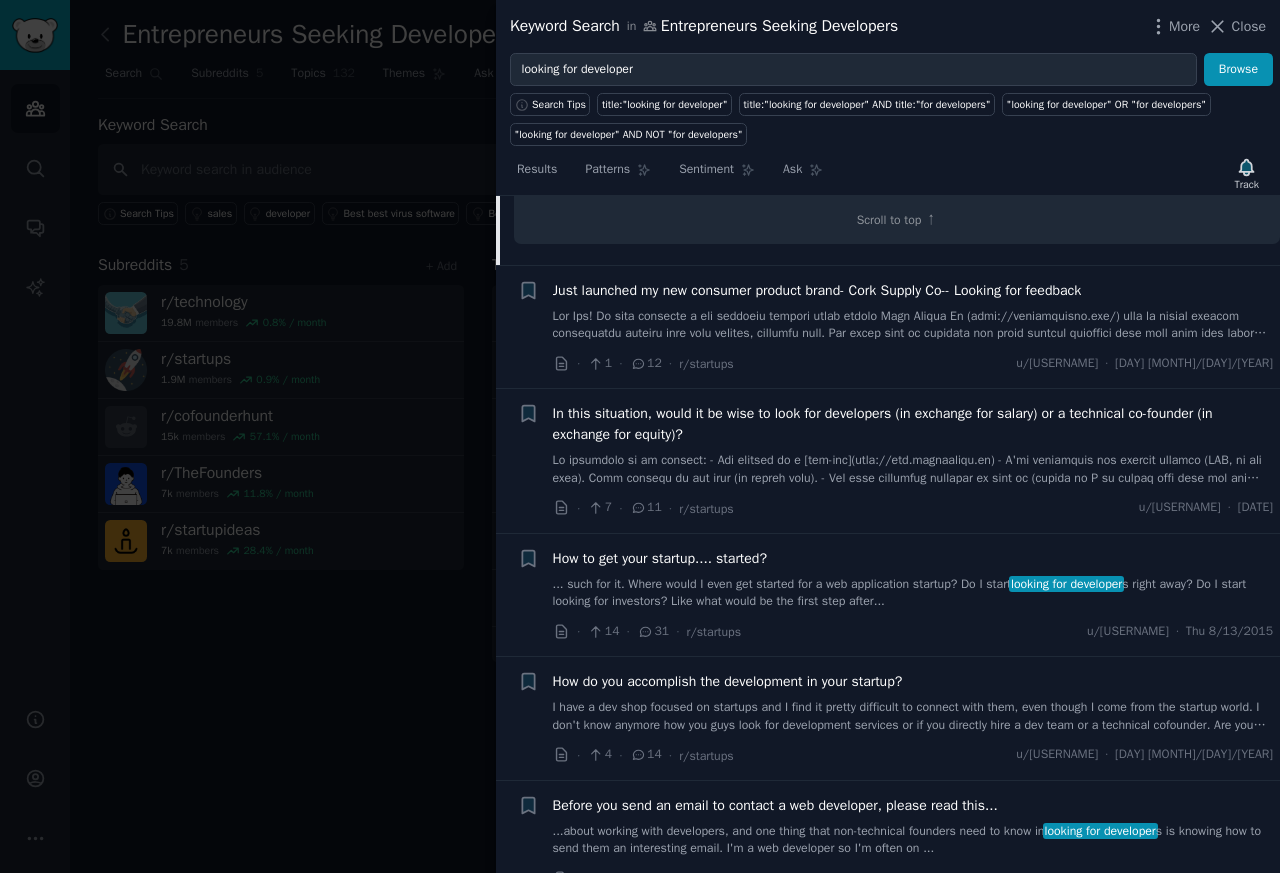 click on "In this situation, would it be wise to look for developers (in exchange for salary) or a technical co-founder (in exchange for equity)?" at bounding box center (913, 424) 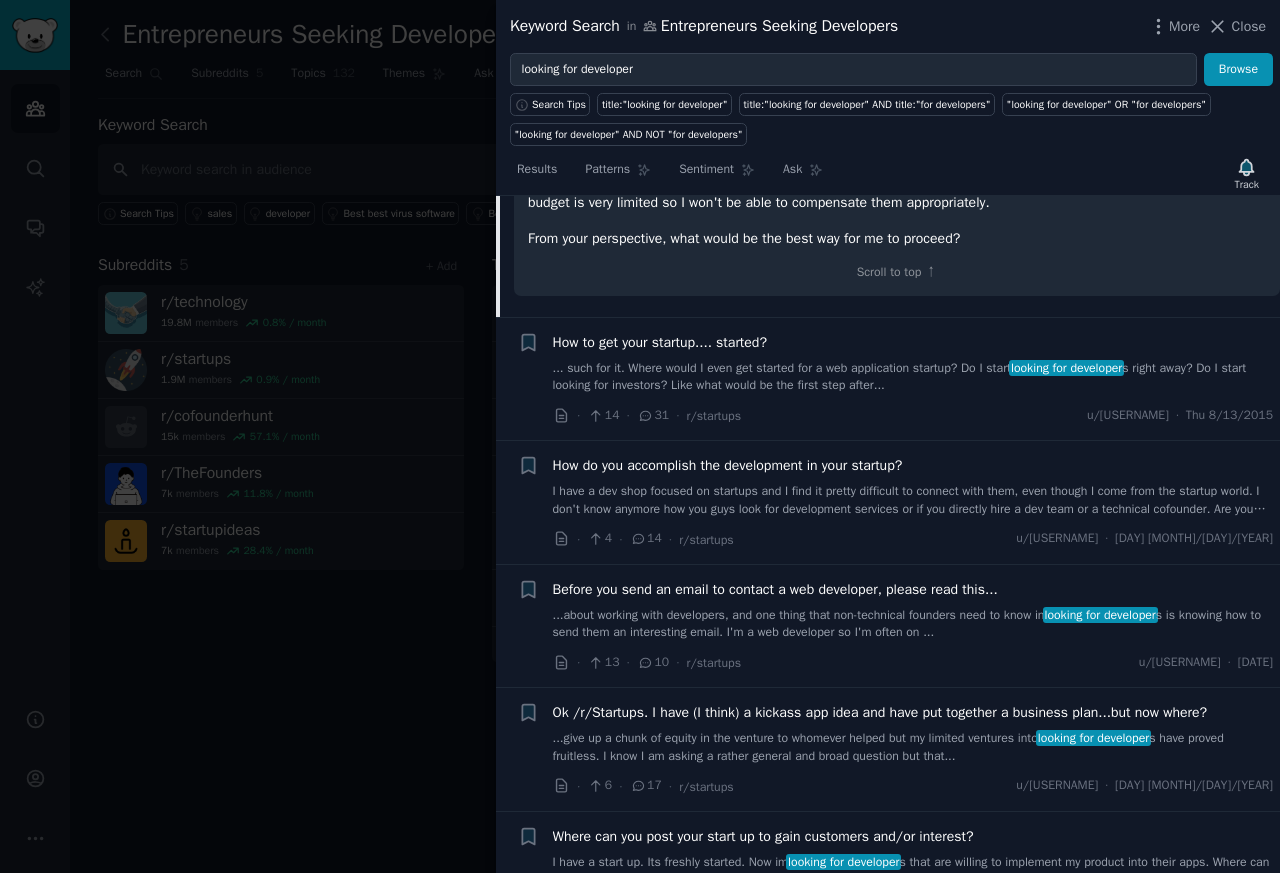 scroll, scrollTop: 2903, scrollLeft: 0, axis: vertical 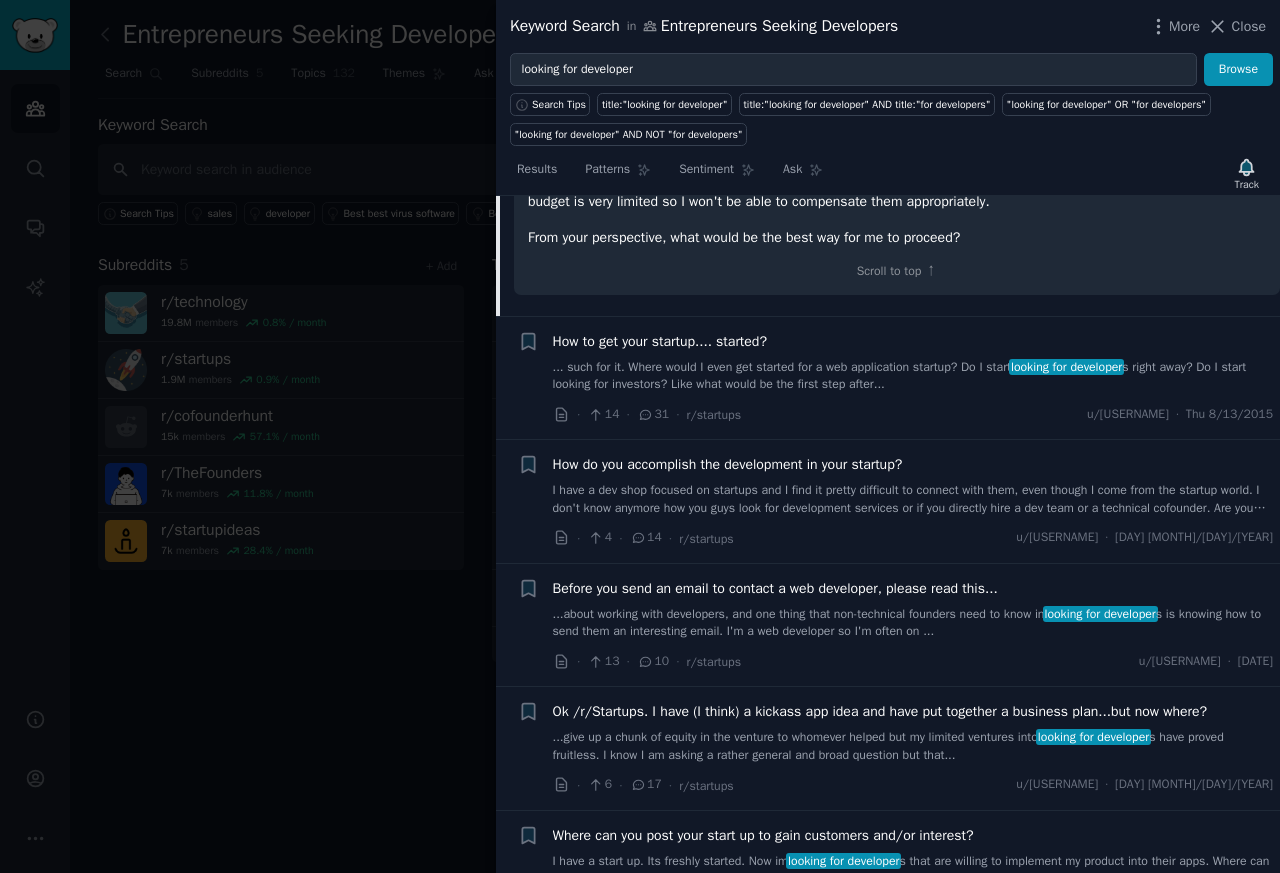 click on "... such for it.
Where would I even get started for a web application startup? Do I start  looking for developer s right away? Do I start looking for investors?
Like what would be the first step after..." at bounding box center [913, 376] 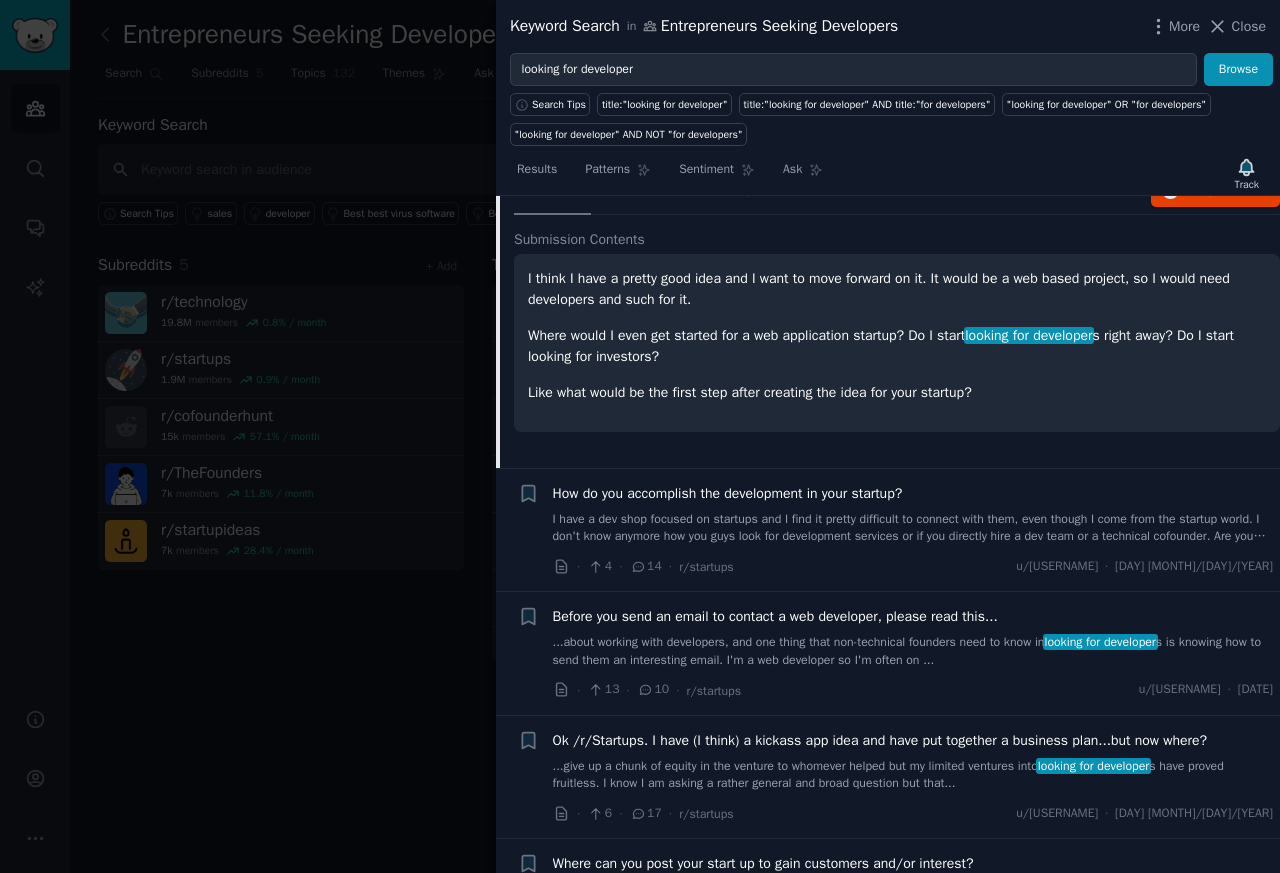 scroll, scrollTop: 2447, scrollLeft: 0, axis: vertical 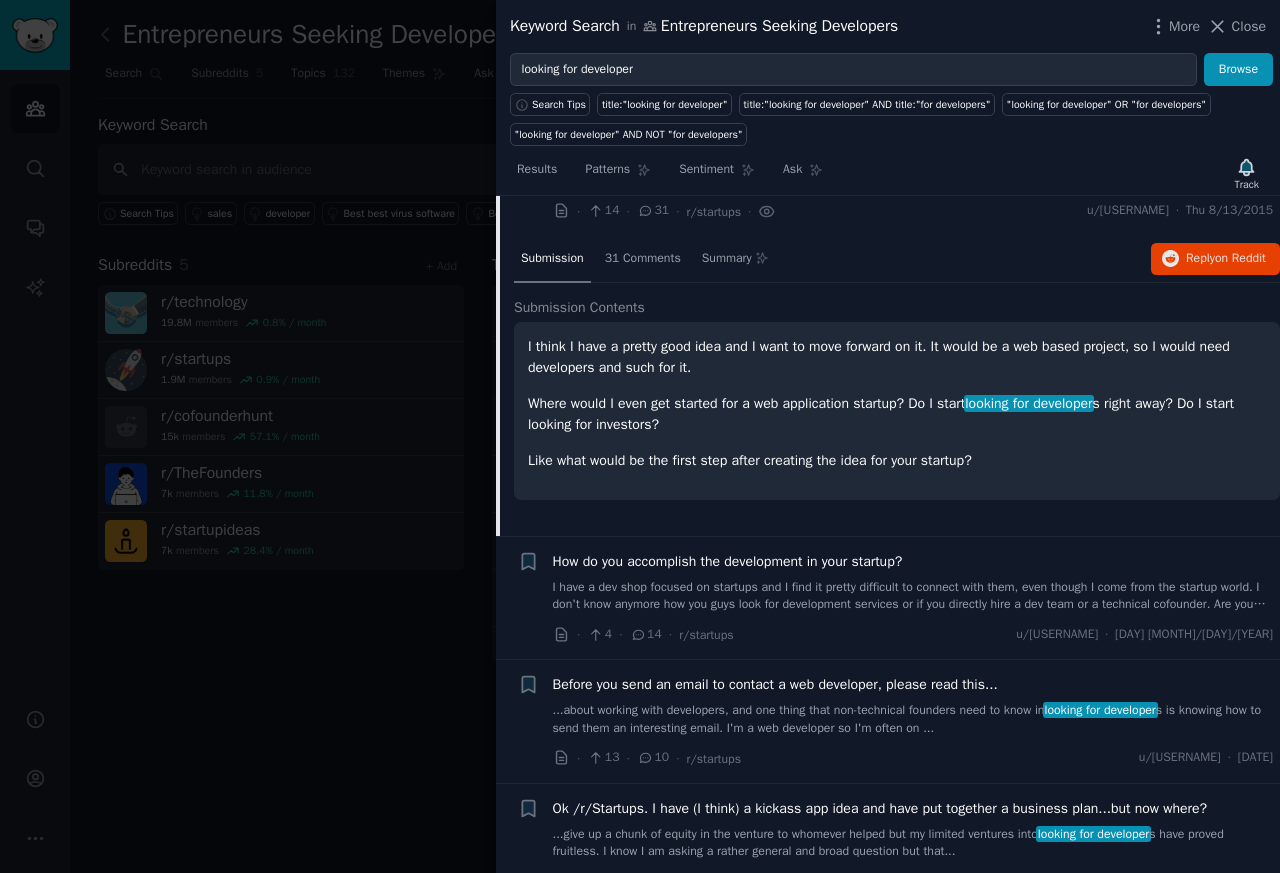 click on "Submission 31 Comments Summary Reply  on Reddit Submission Contents I think I have a pretty good idea and I want to move forward on it. It would be a web based project, so I would need developers and such for it.
Where would I even get started for a web application startup? Do I start  looking for developer s right away? Do I start looking for investors?
Like what would be the first step after creating the idea for your startup?" at bounding box center (897, 386) 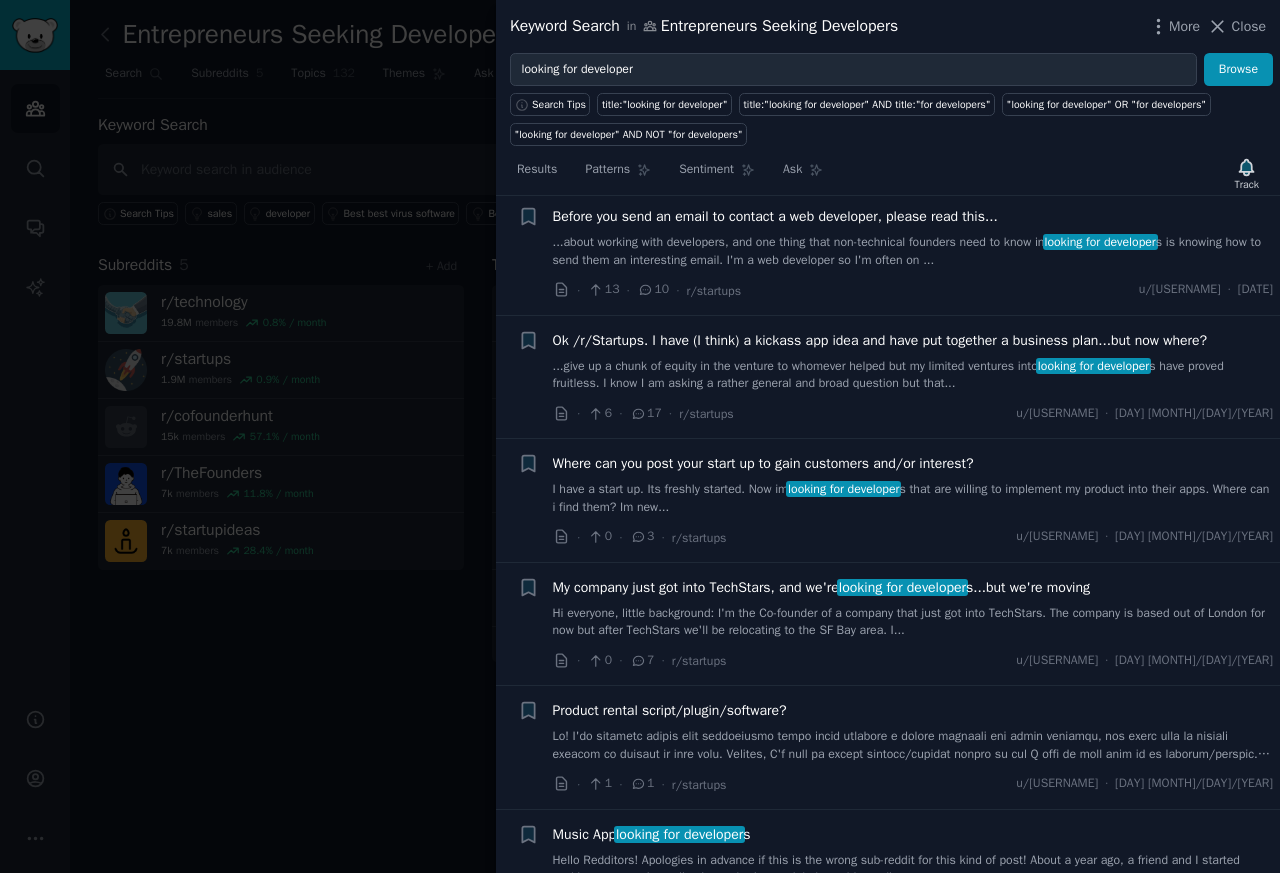scroll, scrollTop: 2927, scrollLeft: 0, axis: vertical 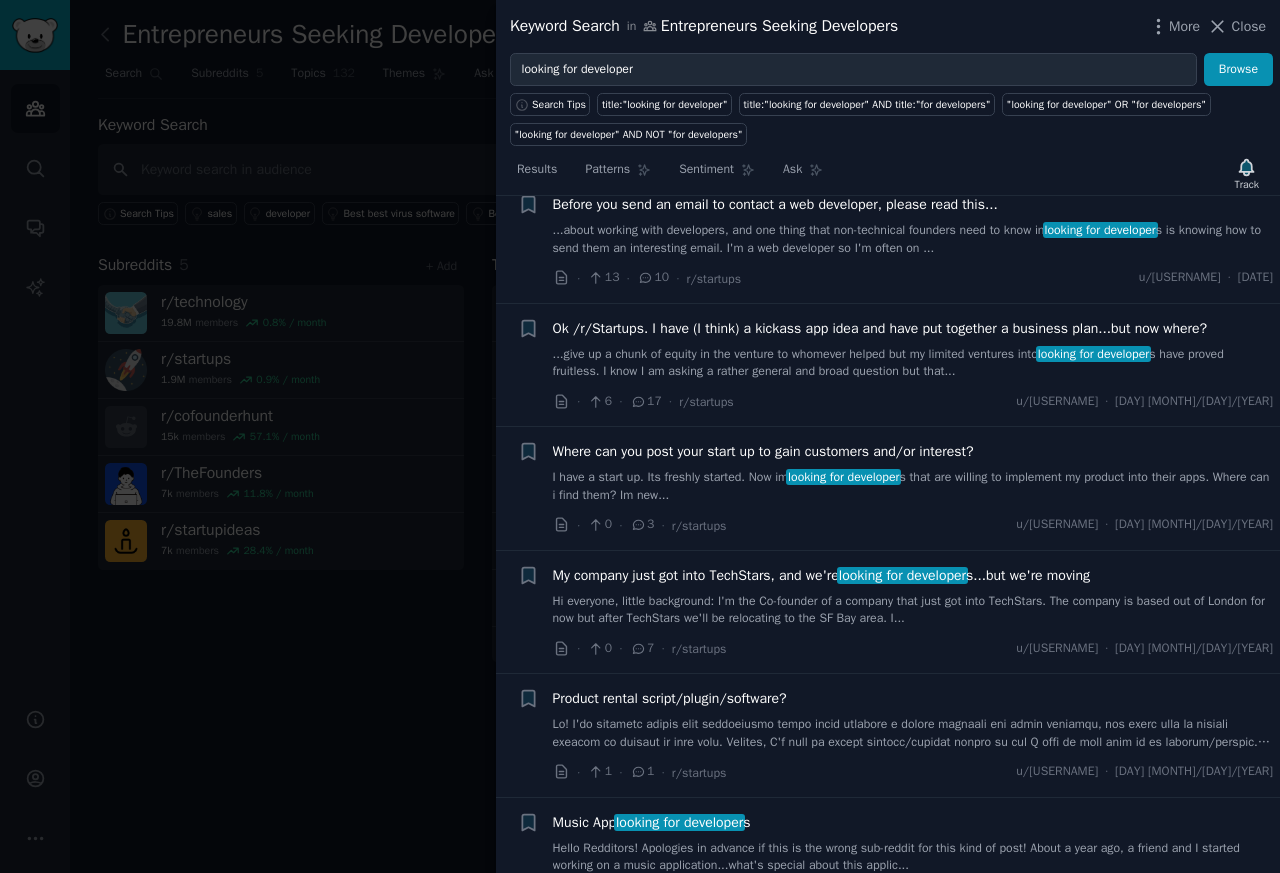 click on "·" at bounding box center [620, 154] 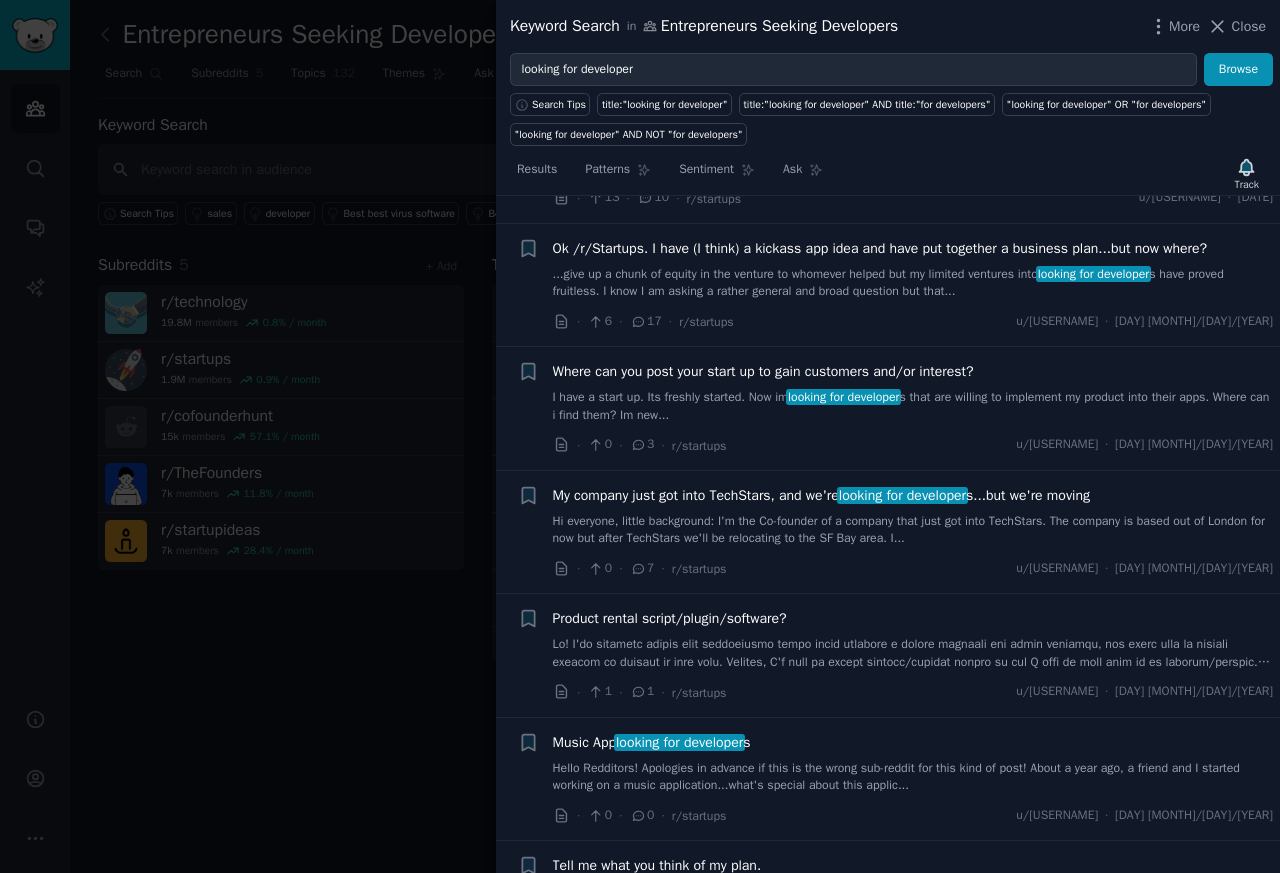 scroll, scrollTop: 3397, scrollLeft: 0, axis: vertical 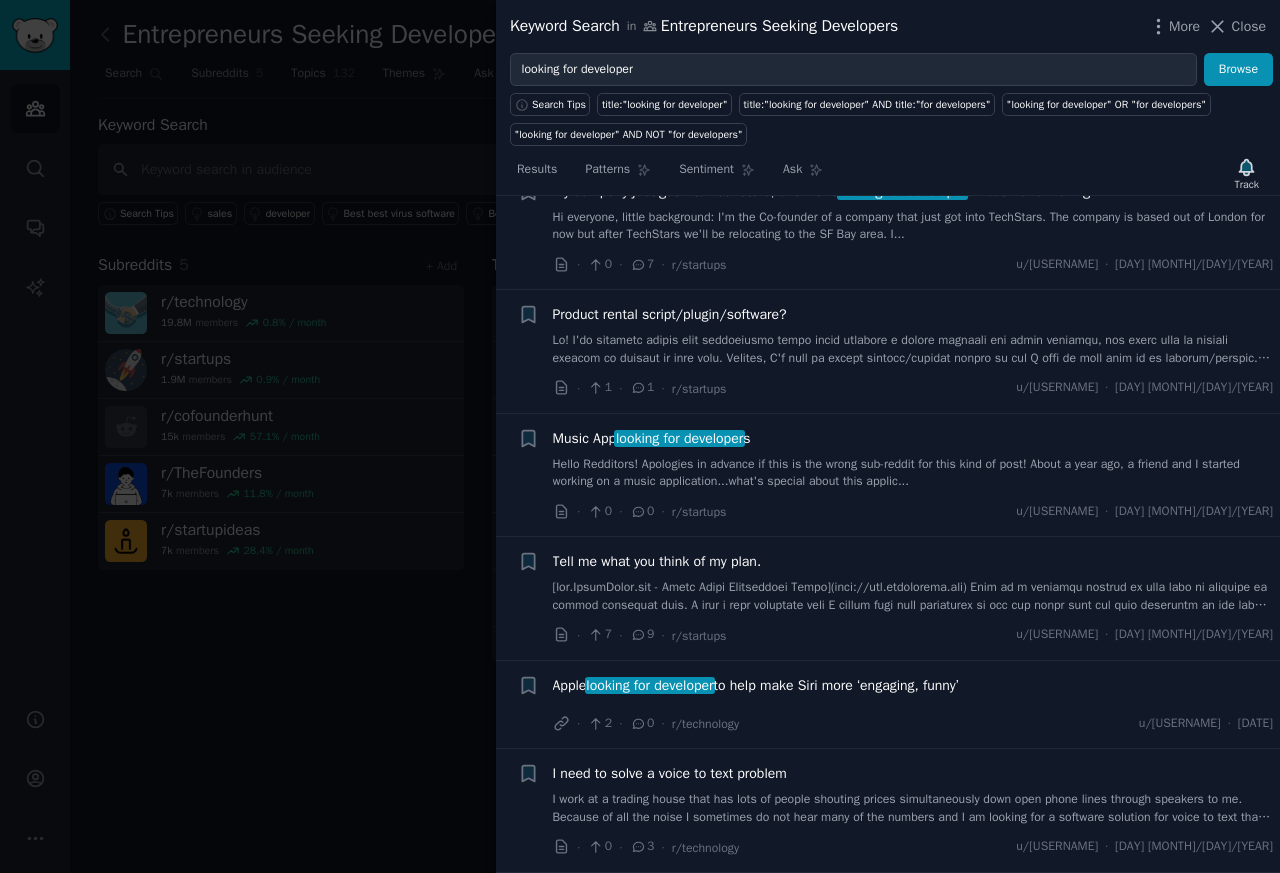 click on "looking for developer" at bounding box center (679, 438) 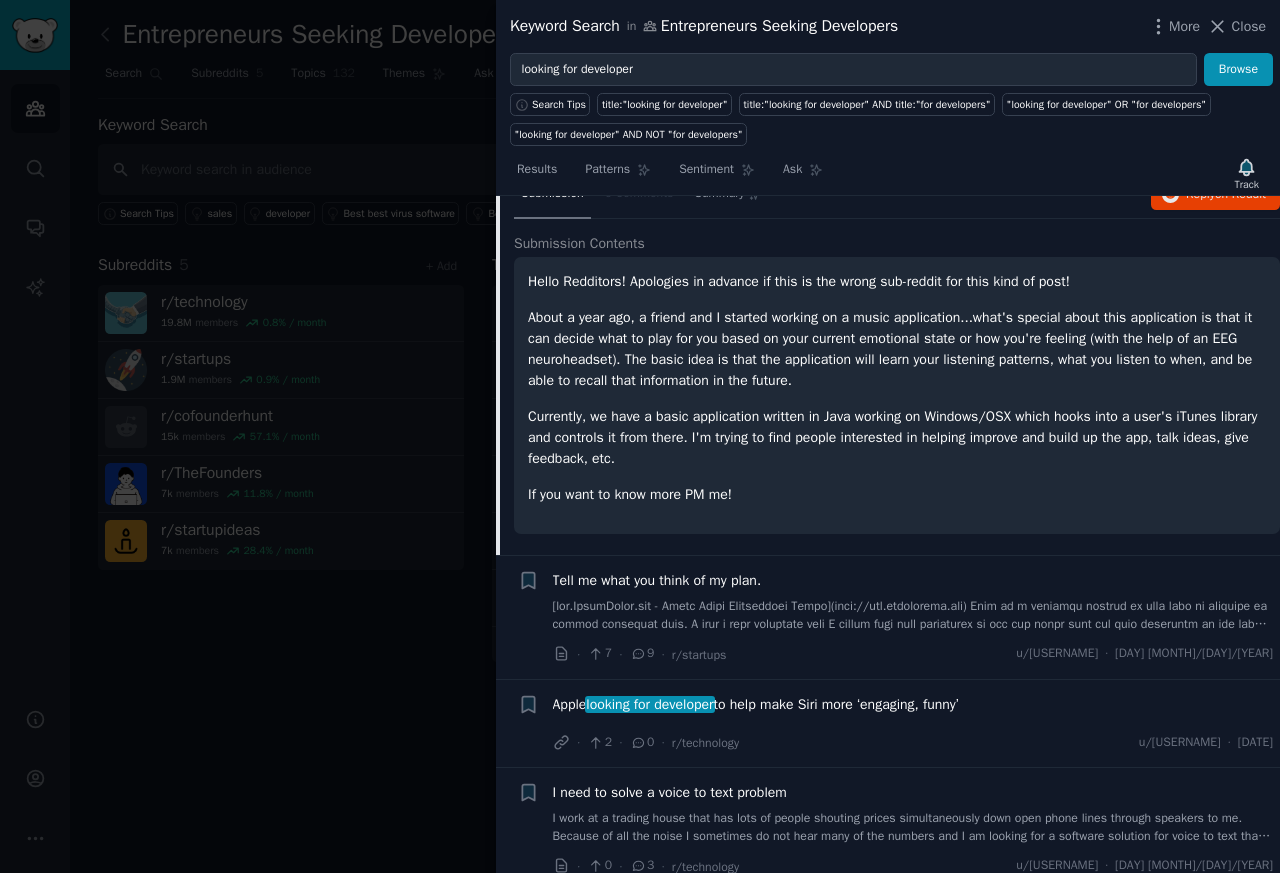 scroll, scrollTop: 3481, scrollLeft: 0, axis: vertical 